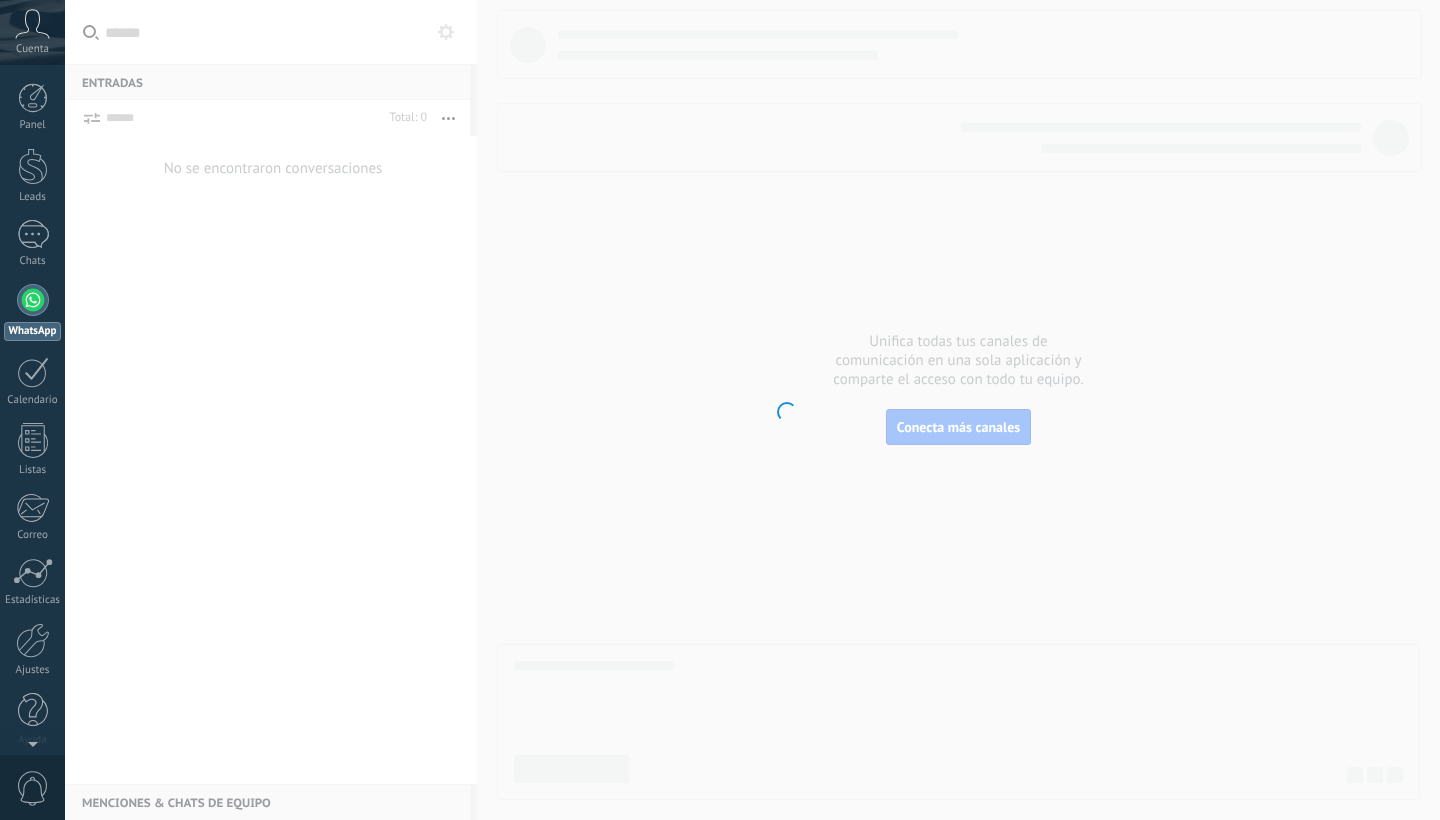 scroll, scrollTop: 0, scrollLeft: 0, axis: both 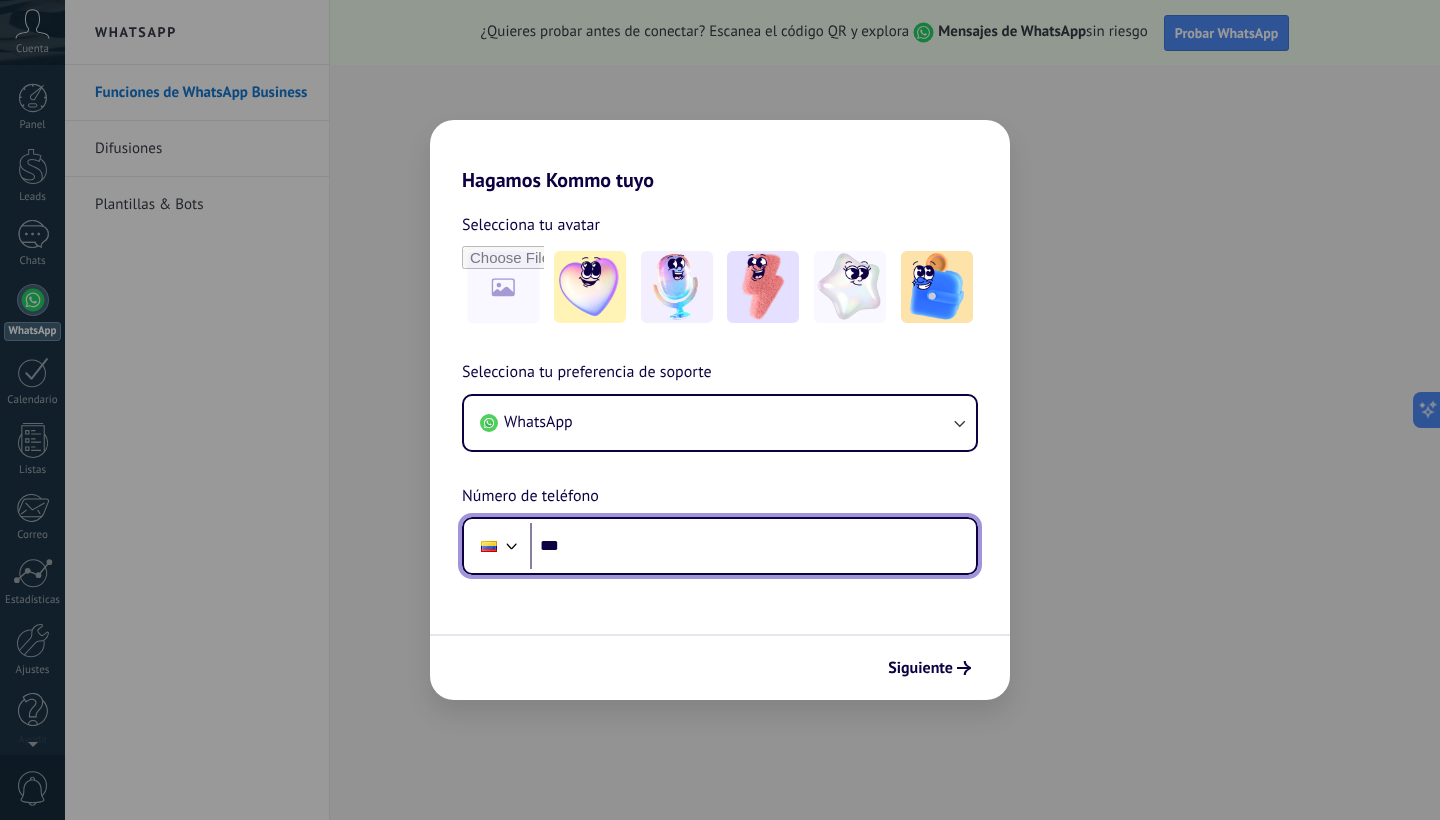 click on "***" at bounding box center [753, 546] 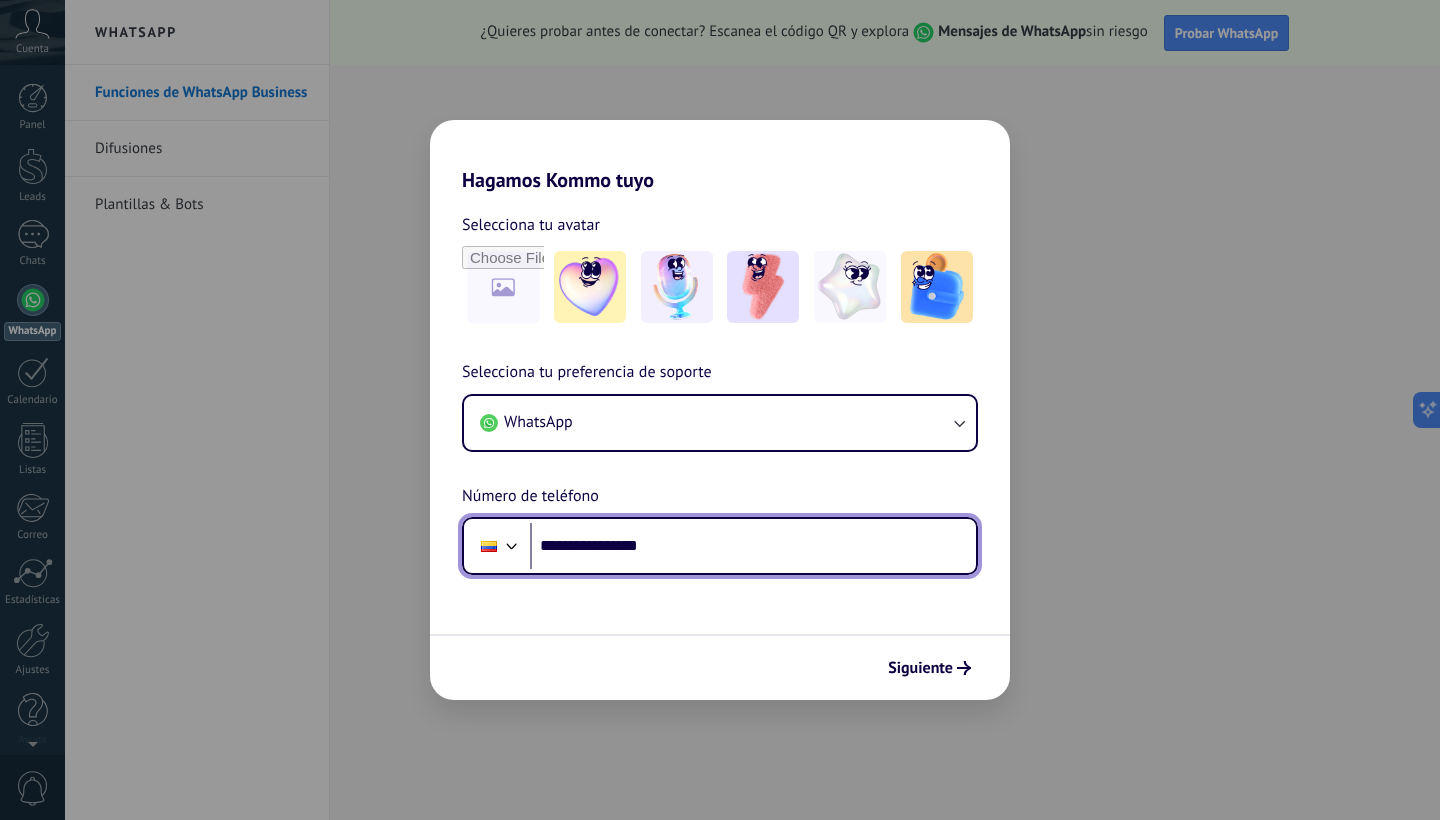 type on "**********" 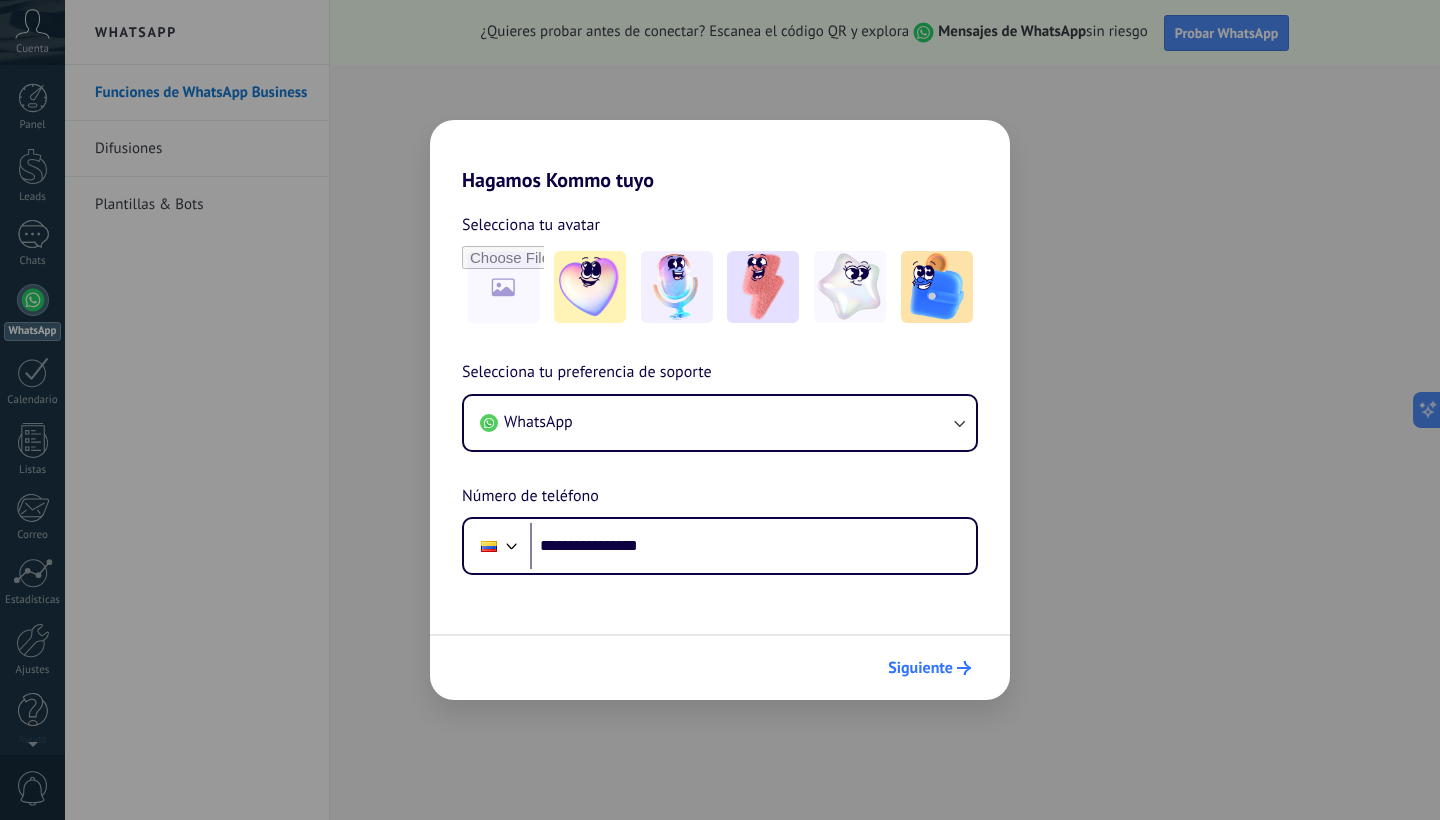click on "Siguiente" at bounding box center (920, 668) 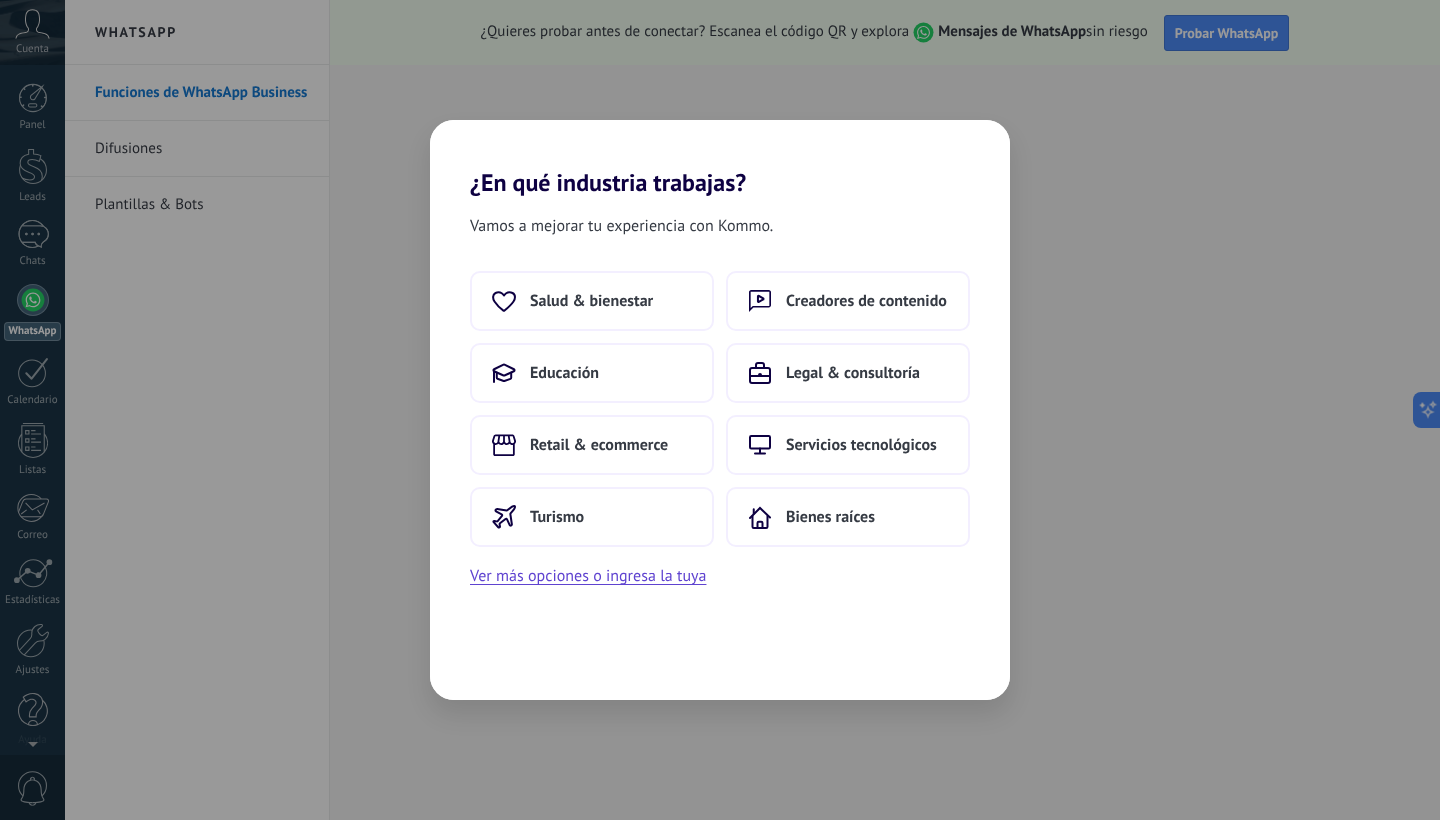scroll, scrollTop: 0, scrollLeft: 0, axis: both 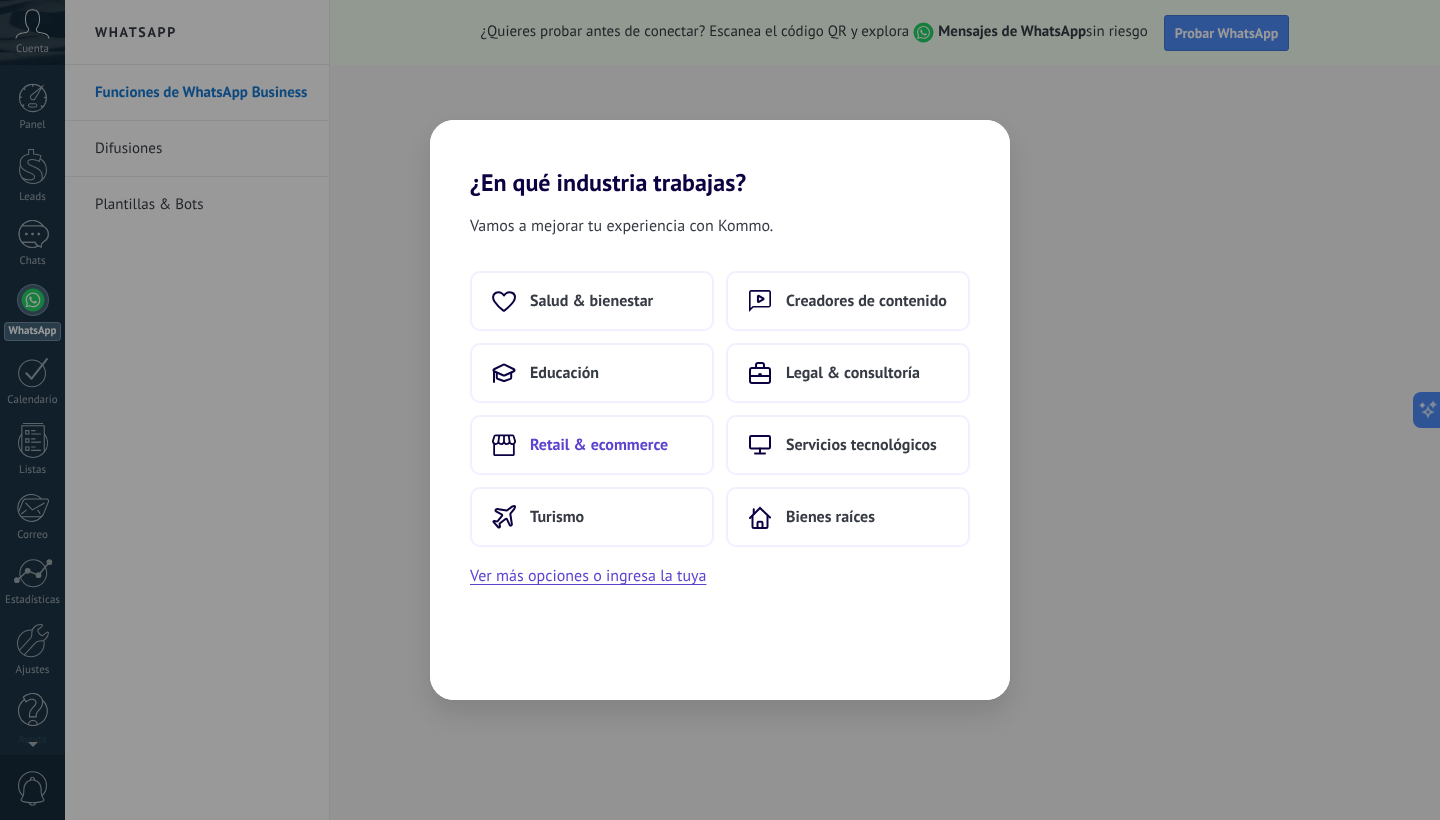 click on "Retail & ecommerce" at bounding box center (599, 445) 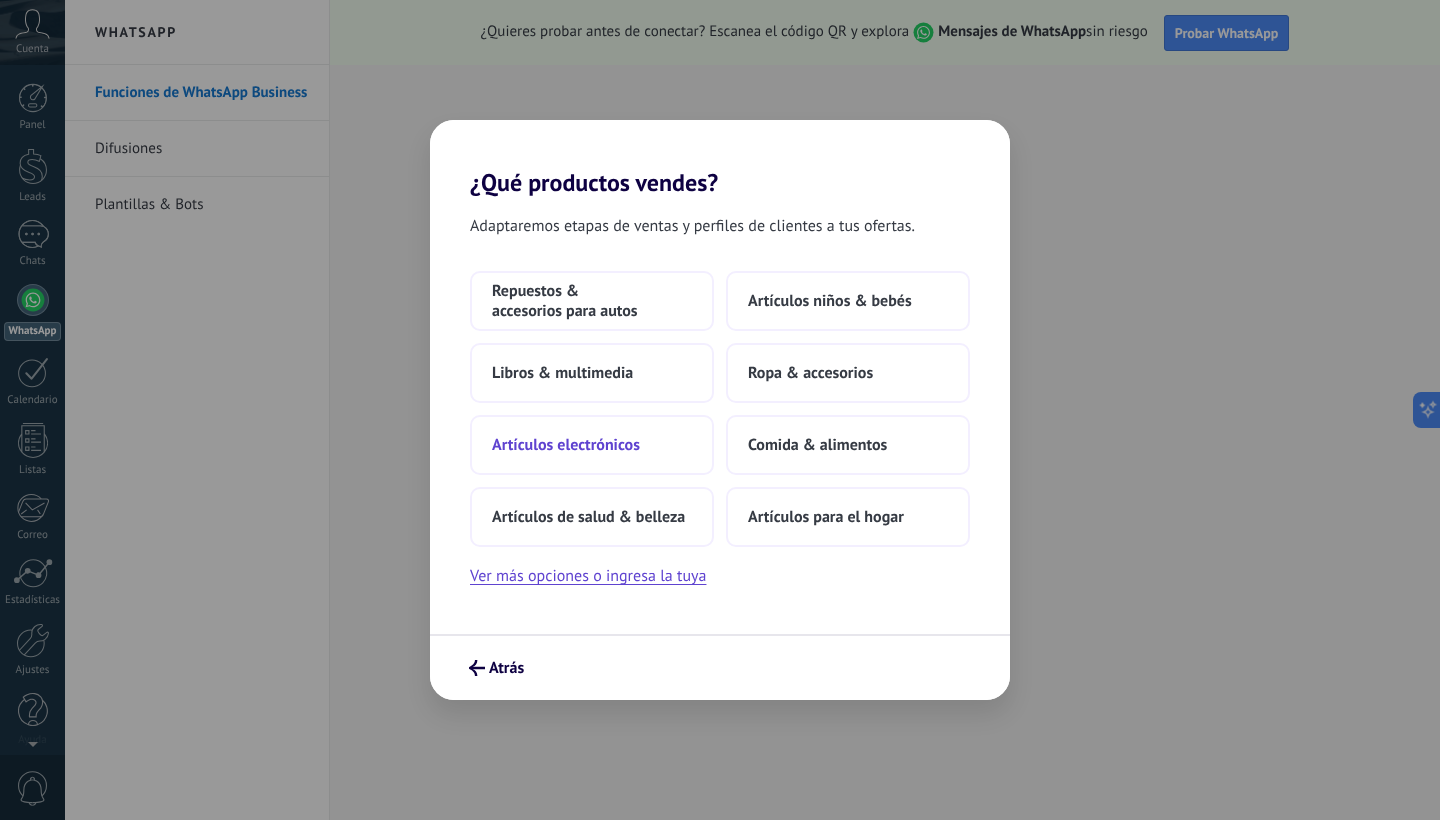 click on "Artículos electrónicos" at bounding box center [566, 445] 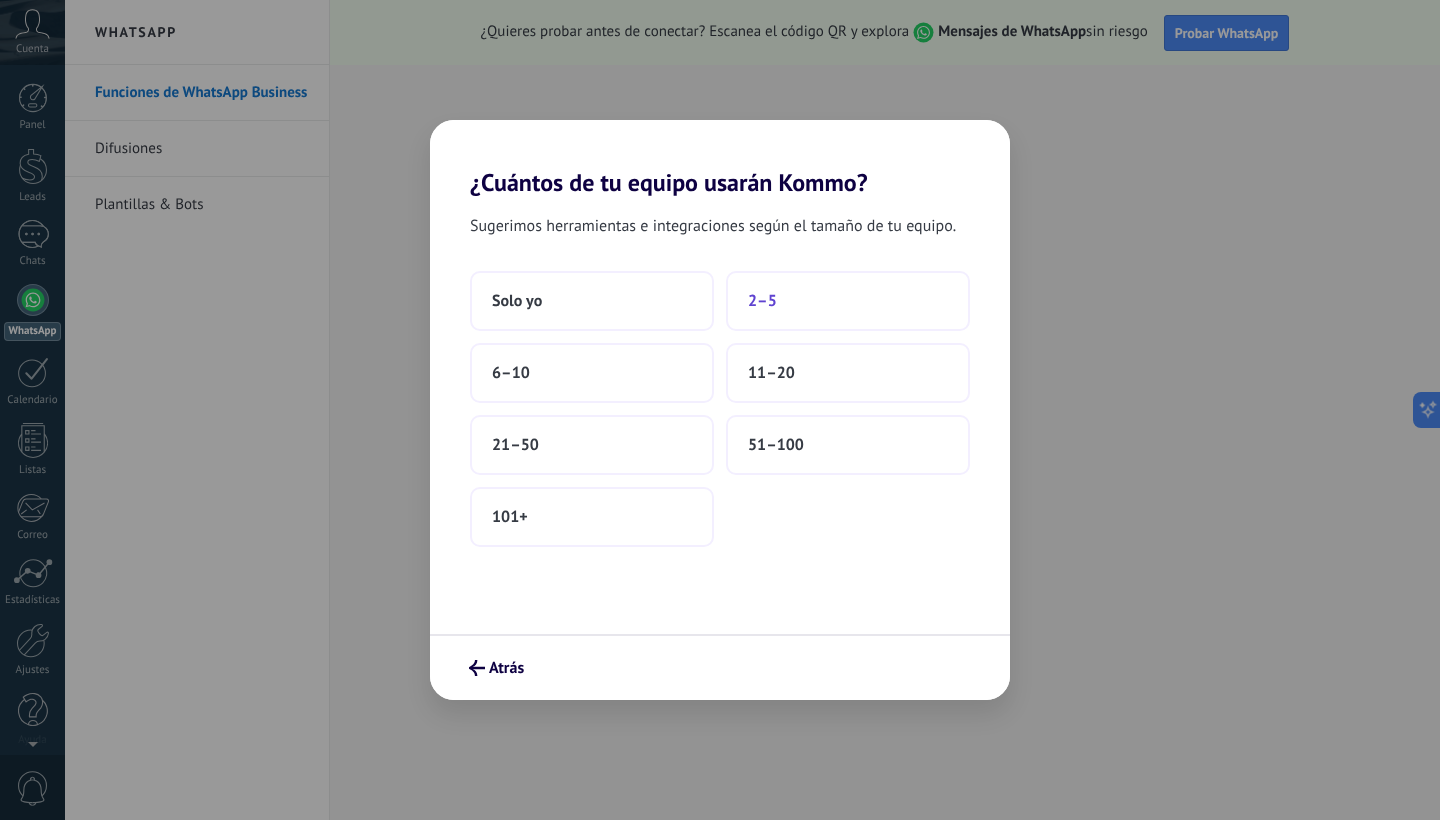 click on "2–5" at bounding box center [848, 301] 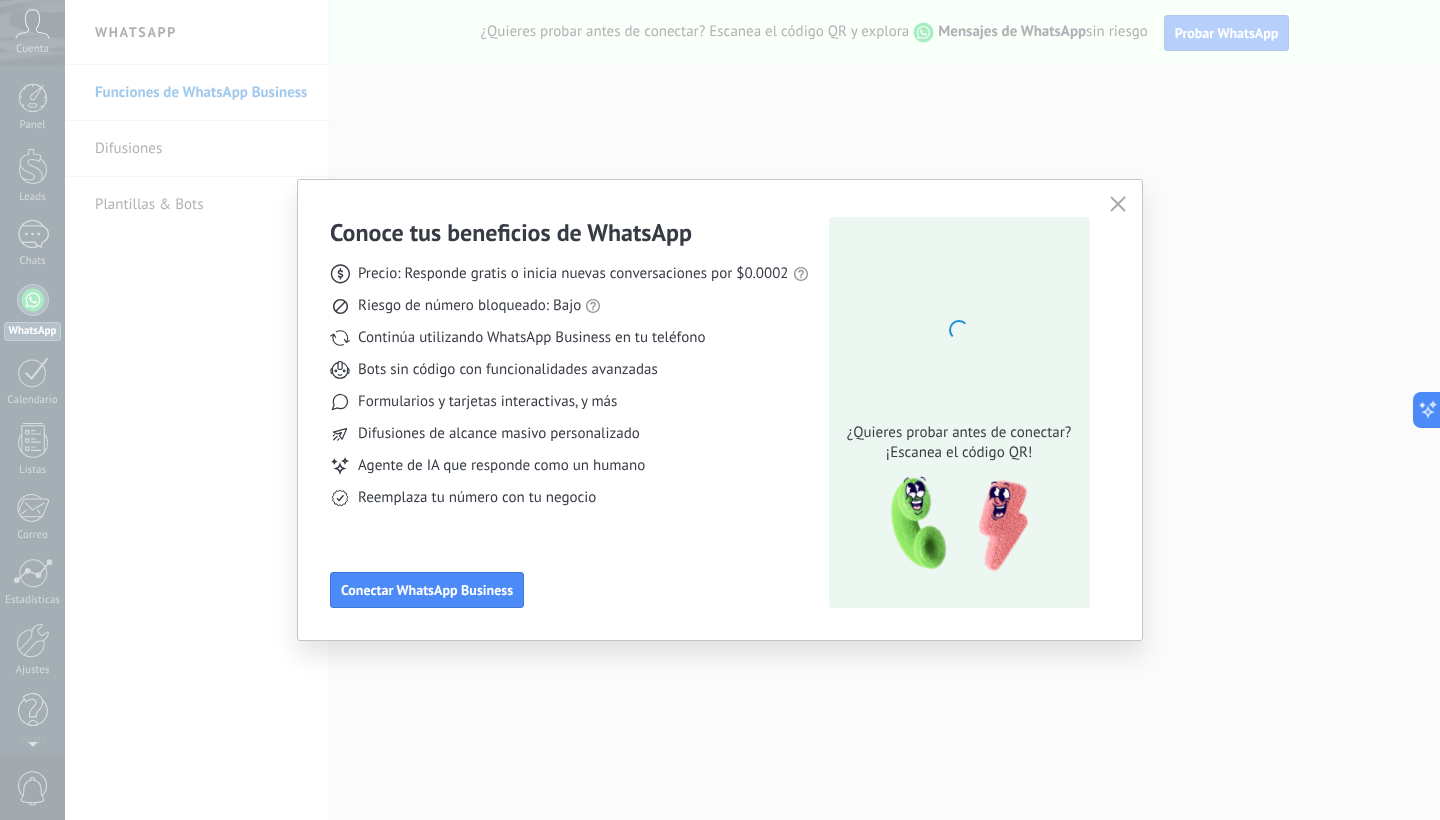 click at bounding box center (1118, 205) 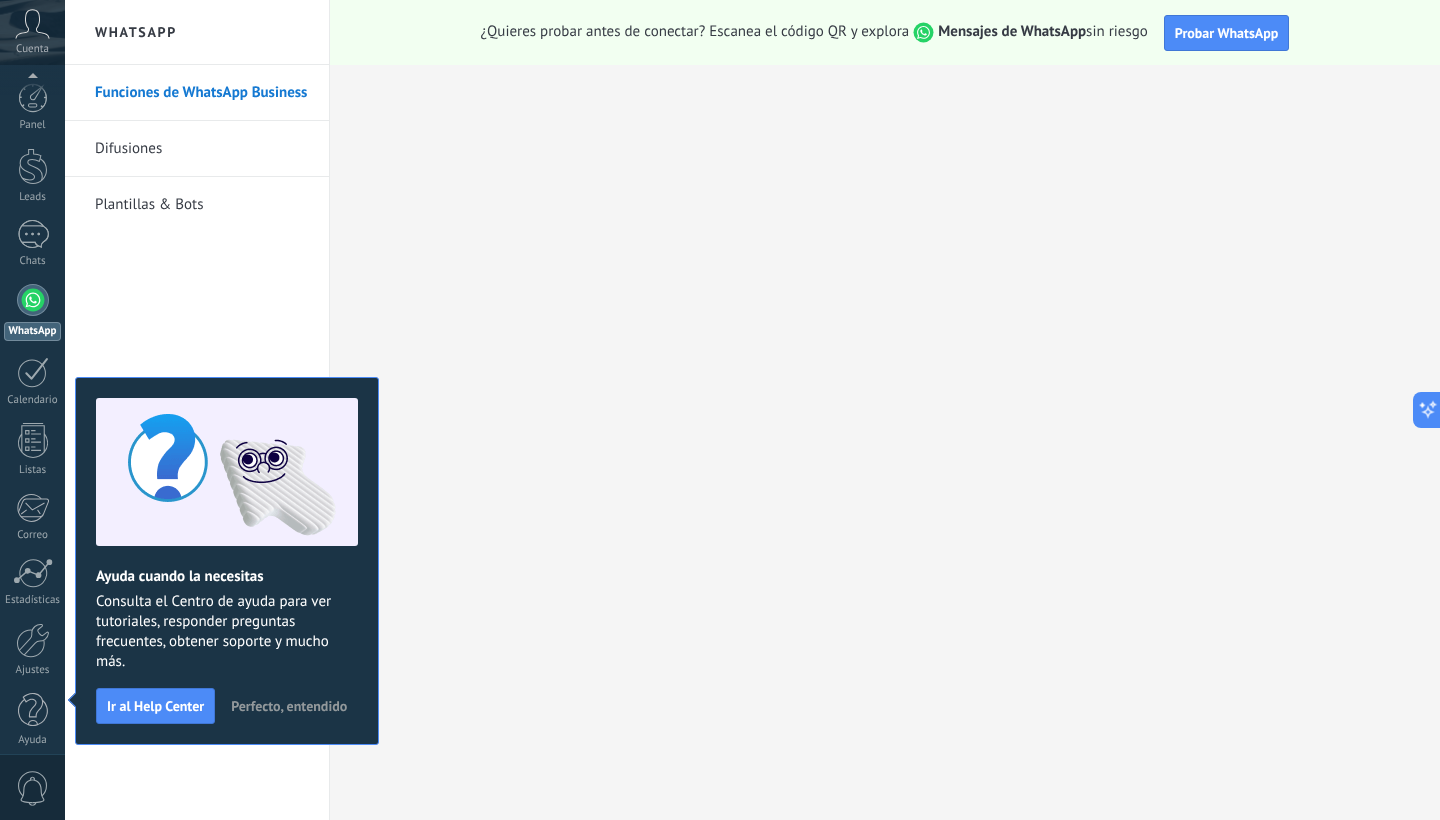 scroll, scrollTop: 12, scrollLeft: 0, axis: vertical 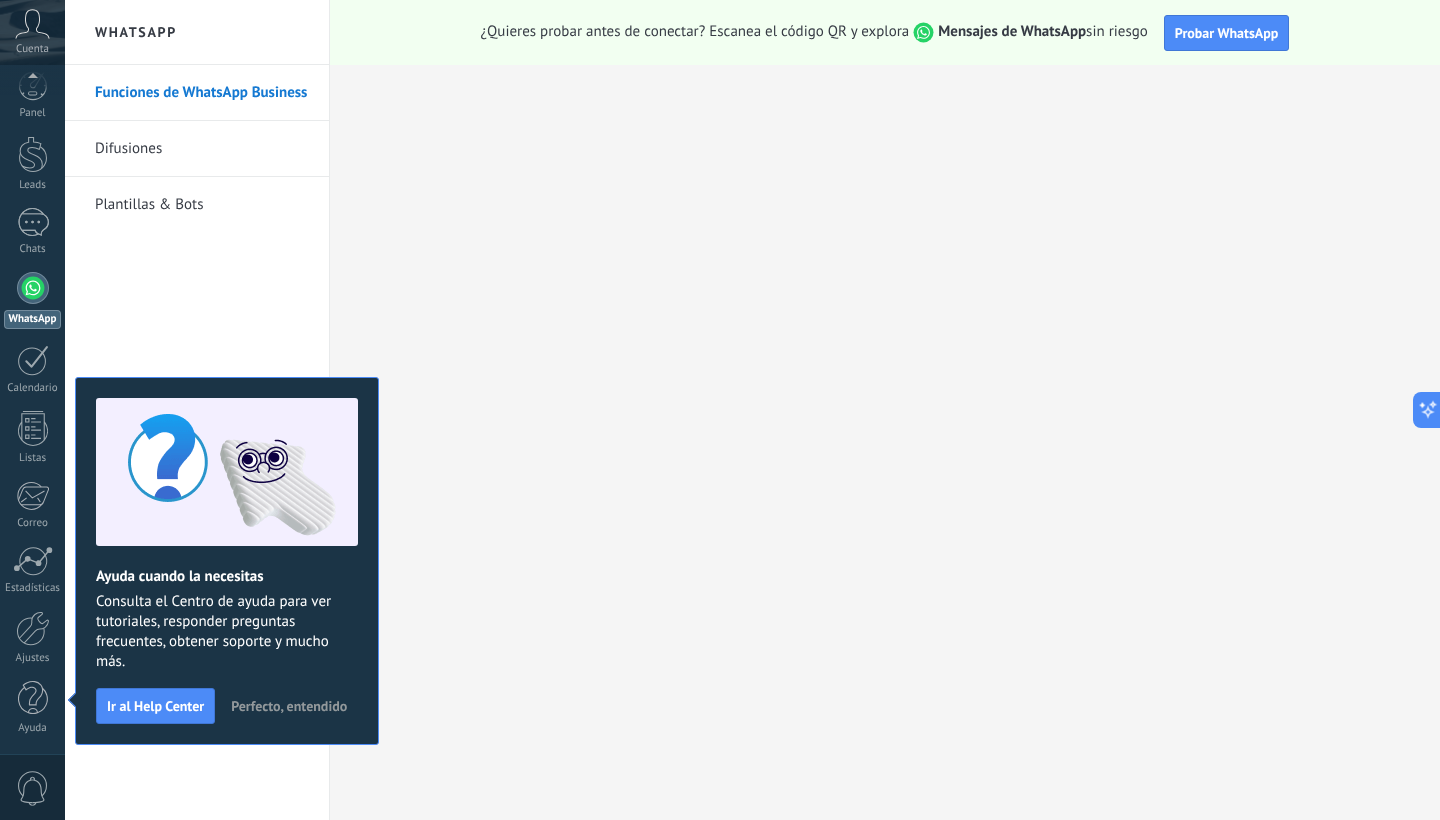 click on "Perfecto, entendido" at bounding box center [289, 706] 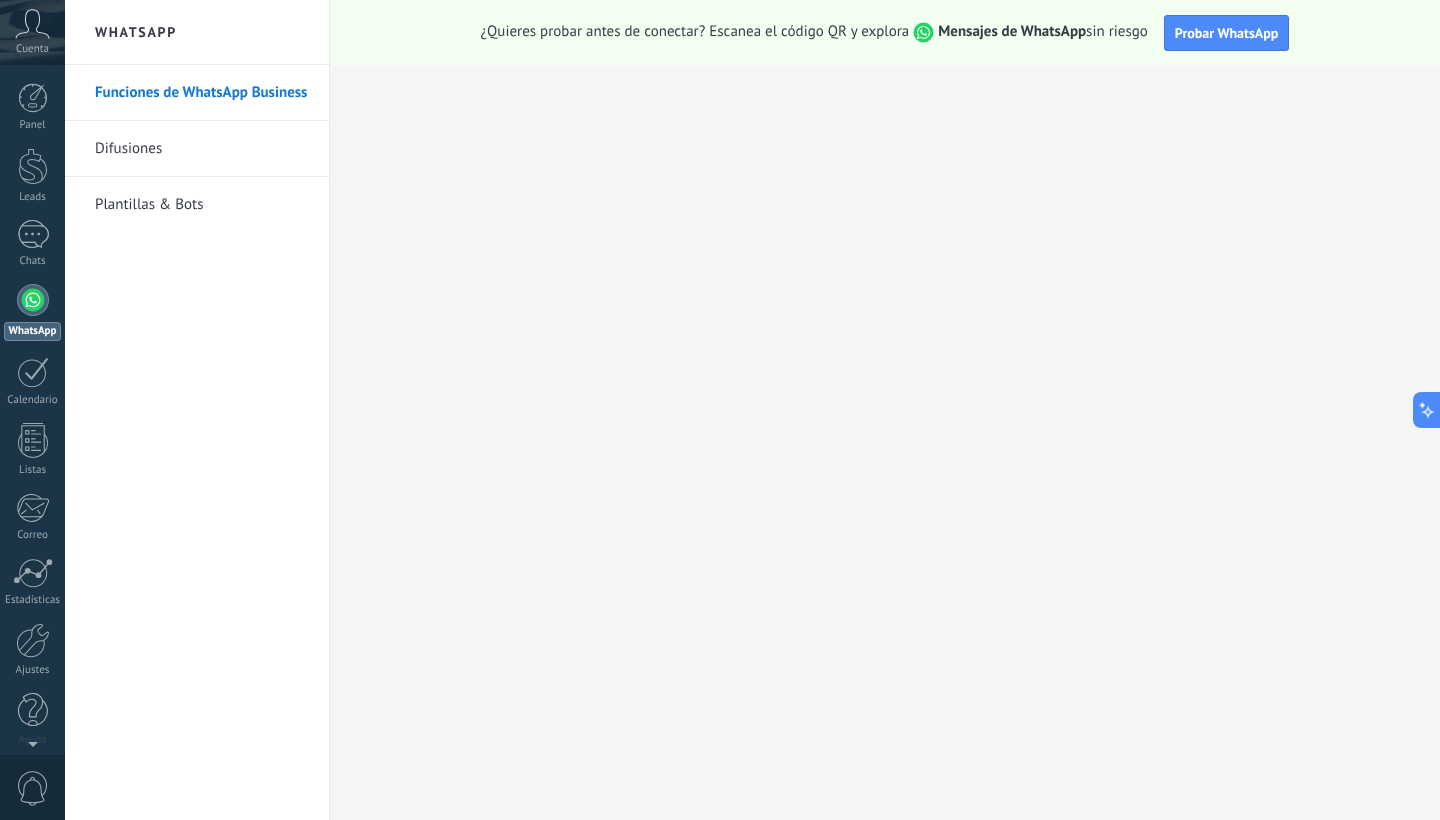 scroll, scrollTop: 0, scrollLeft: 0, axis: both 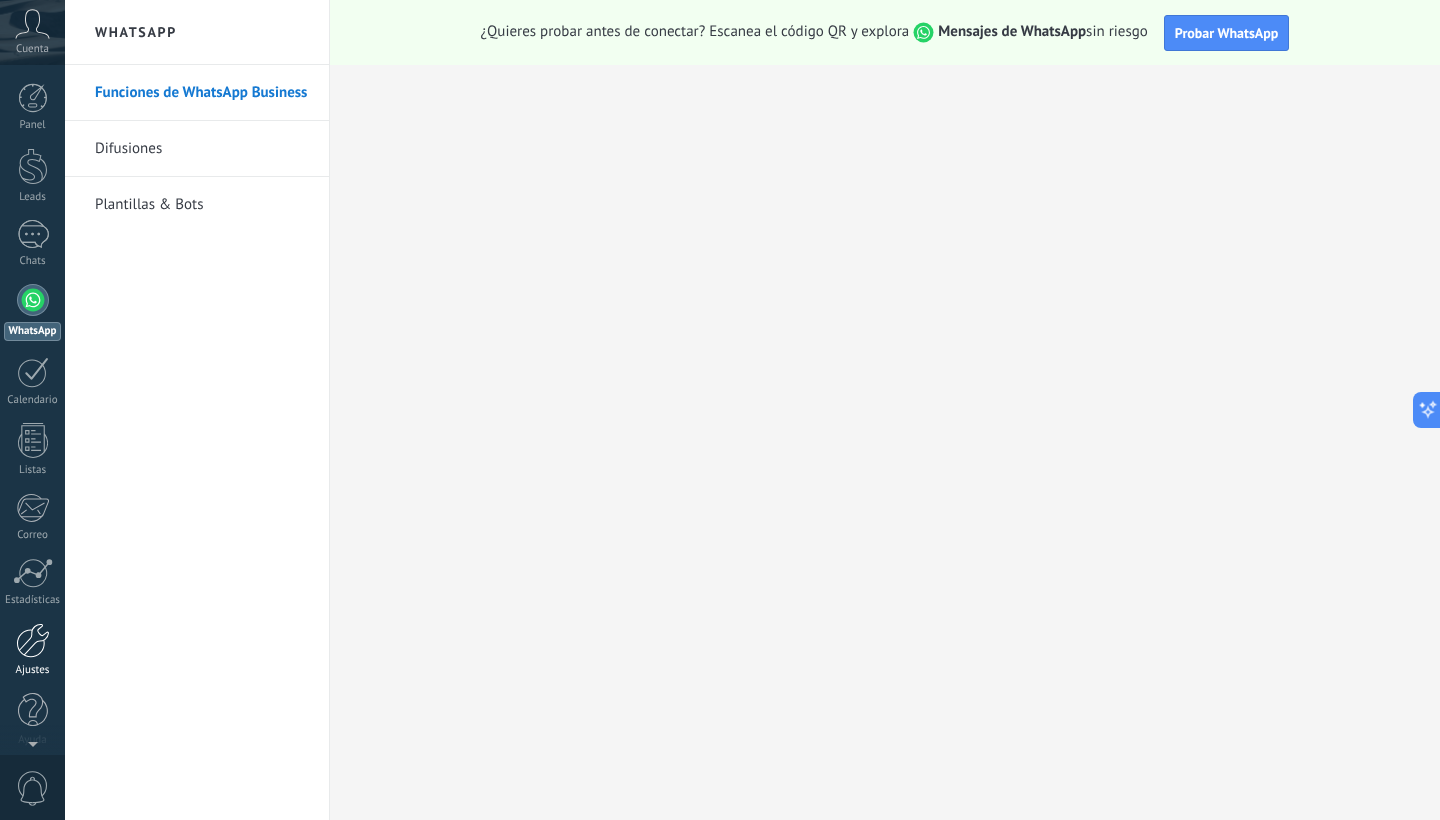 click at bounding box center [33, 640] 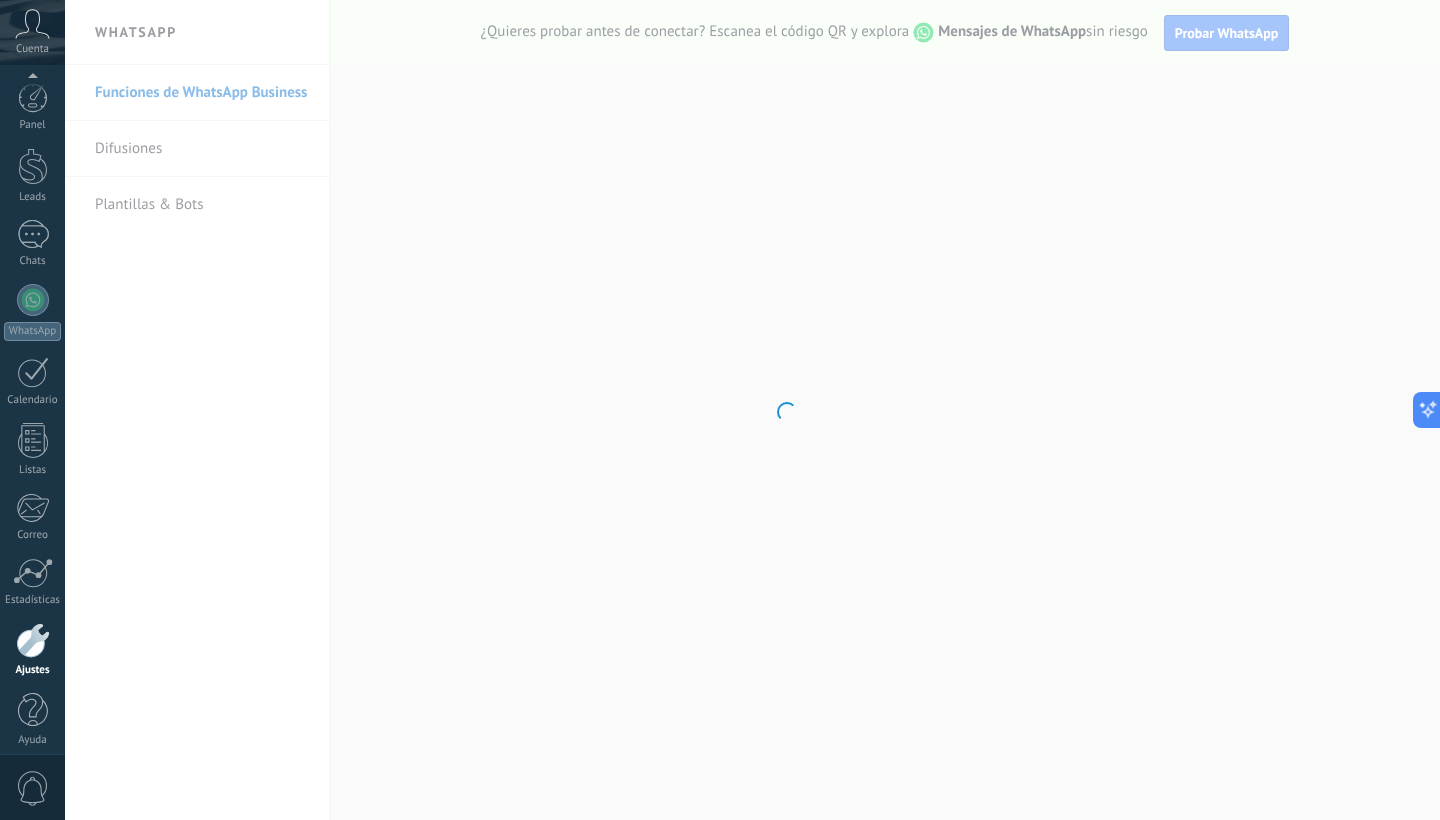 scroll, scrollTop: 12, scrollLeft: 0, axis: vertical 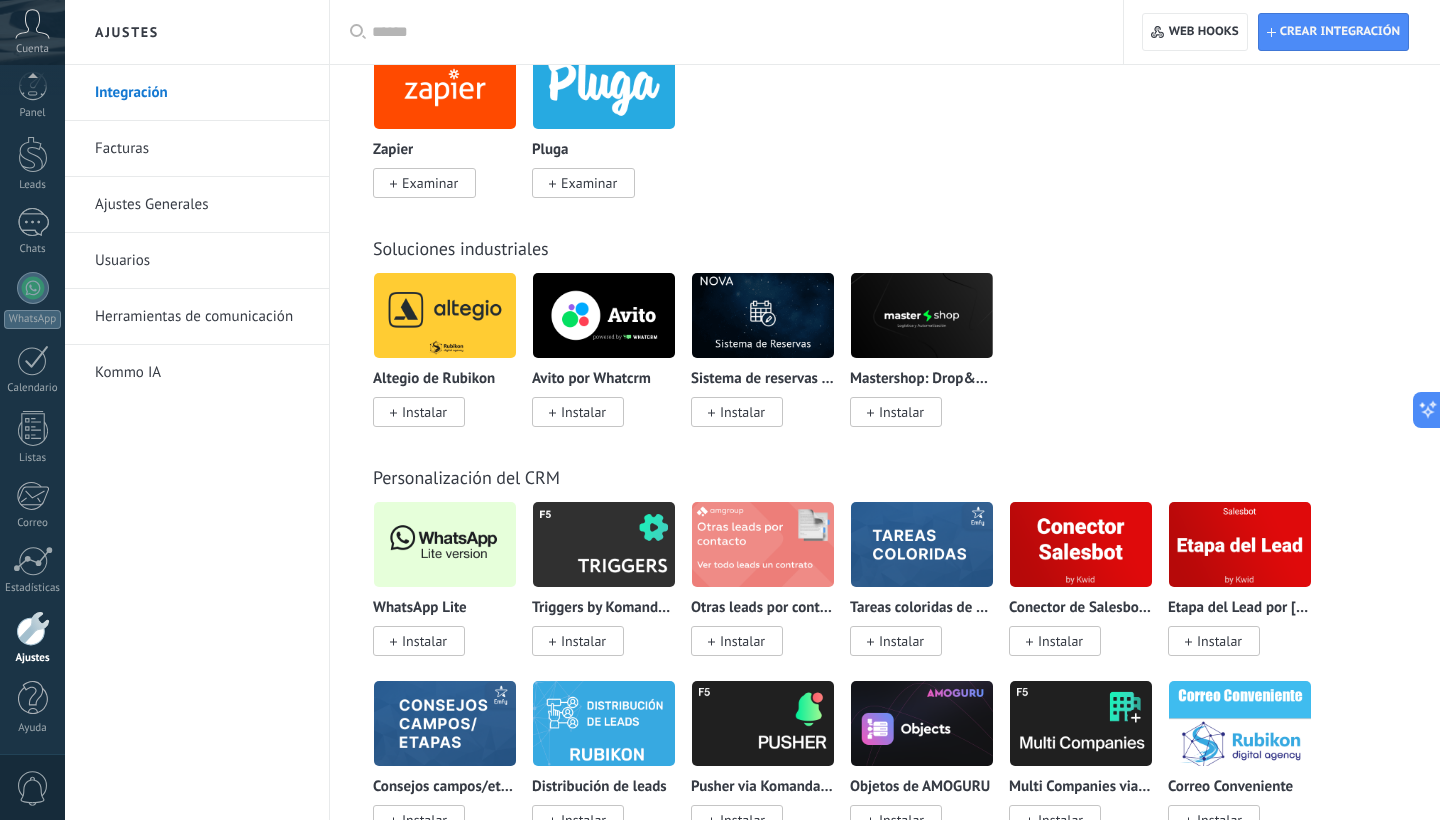 click on "Instalar" at bounding box center [424, 641] 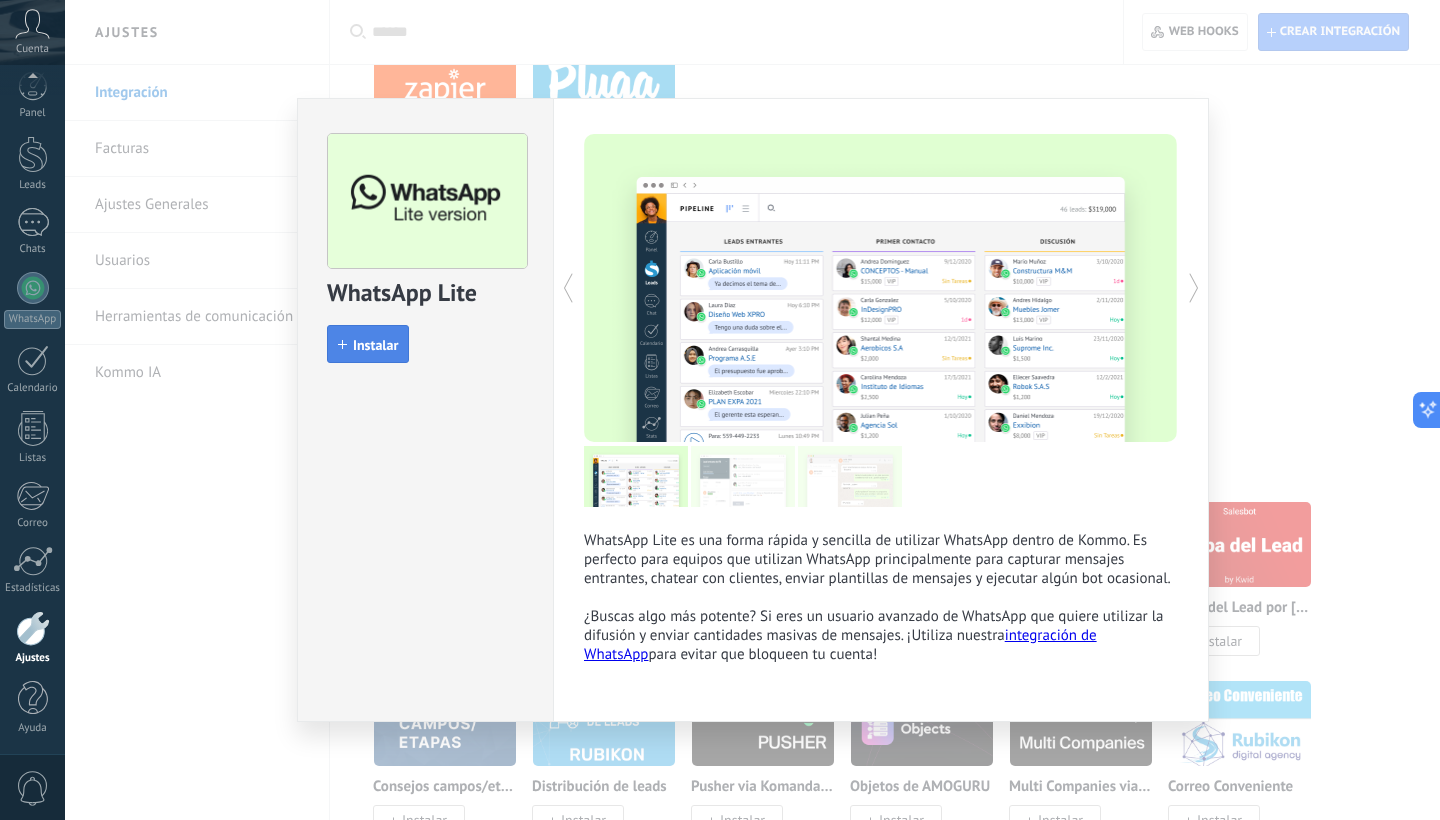 click on "Instalar" at bounding box center [375, 345] 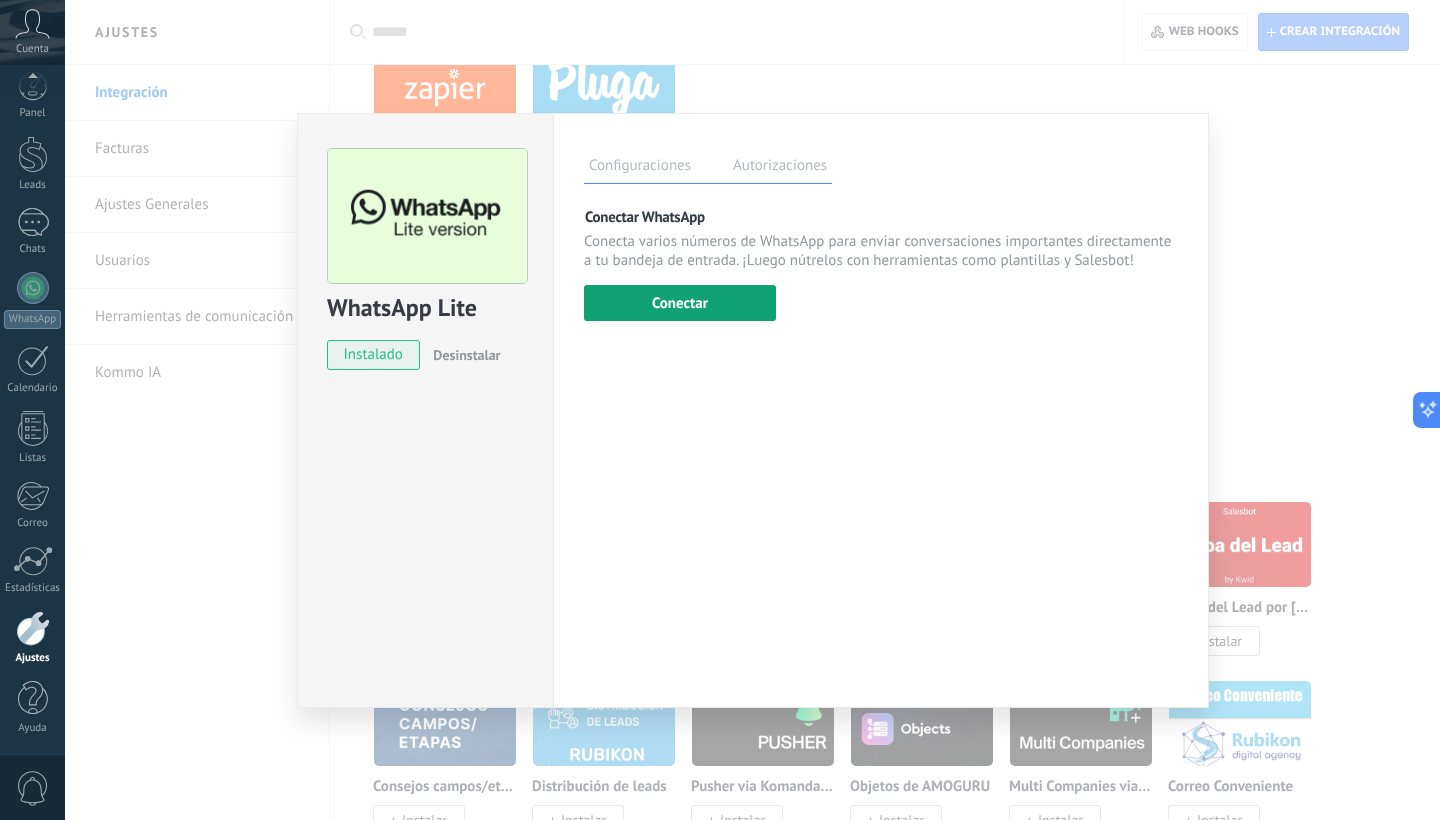 click on "Conectar" at bounding box center [680, 303] 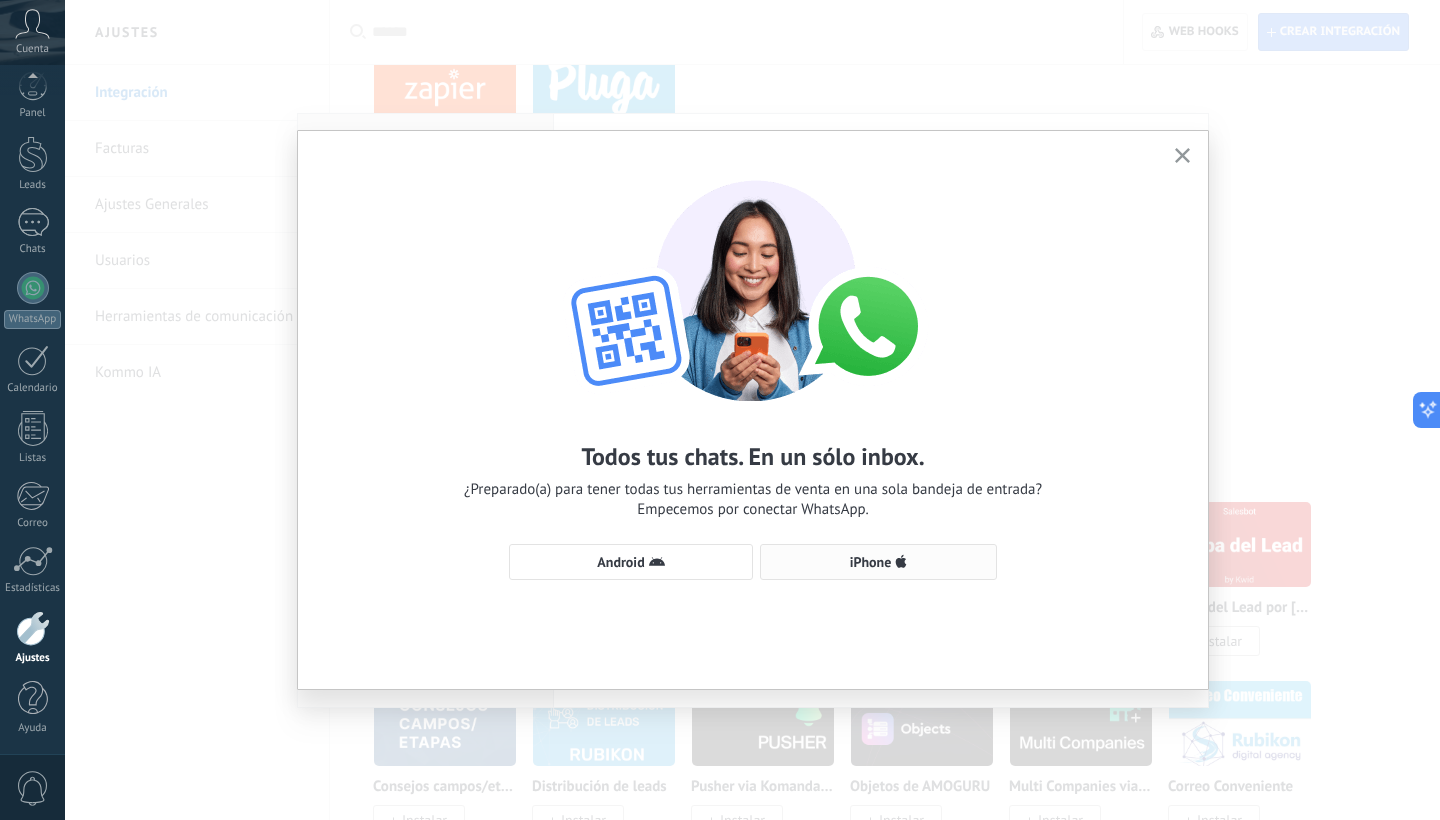 click on "iPhone" at bounding box center (878, 562) 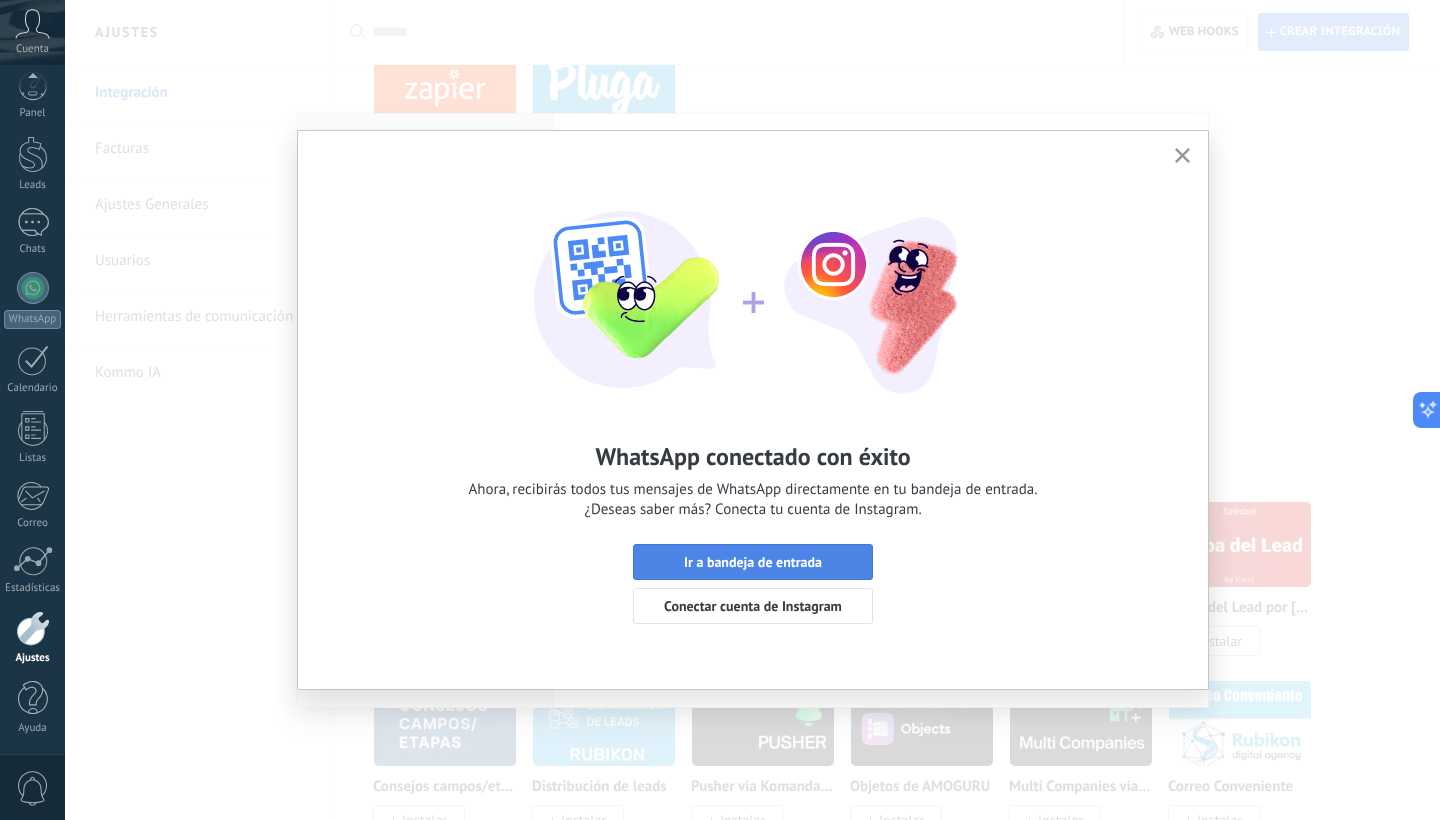 click on "Ir a bandeja de entrada" at bounding box center (753, 562) 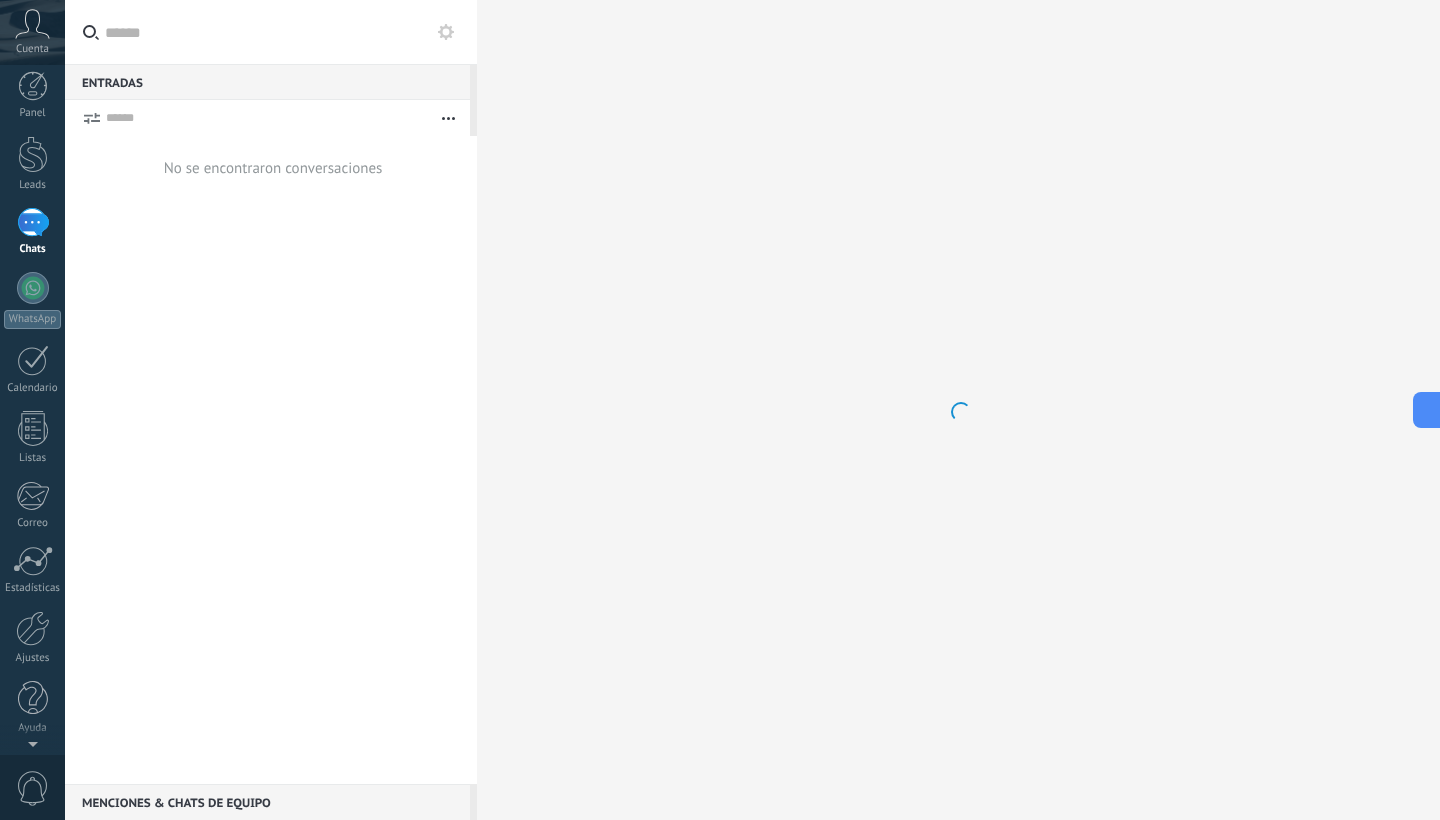 scroll, scrollTop: 0, scrollLeft: 0, axis: both 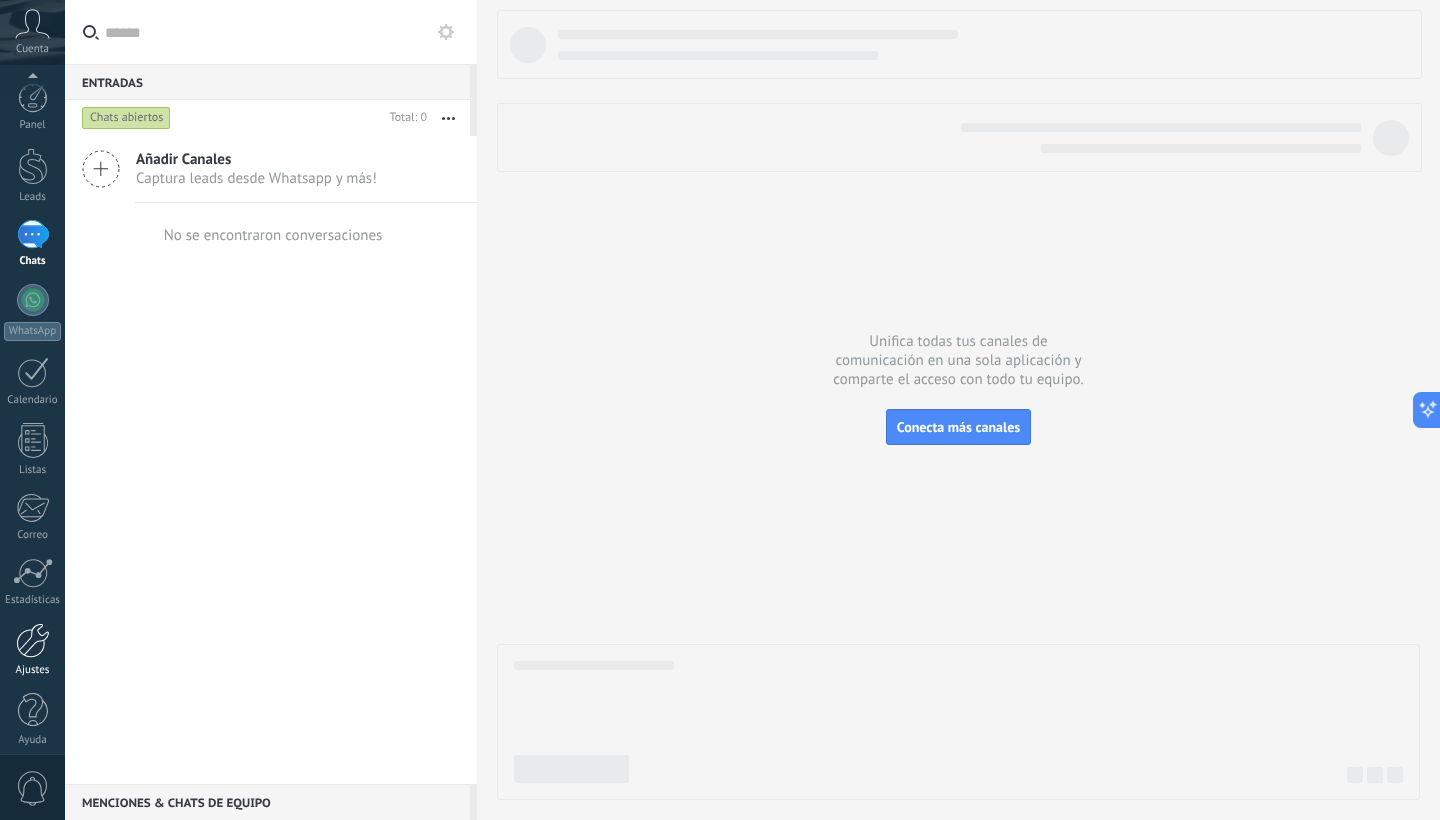 click at bounding box center (33, 640) 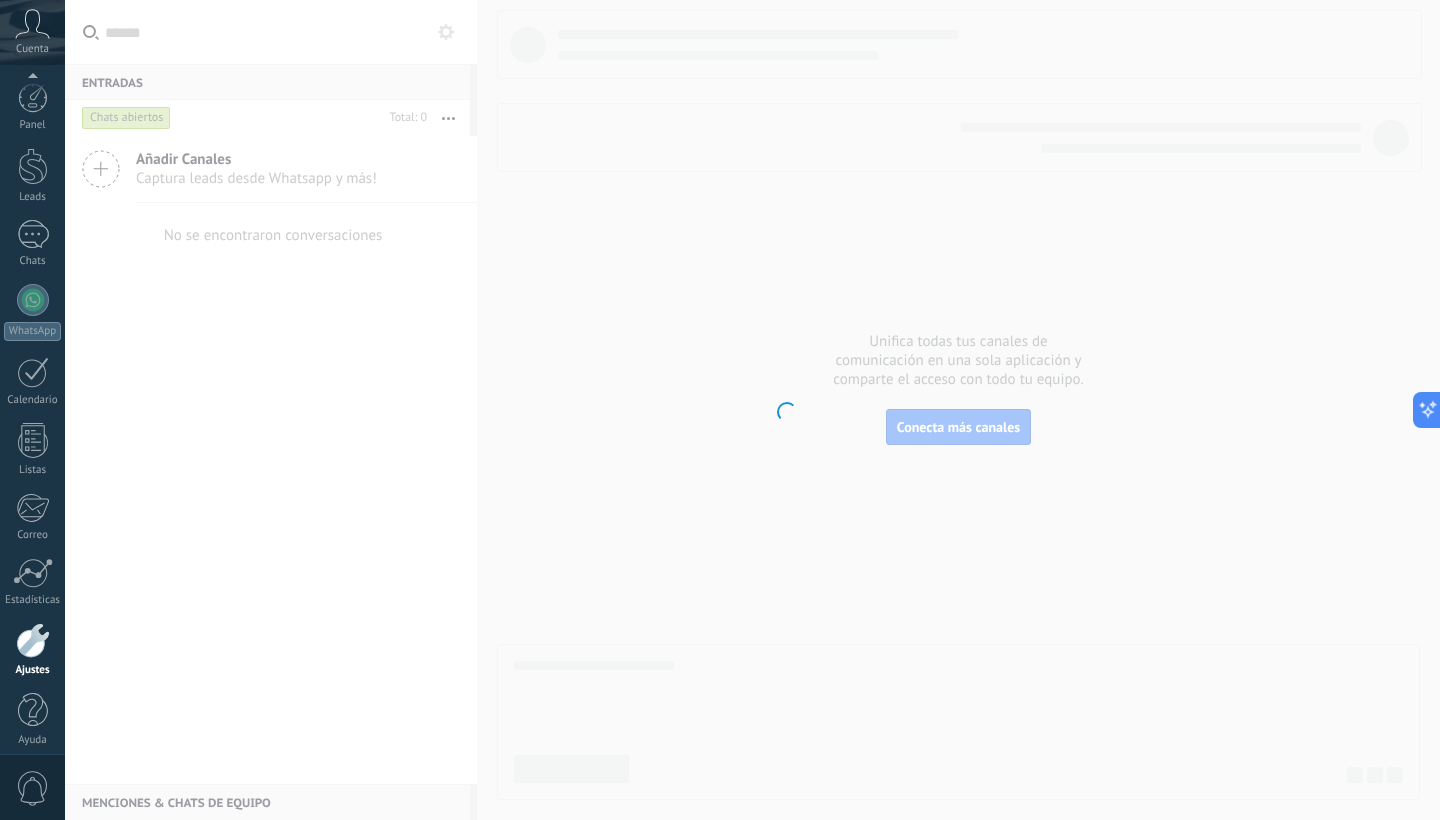 scroll, scrollTop: 12, scrollLeft: 0, axis: vertical 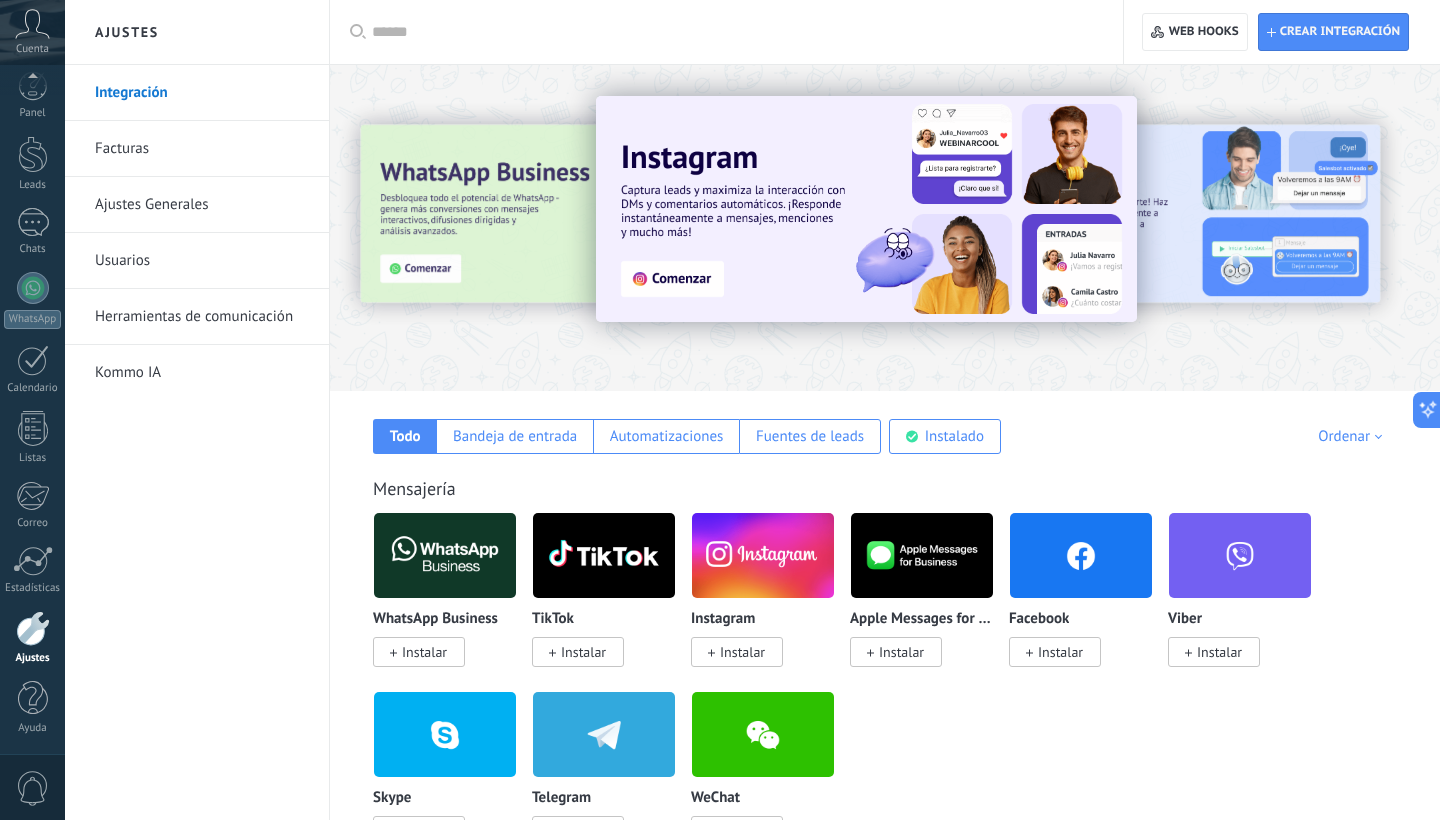 click on "Herramientas de comunicación" at bounding box center [202, 317] 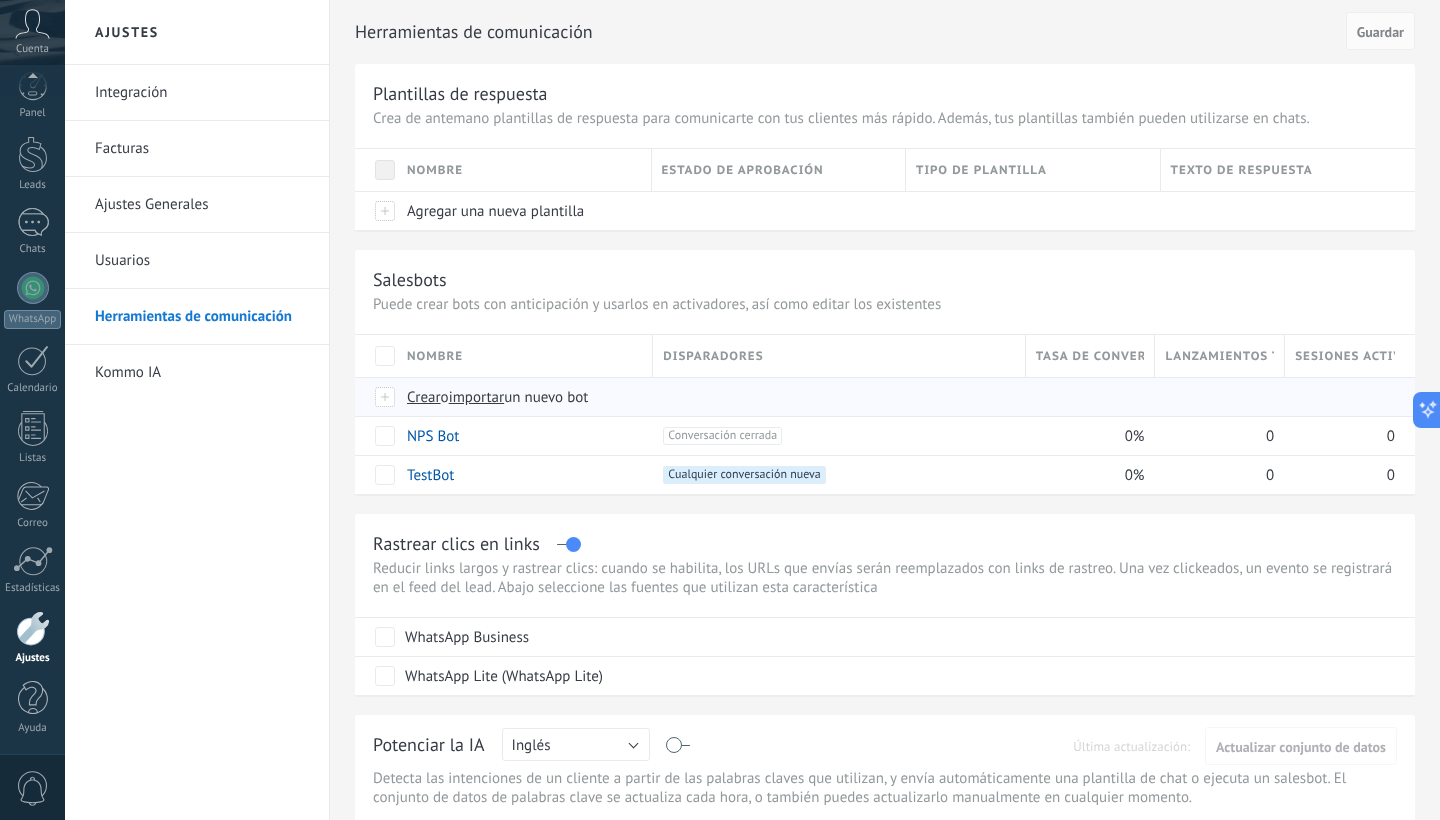 click on "Crear" at bounding box center [424, 397] 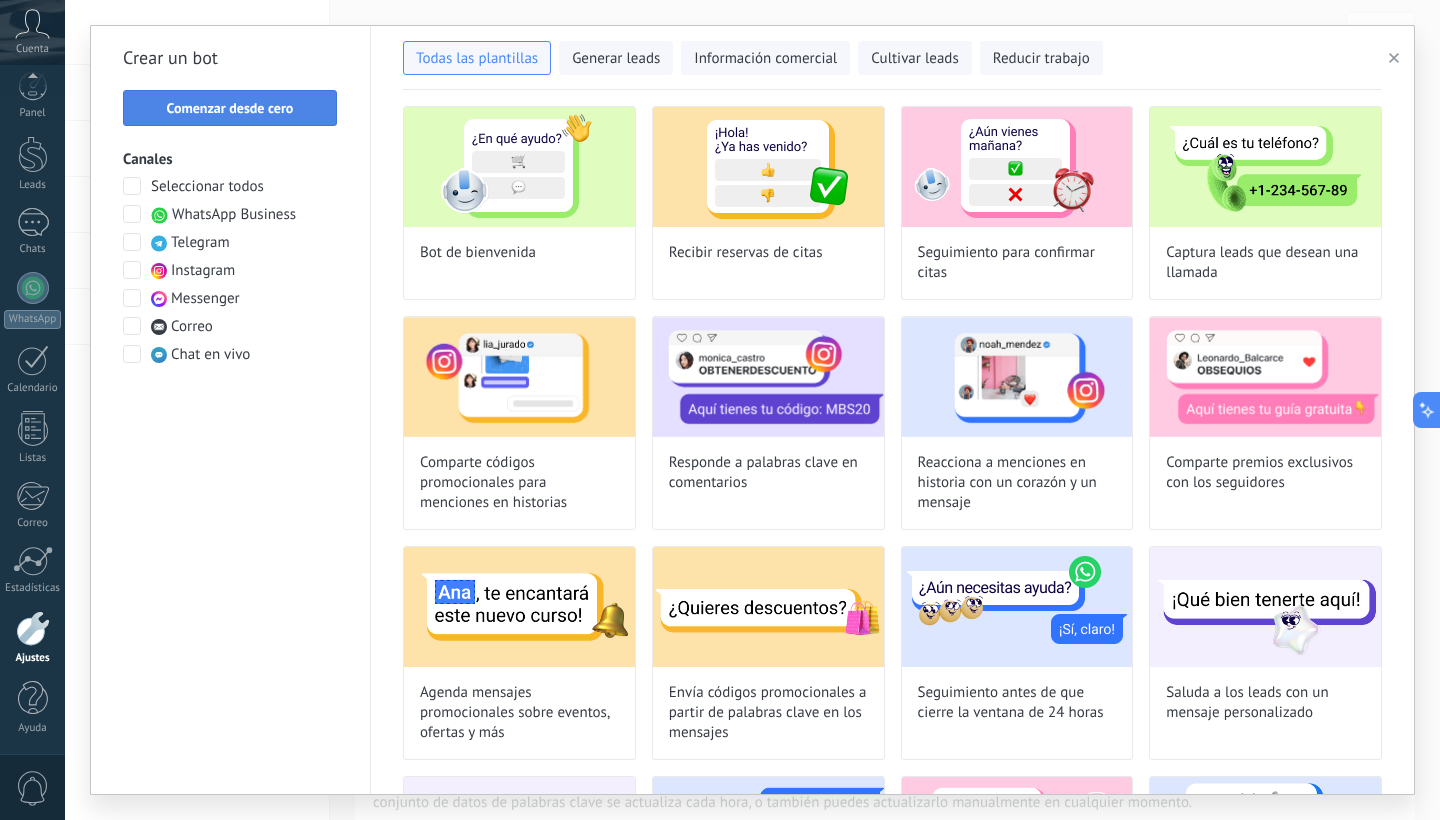 click on "Comenzar desde cero" at bounding box center (230, 108) 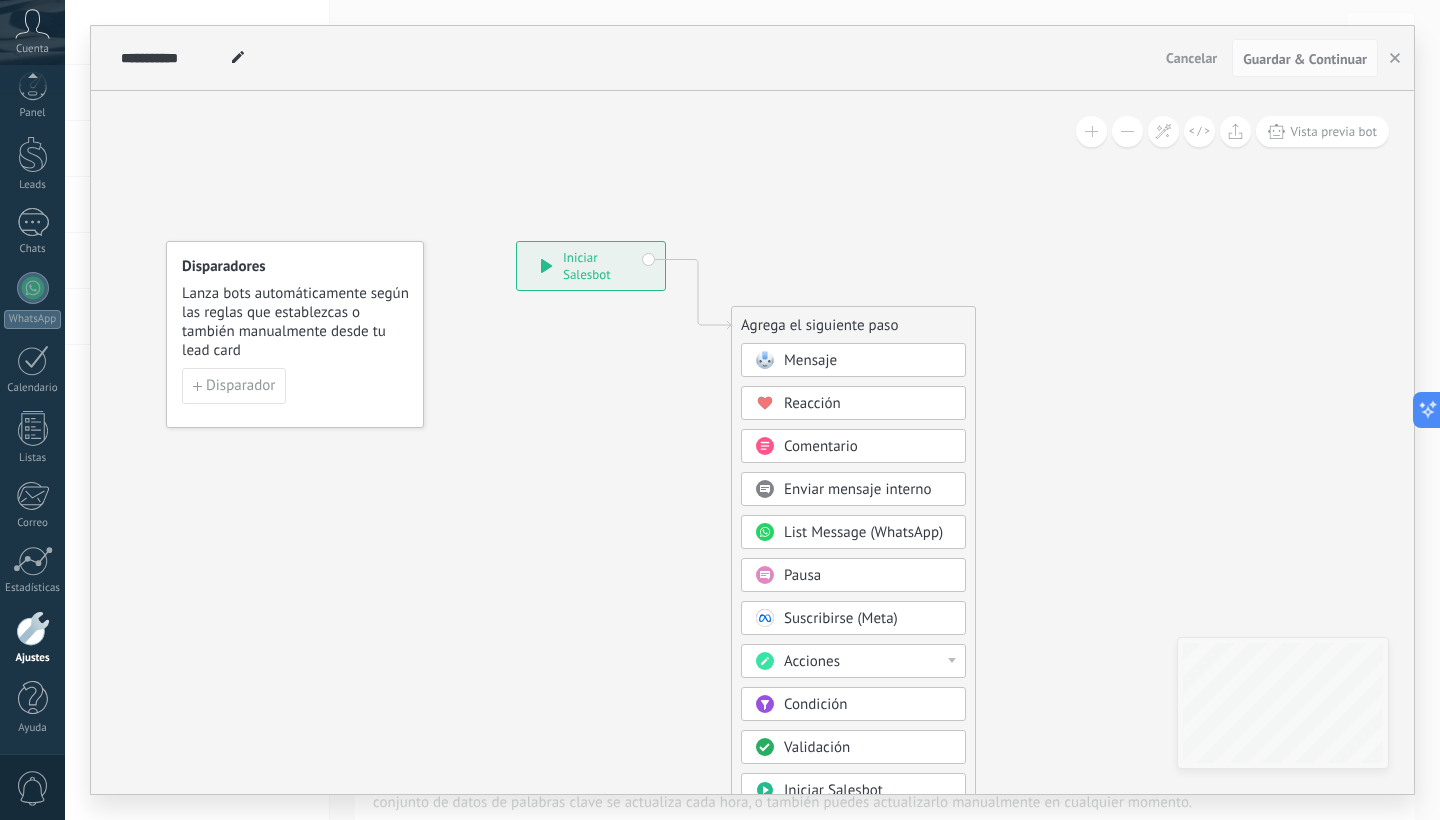 click on "Mensaje" at bounding box center [868, 361] 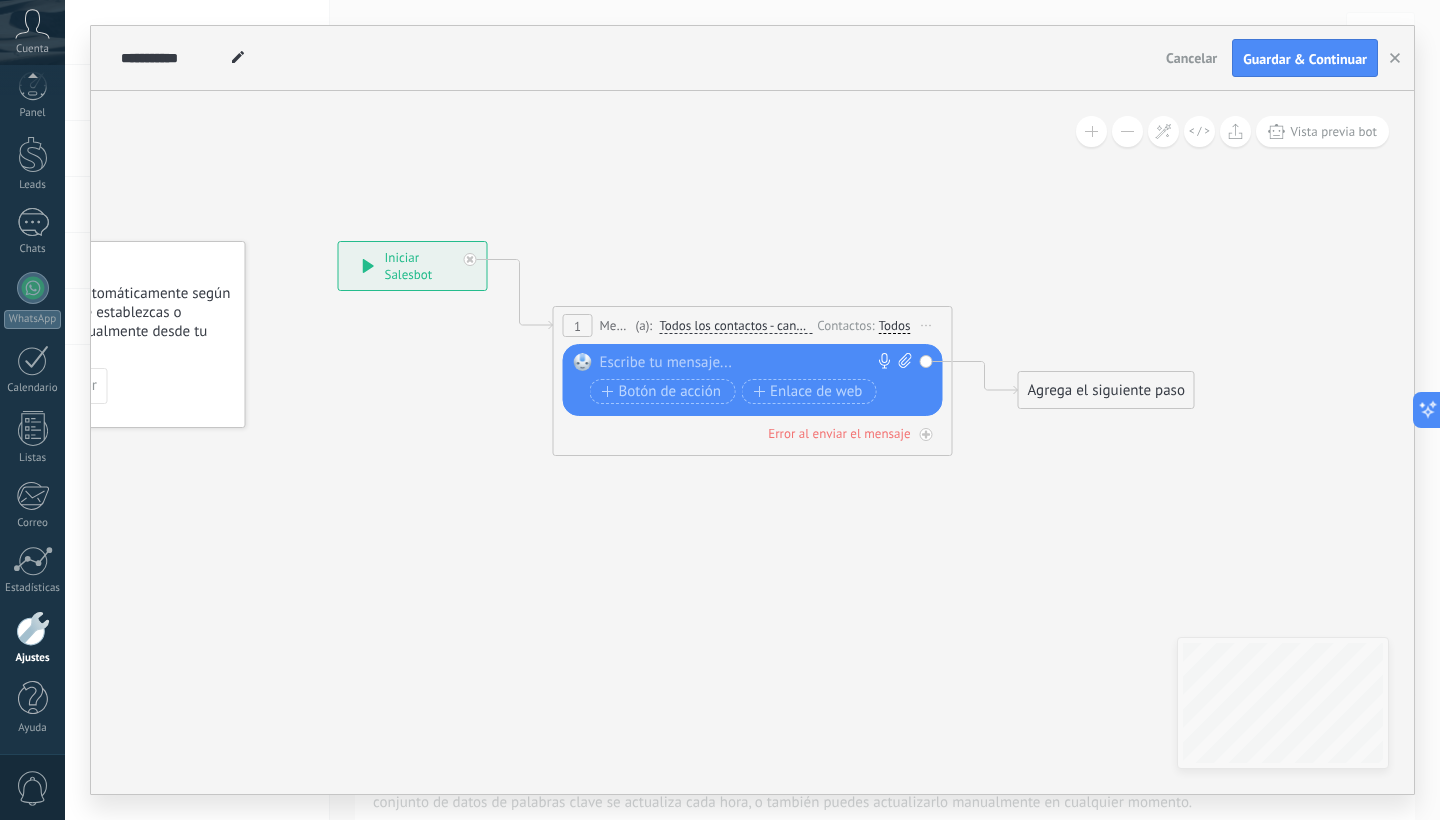 click at bounding box center (748, 363) 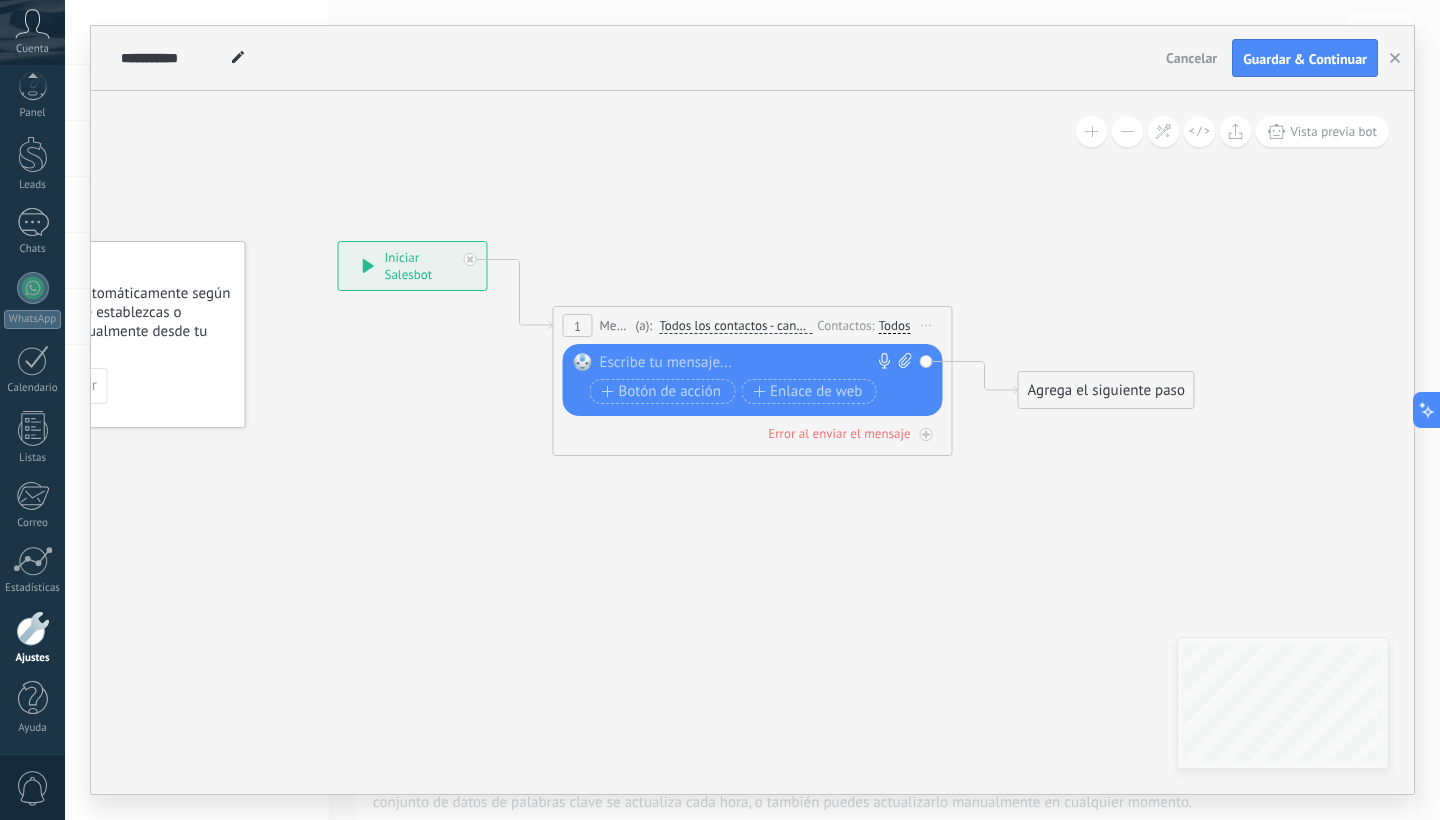 paste 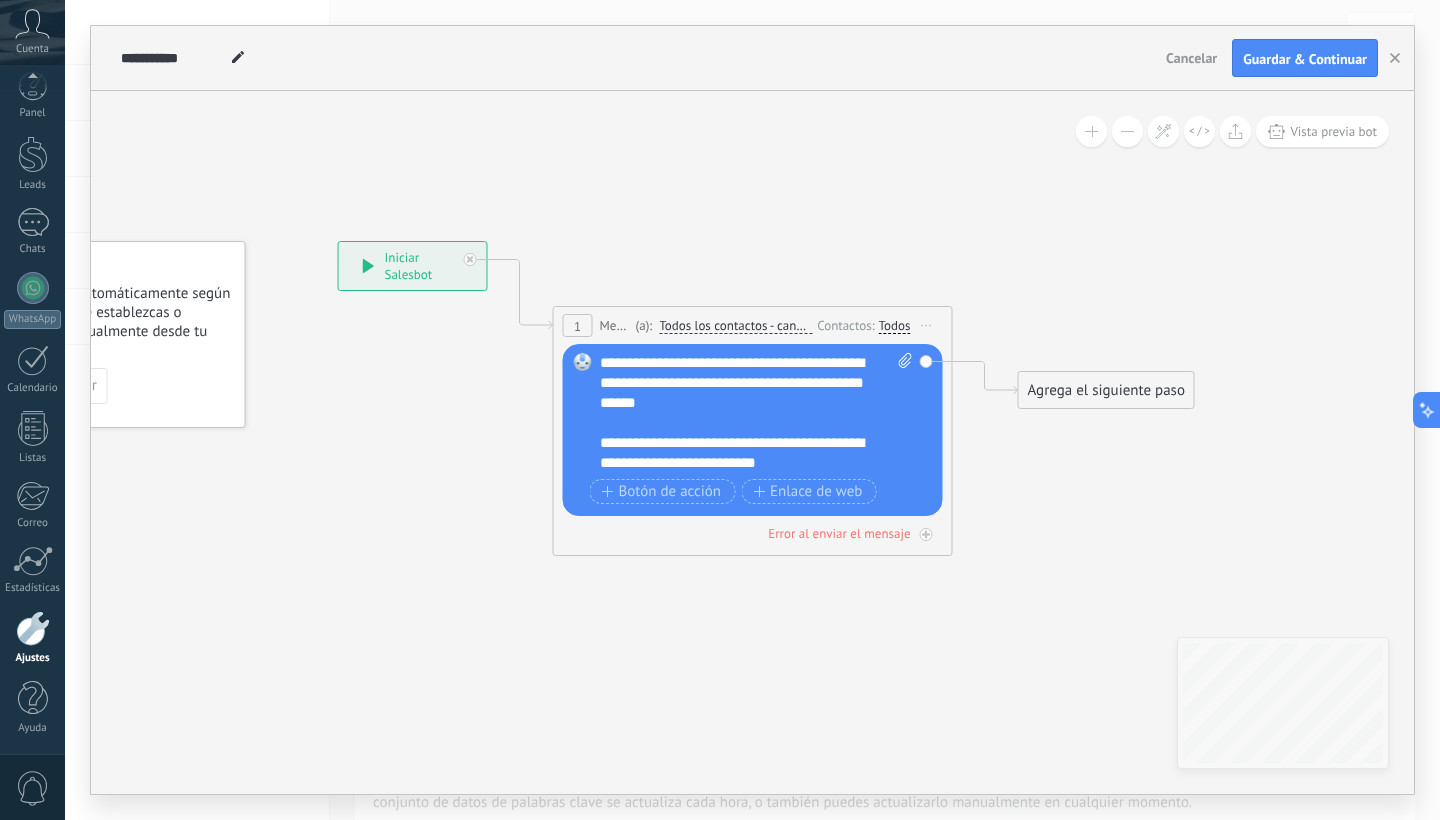 type 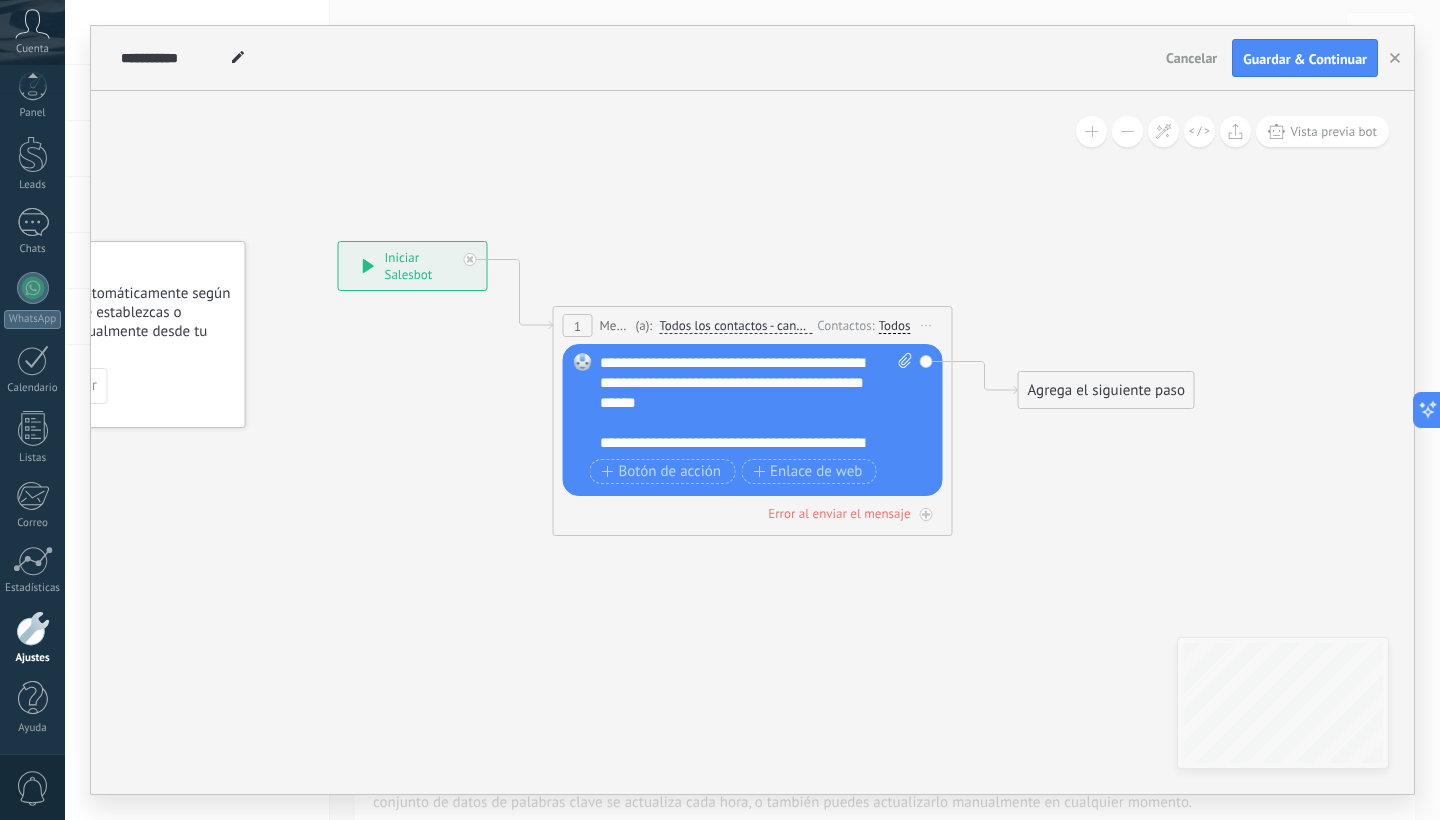 click on "Agrega el siguiente paso" at bounding box center (1106, 390) 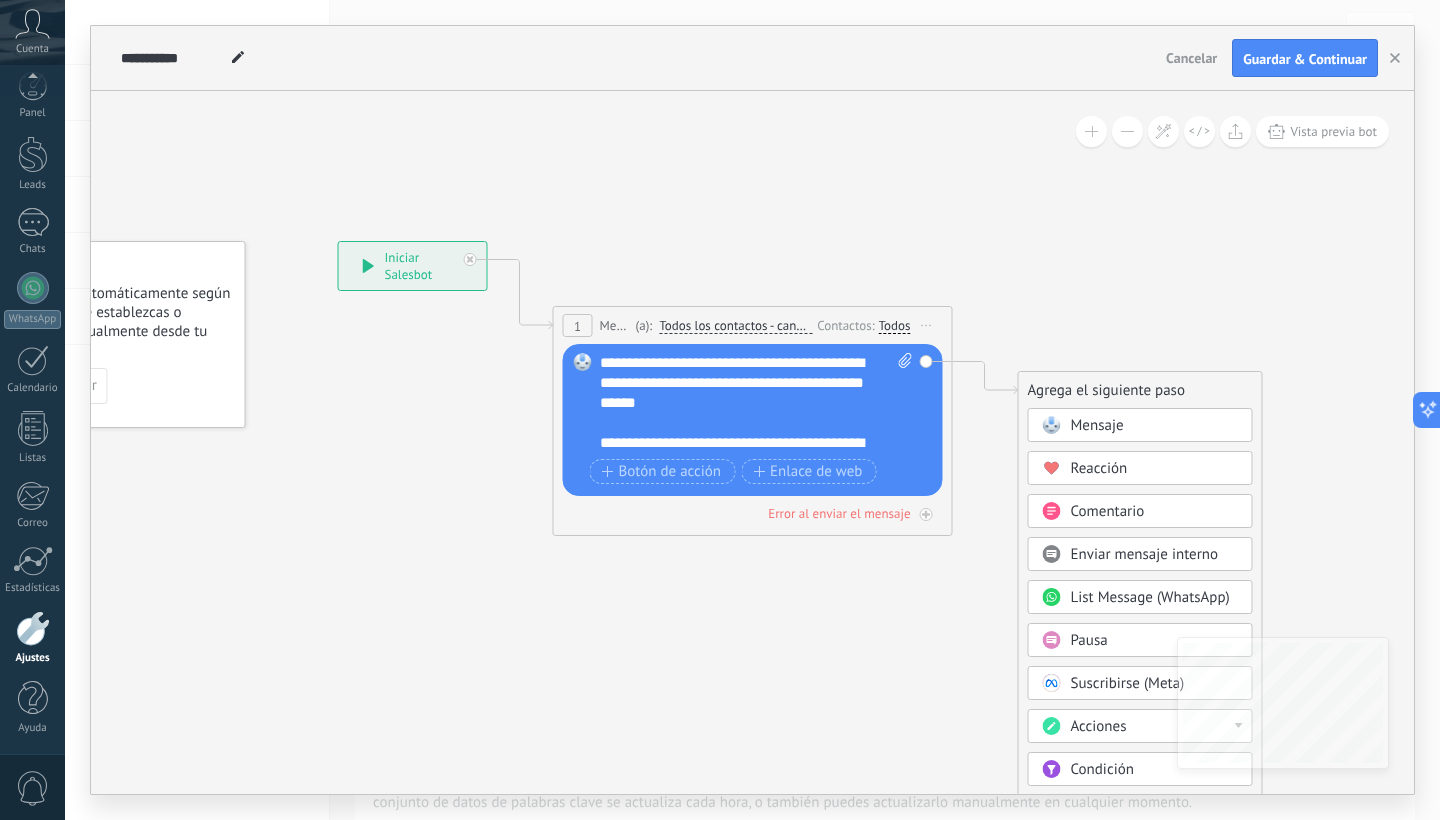 click on "Iniciar vista previa aquí
Cambiar nombre
Duplicar
[GEOGRAPHIC_DATA]" at bounding box center [927, 325] 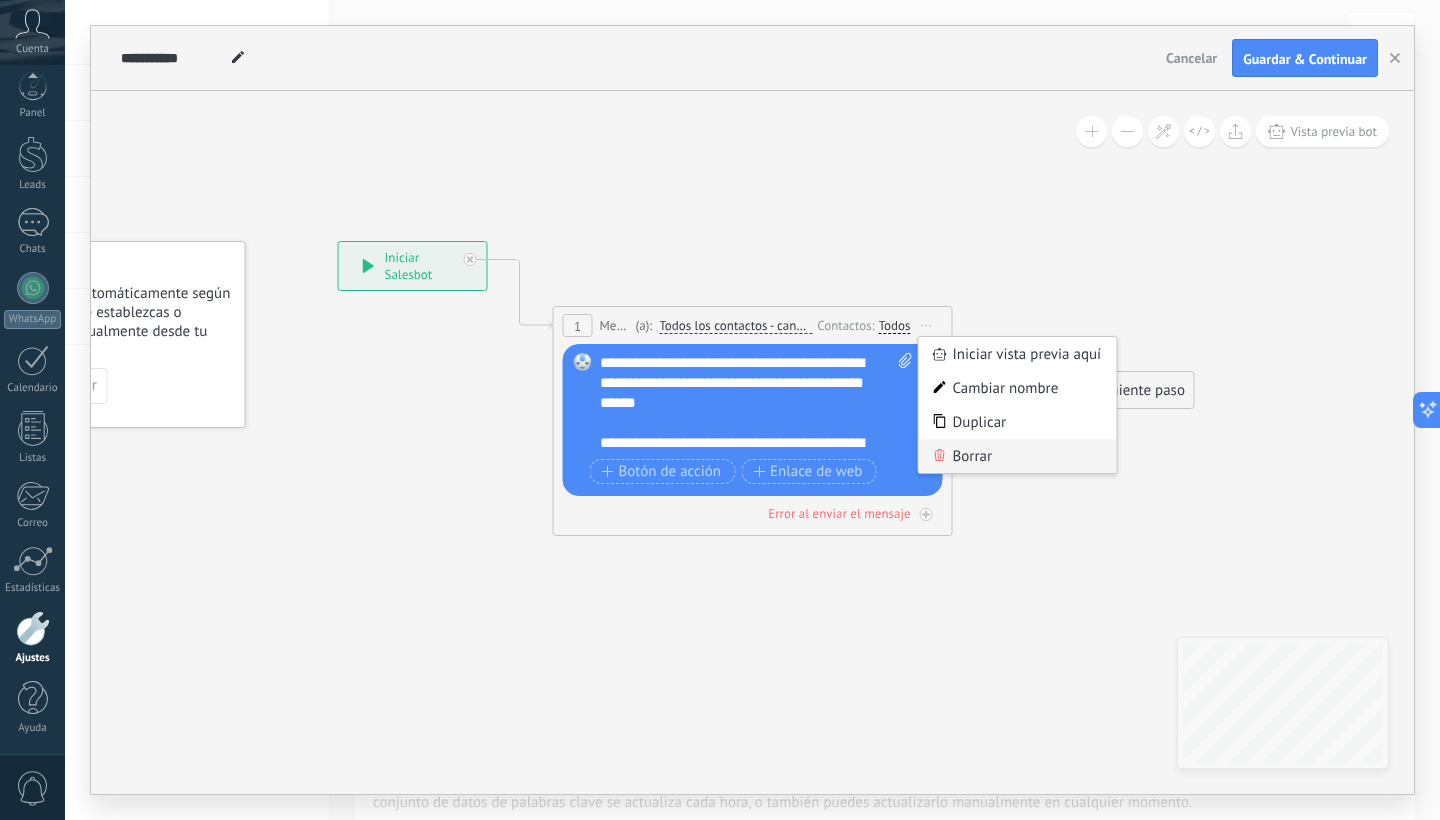 click on "Borrar" at bounding box center (1018, 456) 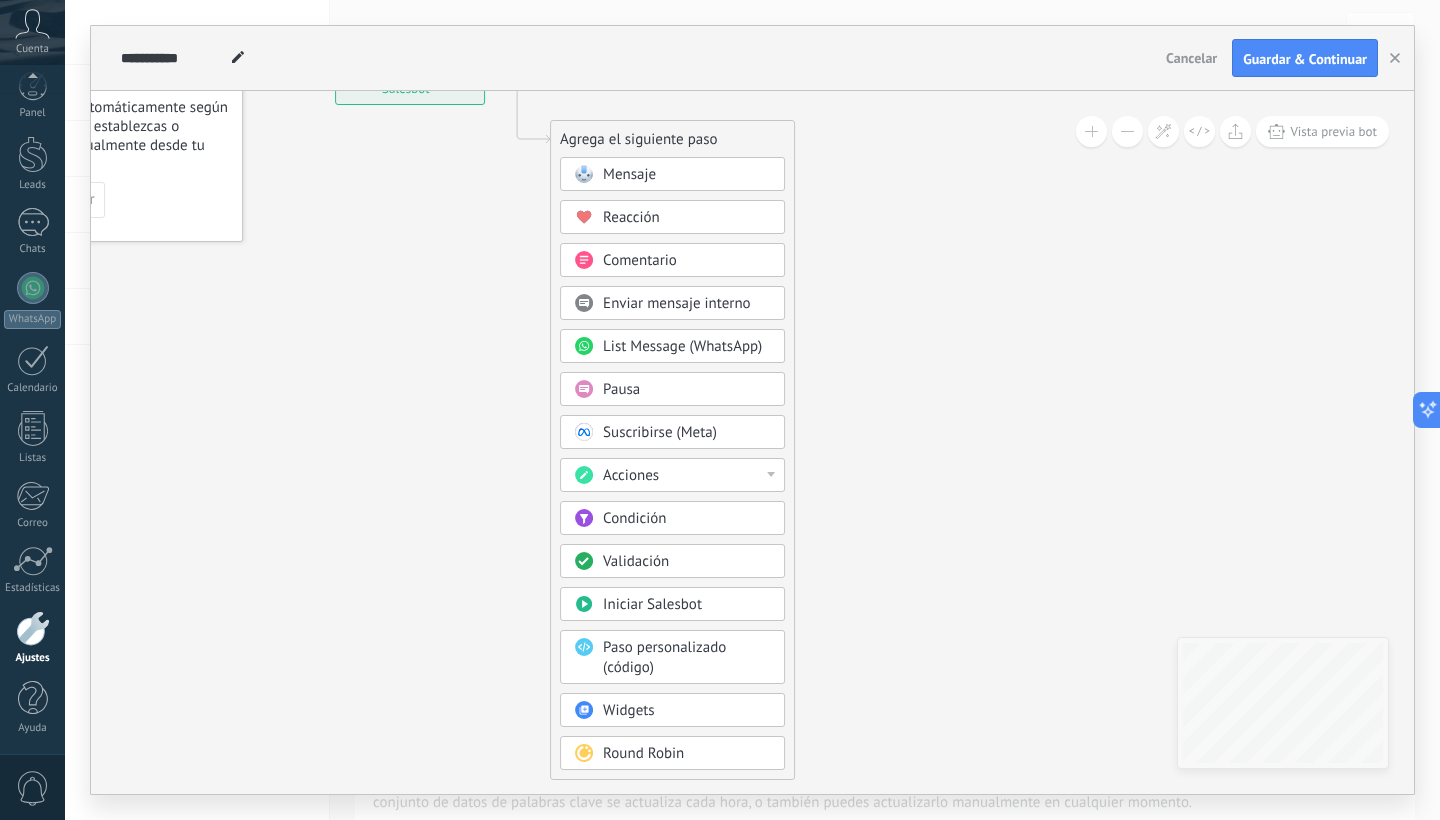 click on "Pausa" at bounding box center [621, 389] 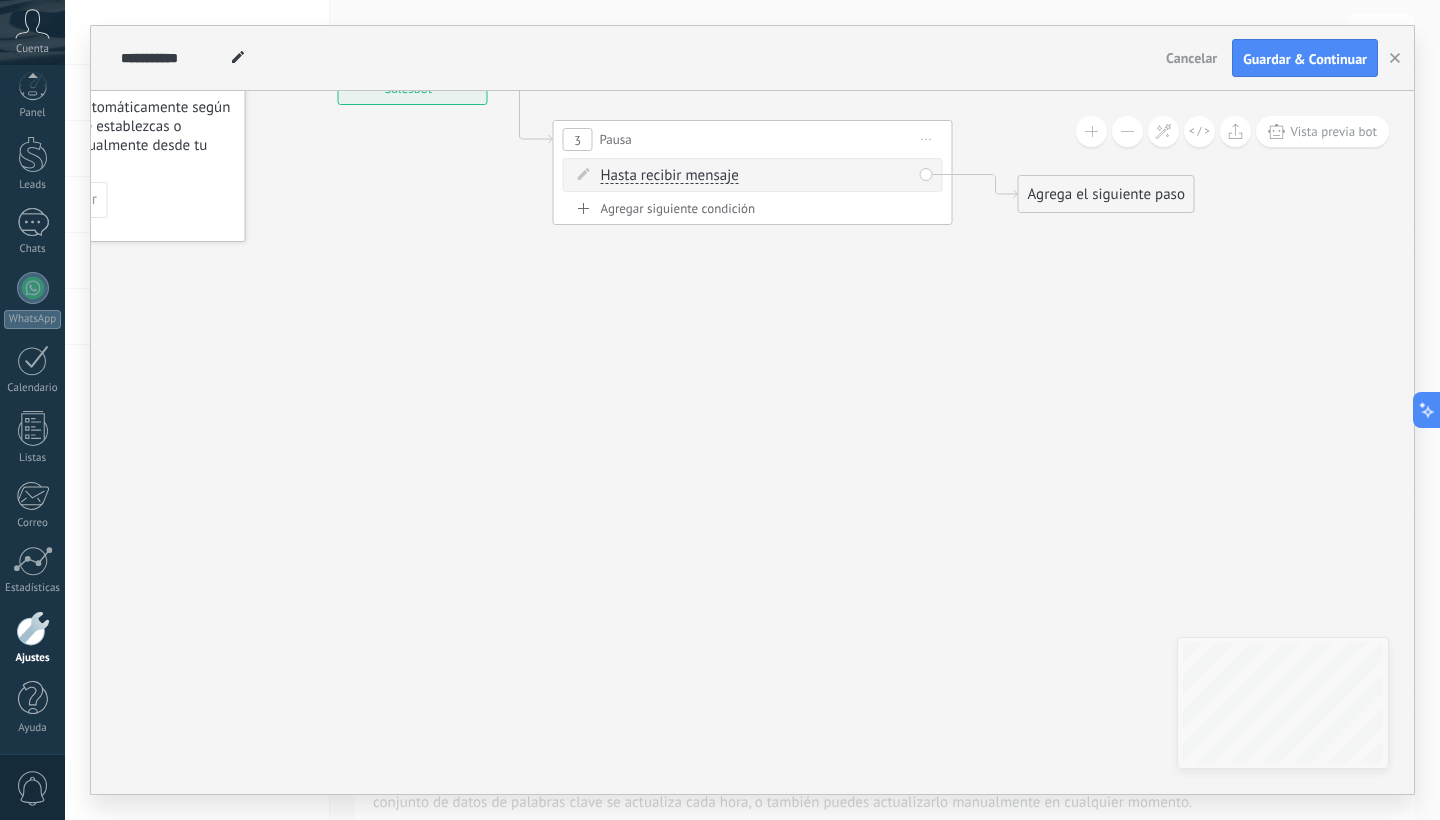 click on "Hasta recibir mensaje" at bounding box center [670, 176] 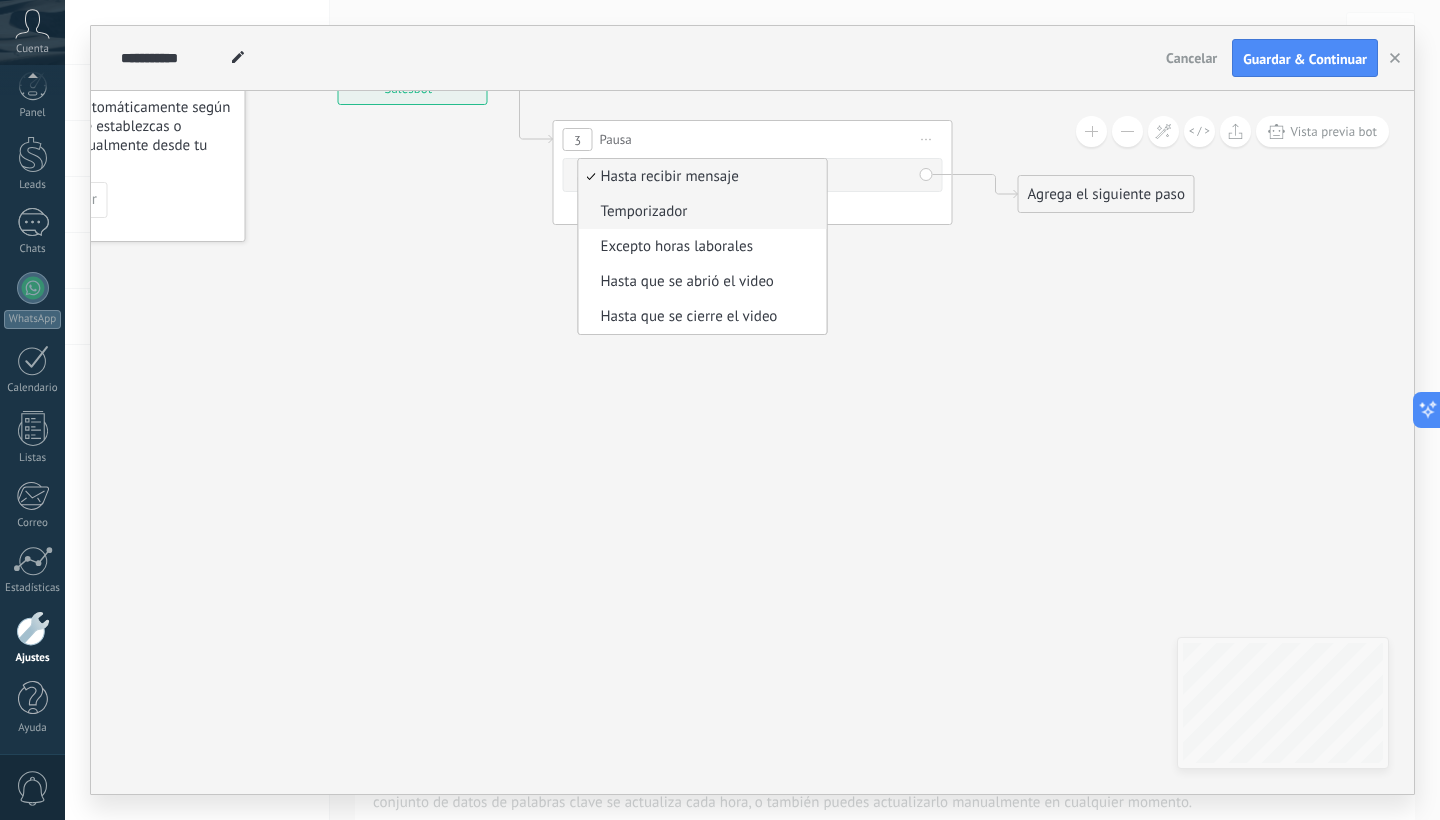 click on "Temporizador" at bounding box center (700, 212) 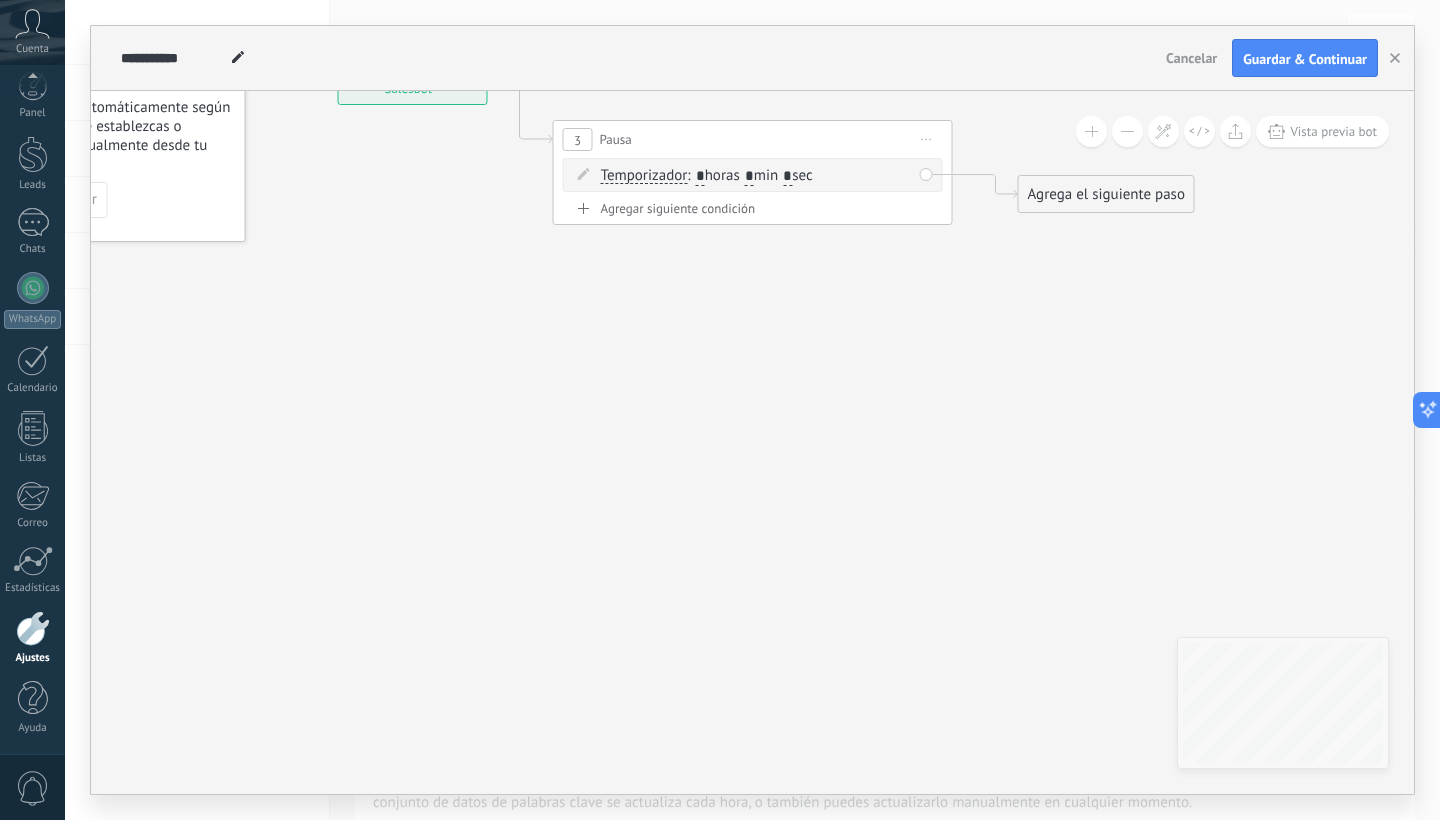 click on "*" at bounding box center (749, 177) 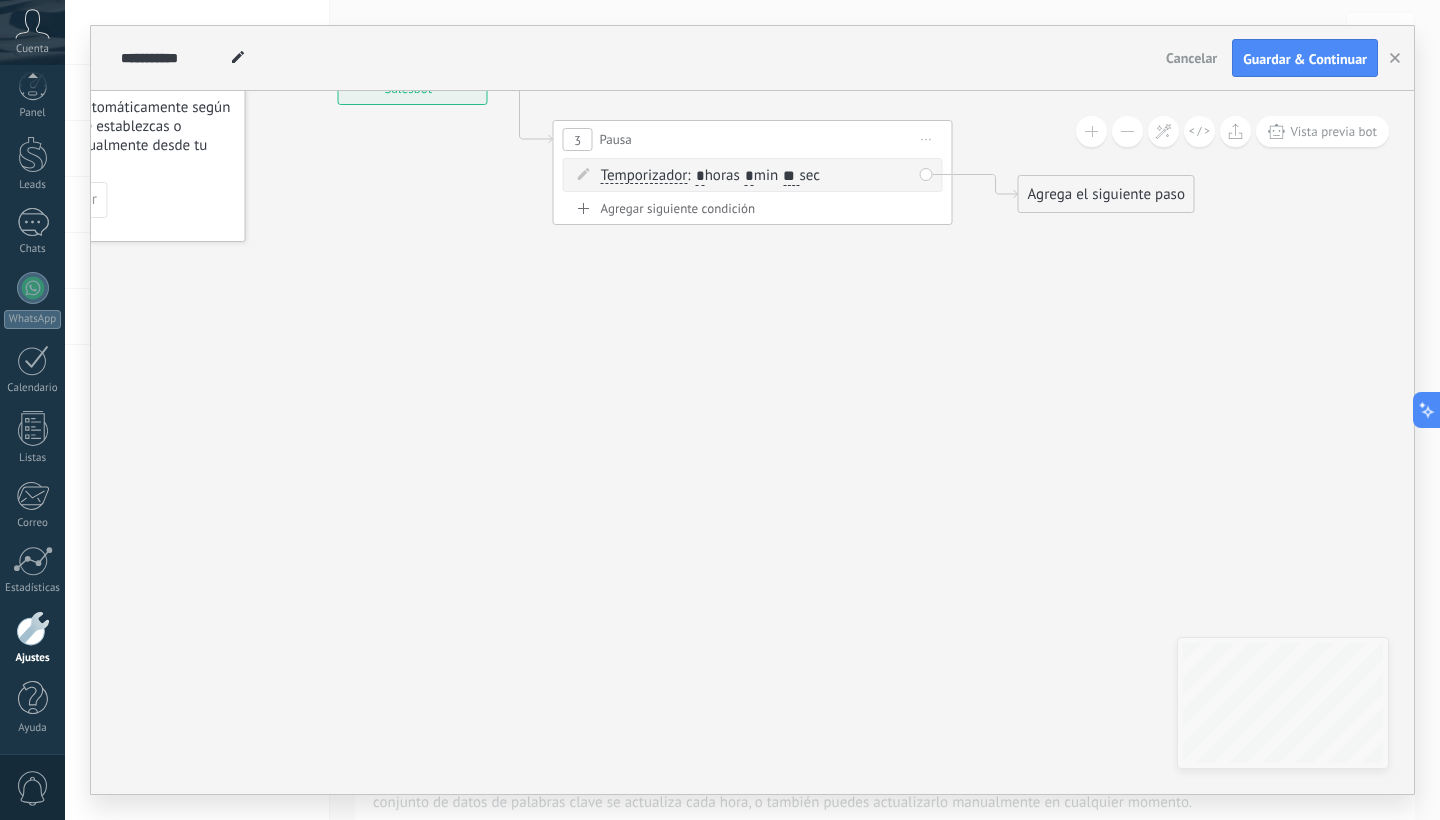 type on "**" 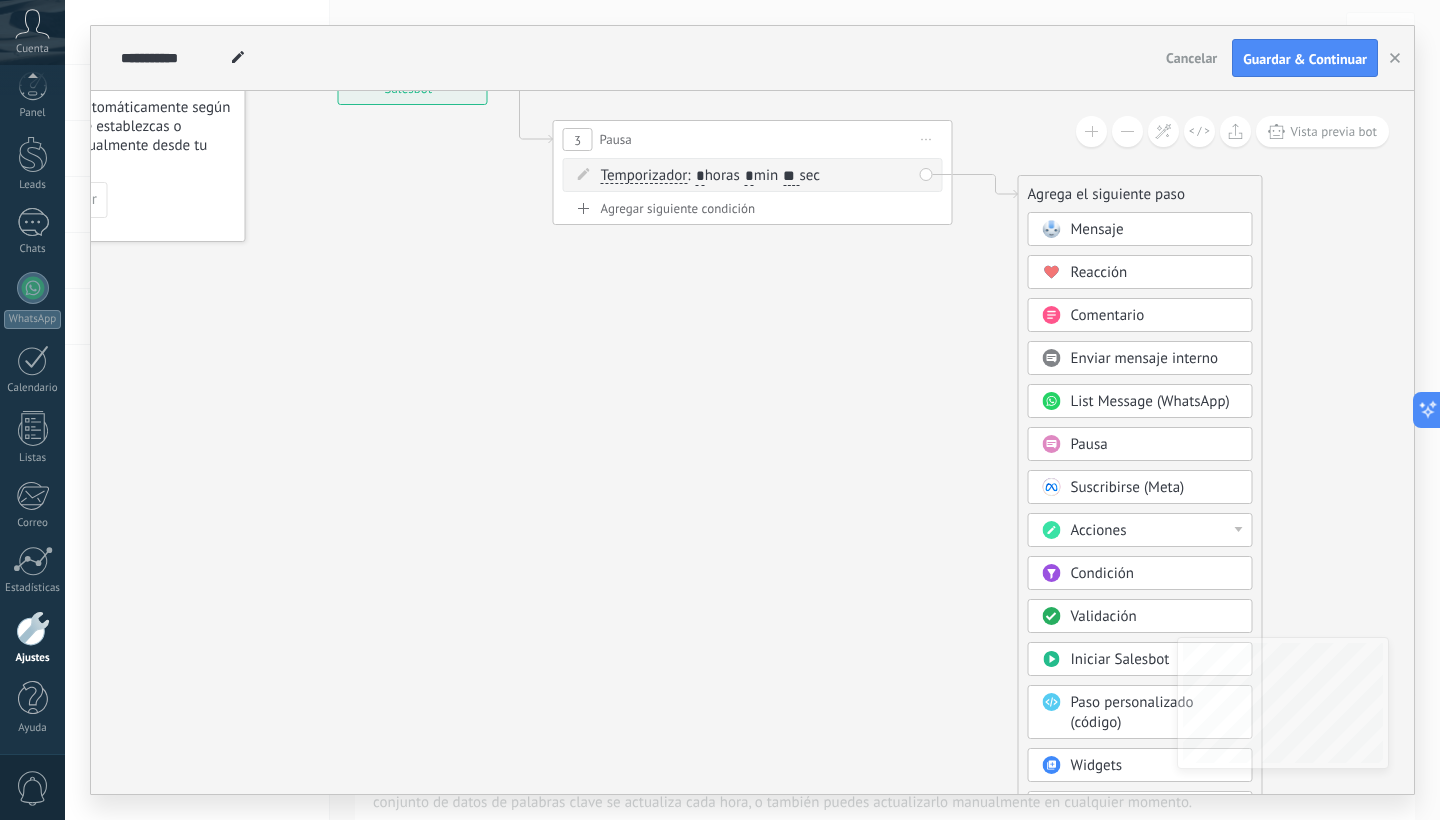 click on "Mensaje" at bounding box center [1097, 229] 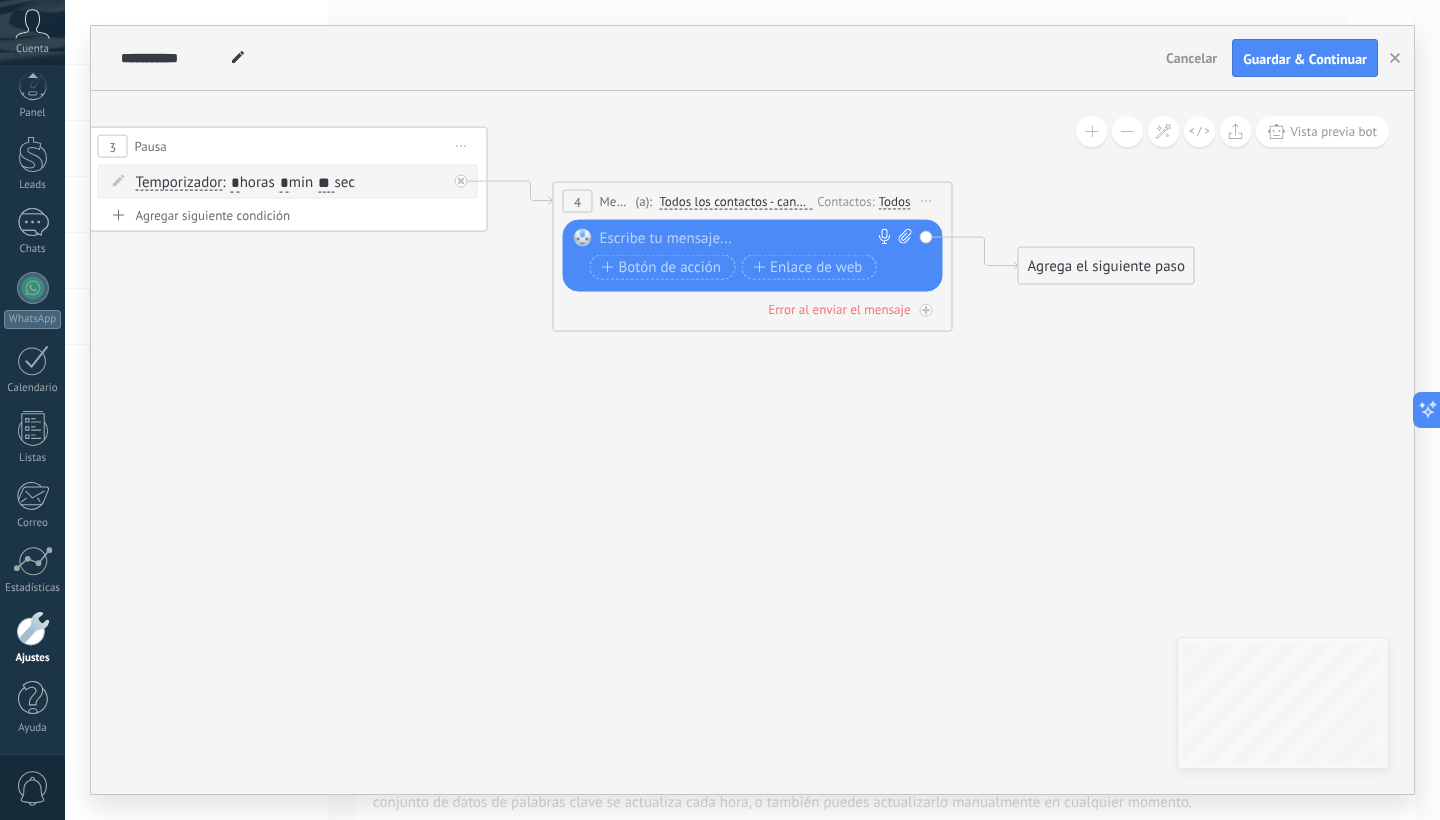 click at bounding box center [748, 239] 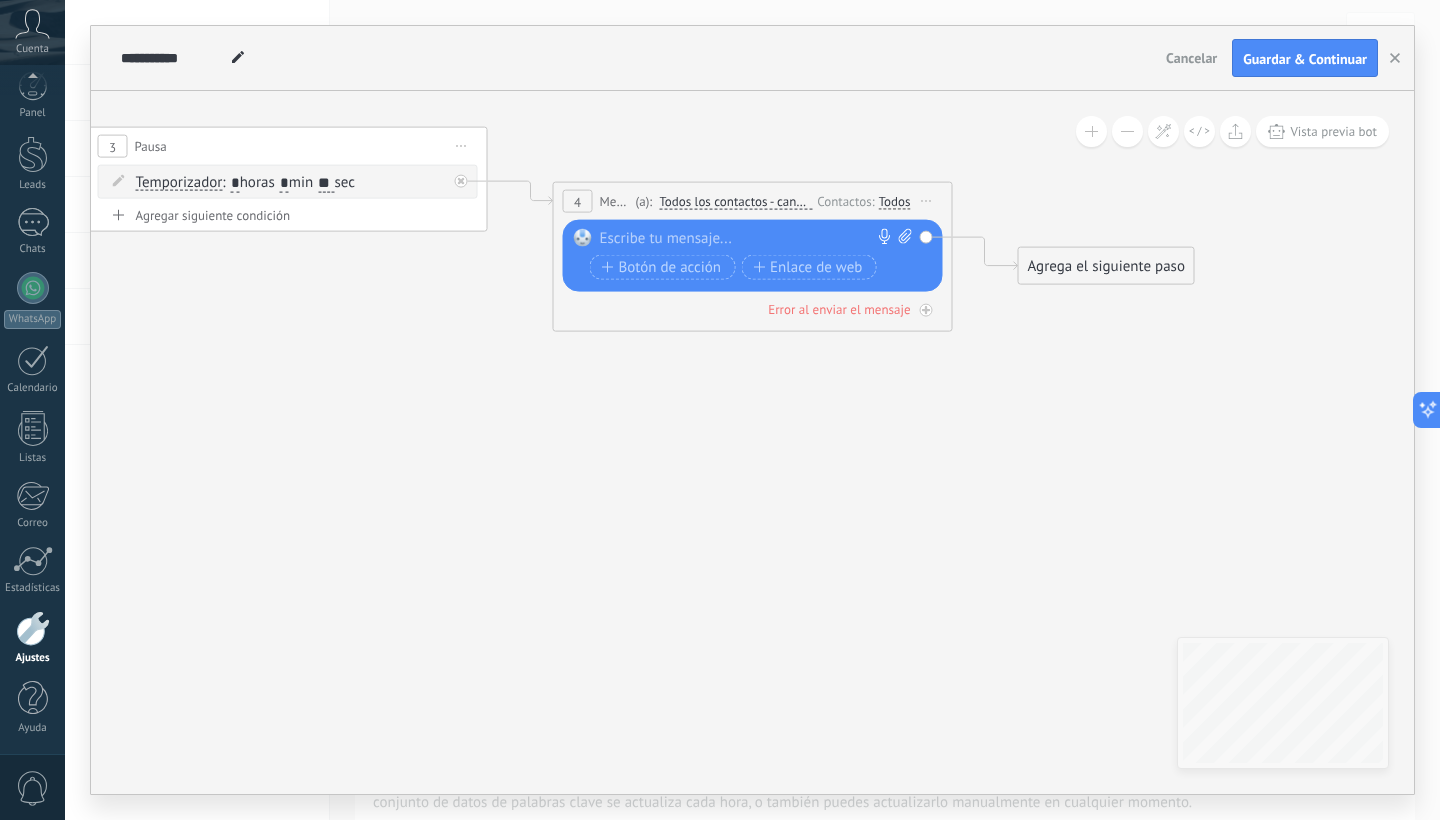 paste 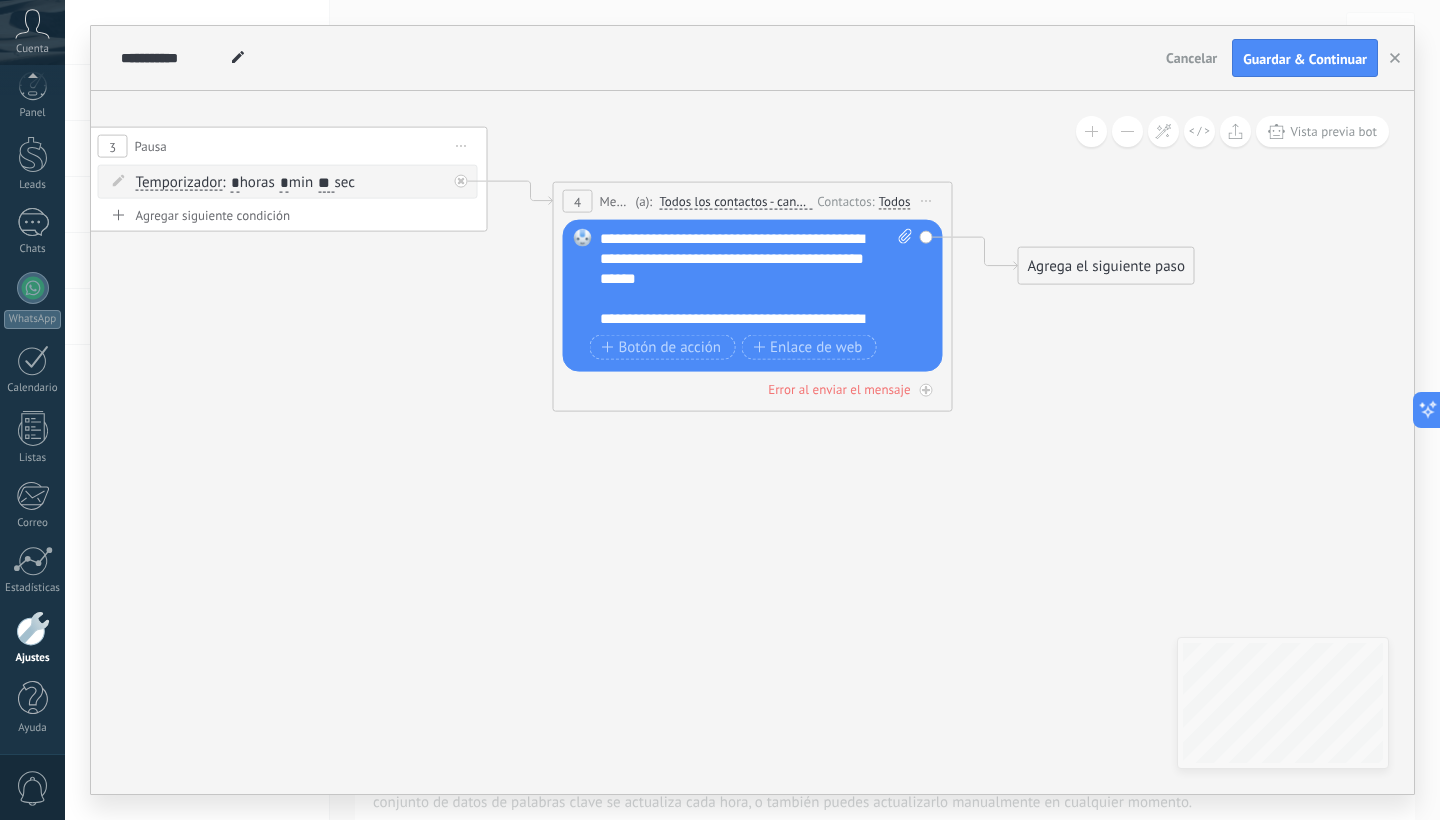 click on "Agrega el siguiente paso" at bounding box center [1106, 266] 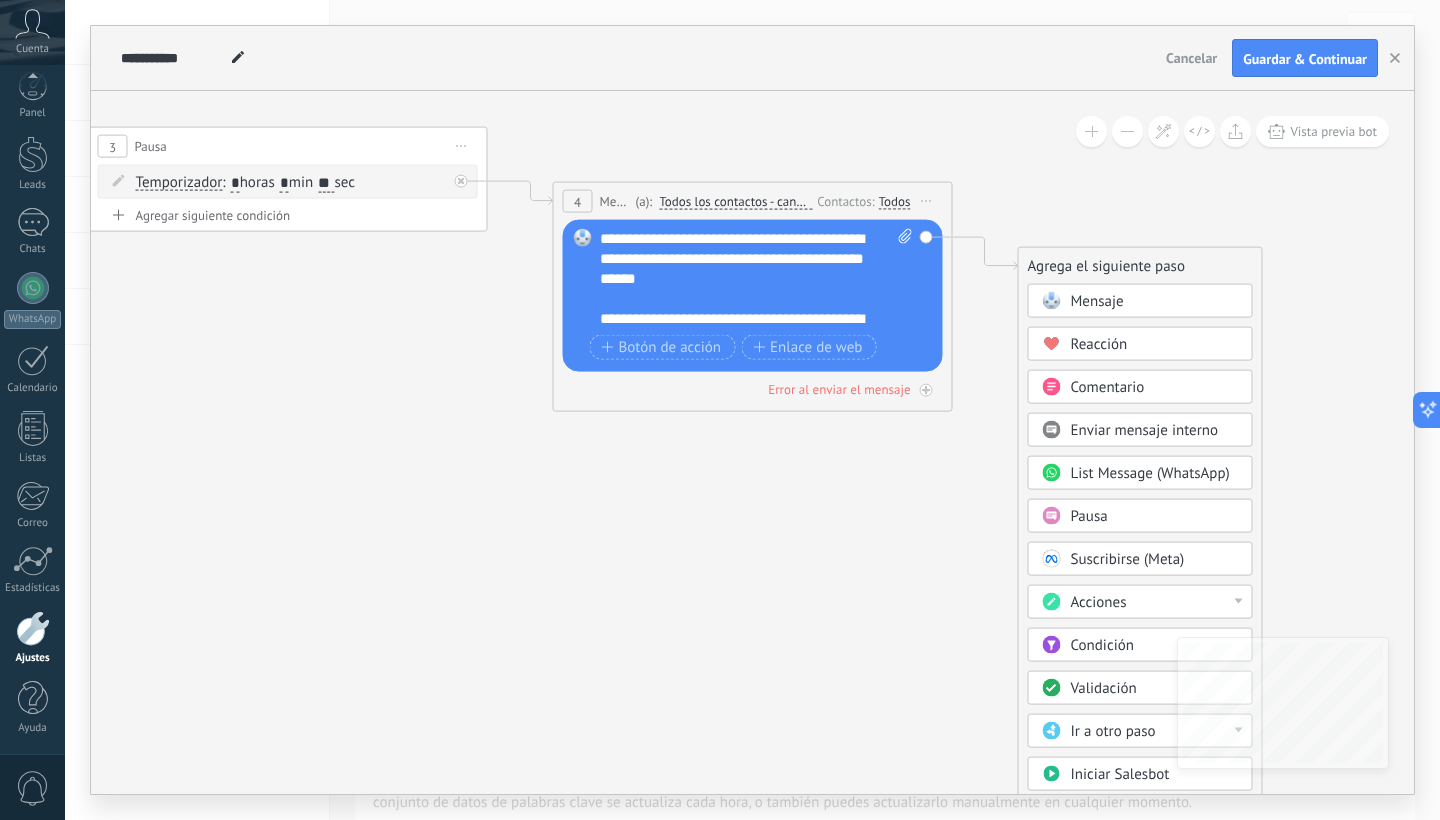 click on "Pausa" at bounding box center (1089, 516) 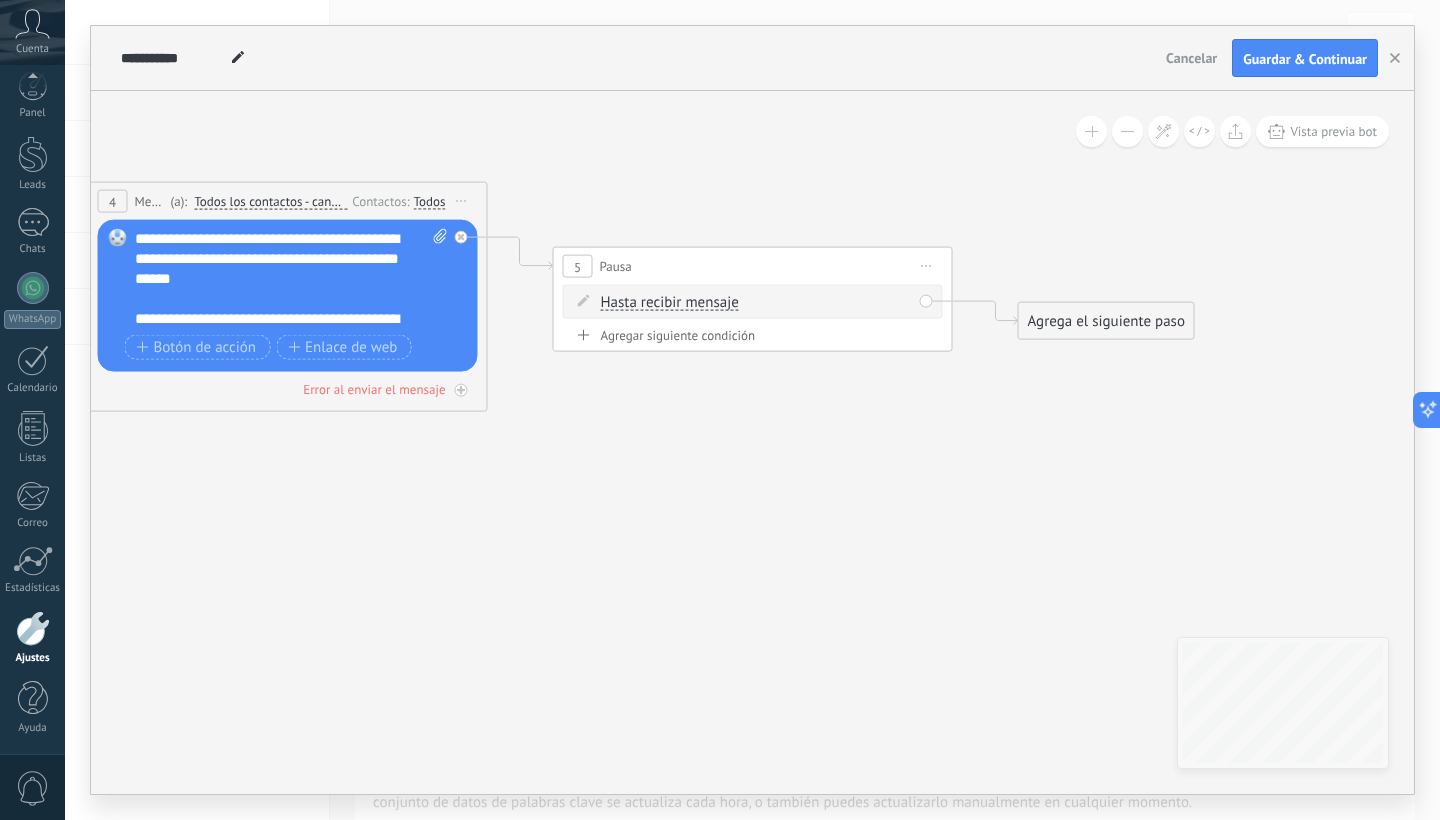 click on "Hasta recibir mensaje
Hasta recibir mensaje
Temporizador
Excepto horas laborales
Hasta que se abrió el video
Hasta que se cierre el video
Hasta recibir mensaje
Hasta recibir mensaje
Temporizador
Excepto horas laborales
* *" at bounding box center [756, 303] 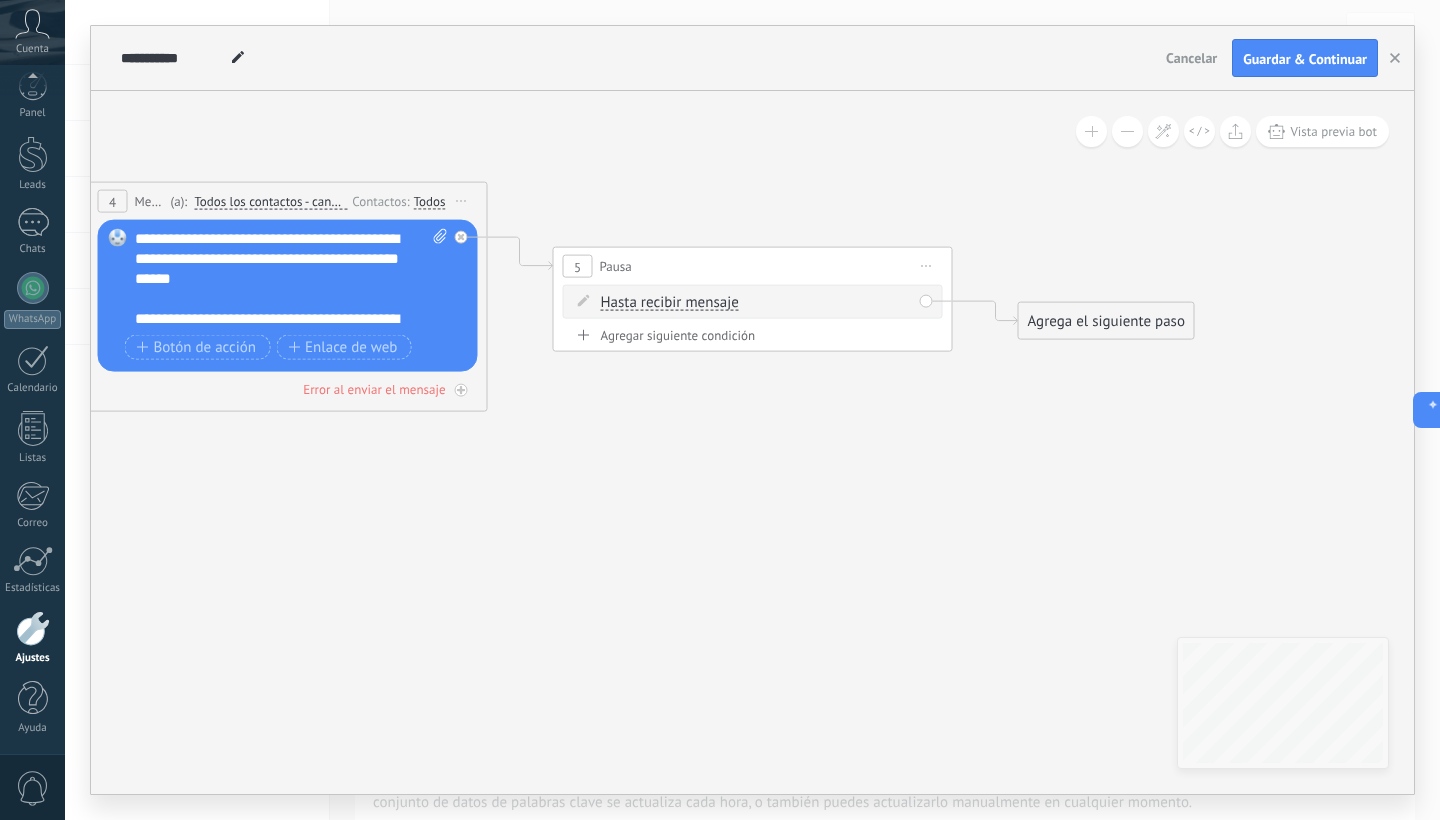 click on "Hasta recibir mensaje" at bounding box center [670, 303] 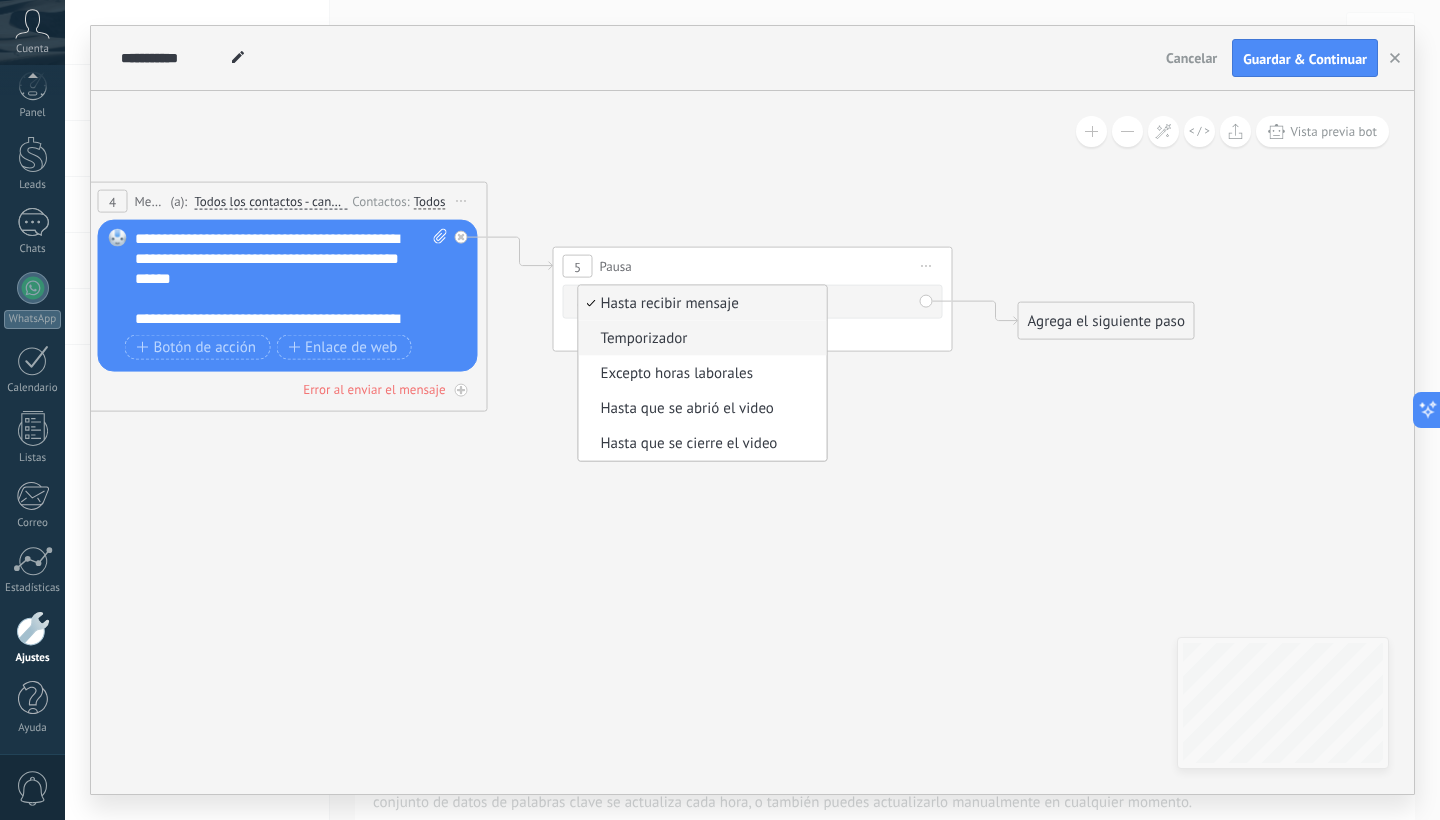 click on "Temporizador" at bounding box center [700, 339] 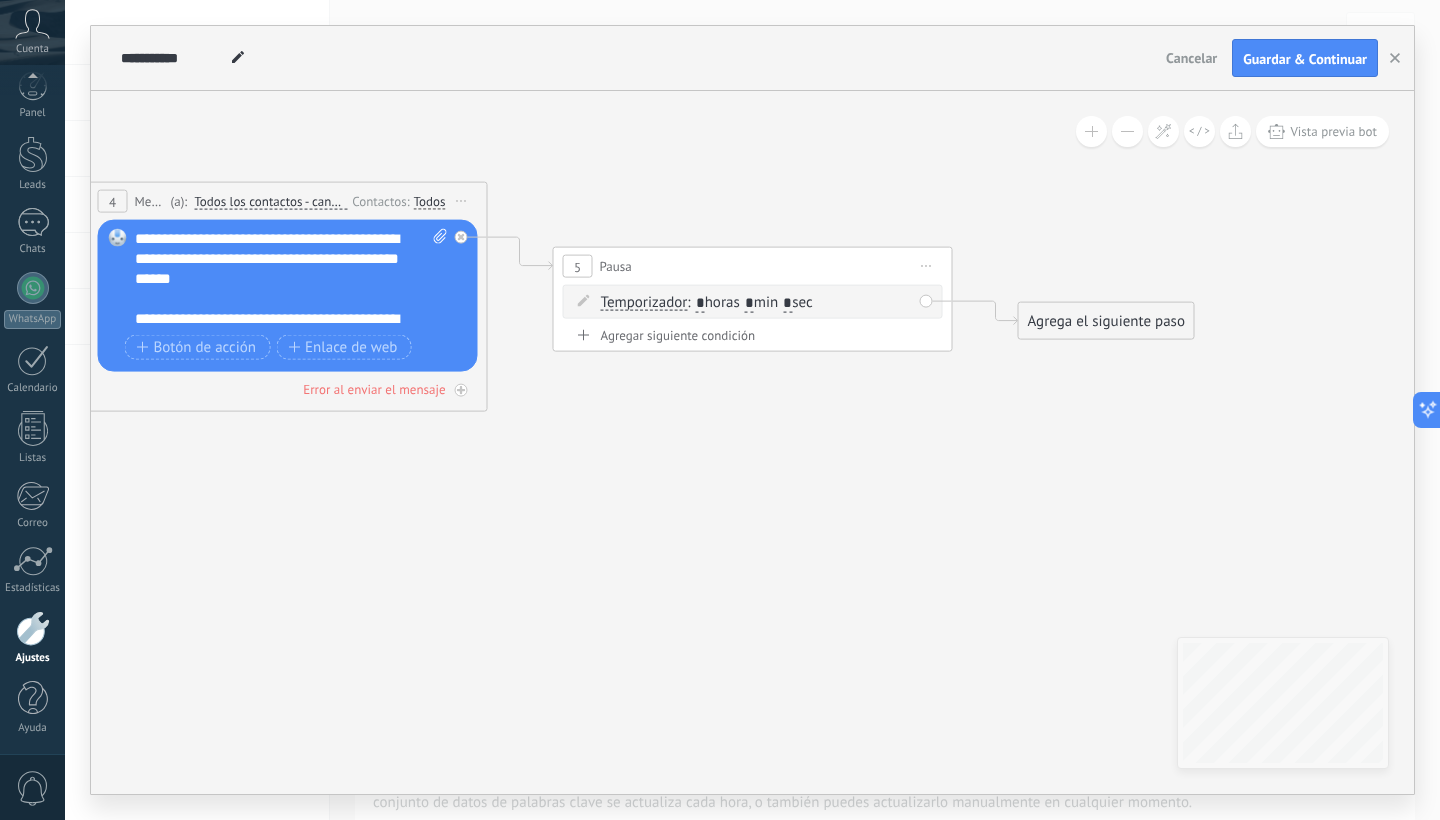 click on "*" at bounding box center [749, 303] 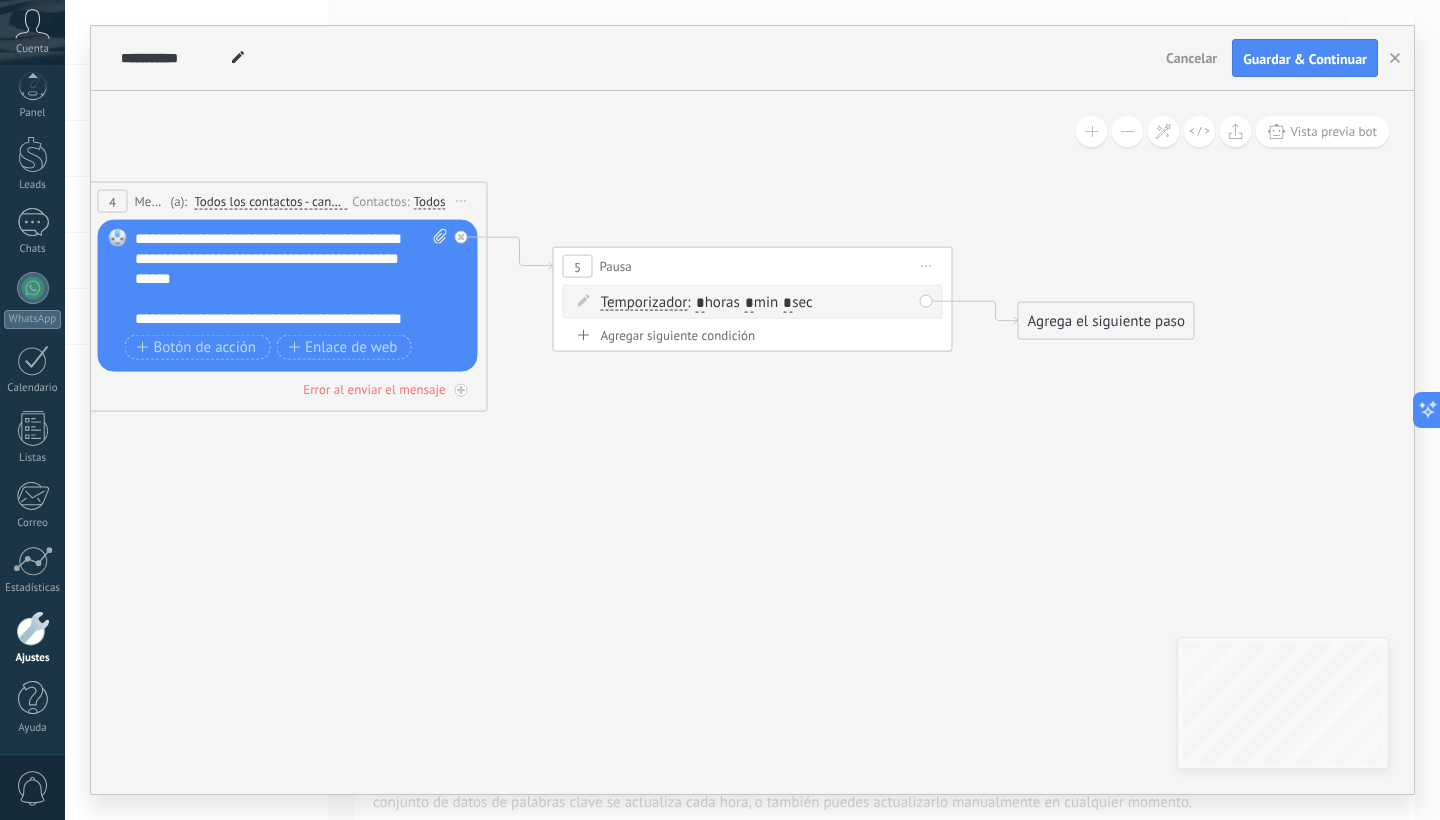 type on "*" 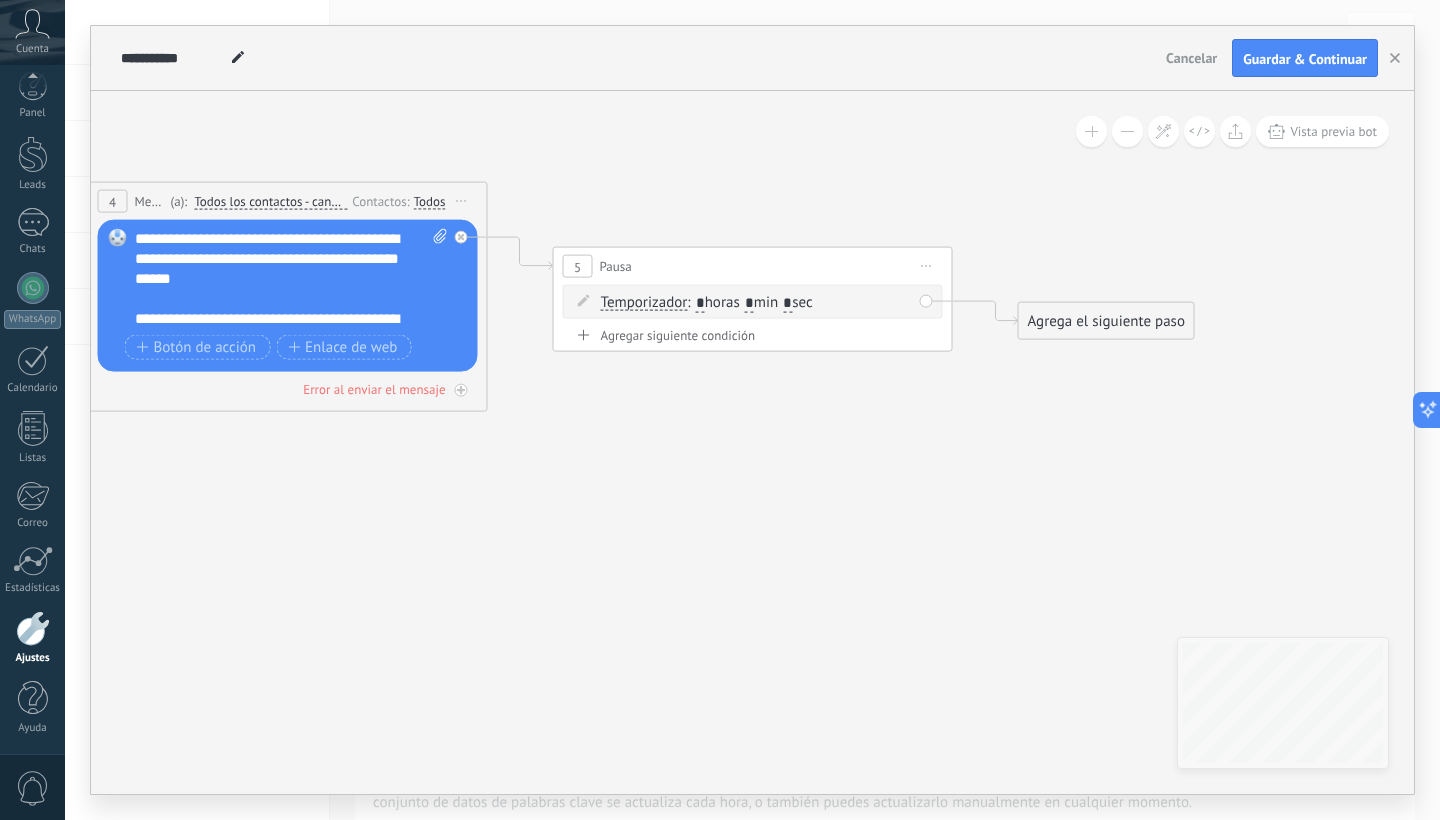 click on "Agrega el siguiente paso" at bounding box center [1106, 321] 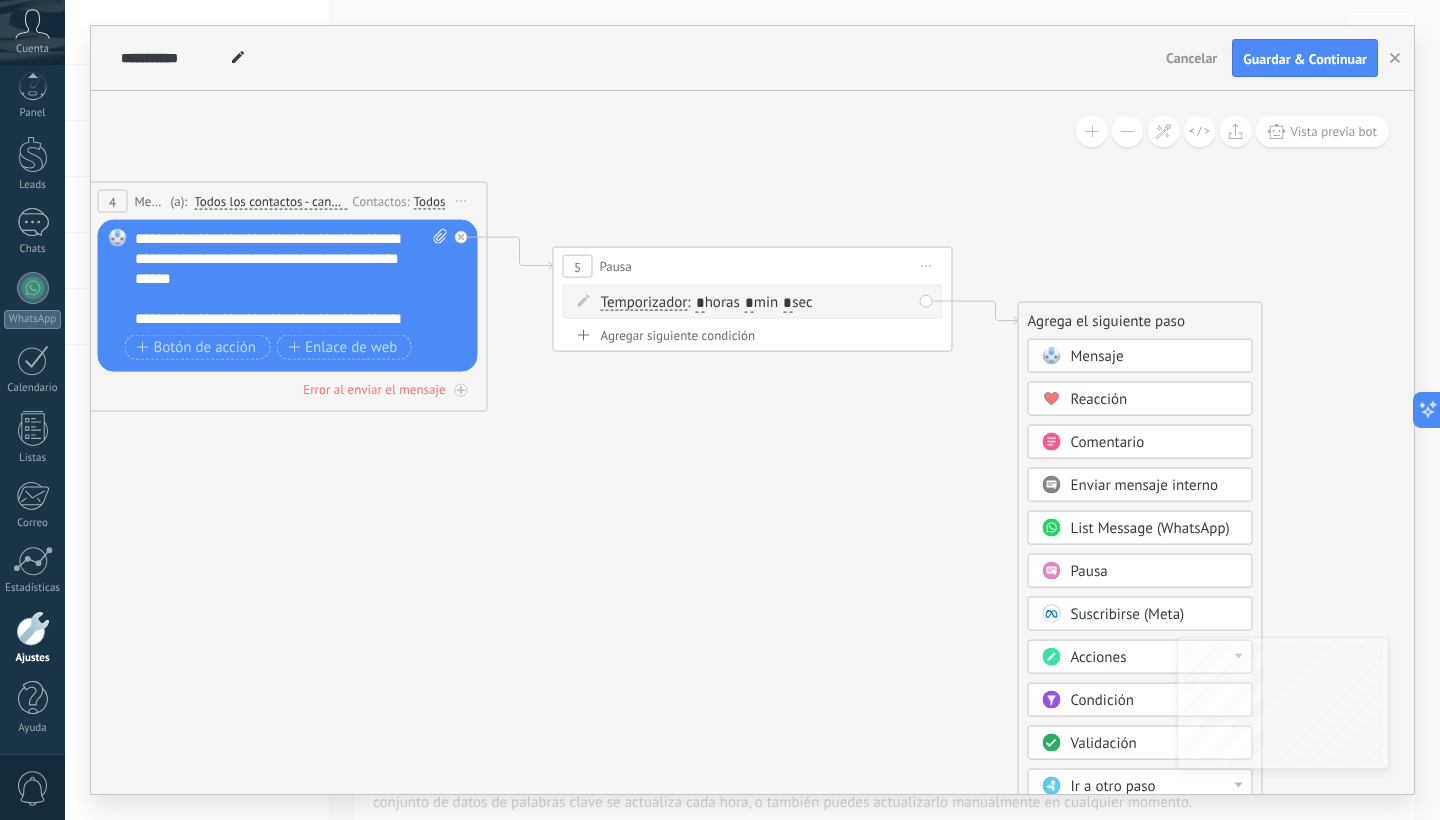 click on "Mensaje" at bounding box center (1140, 356) 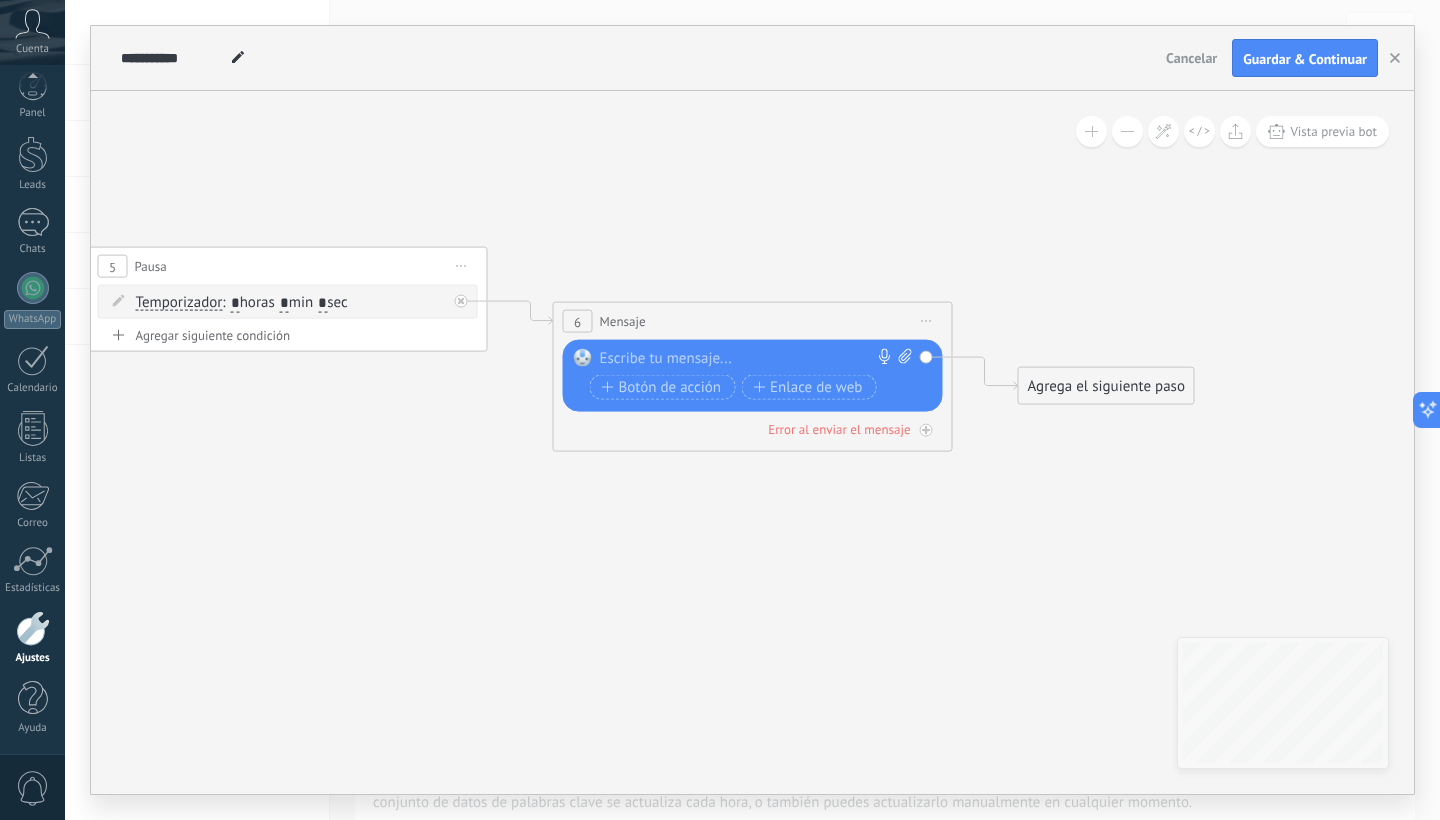 click at bounding box center [748, 359] 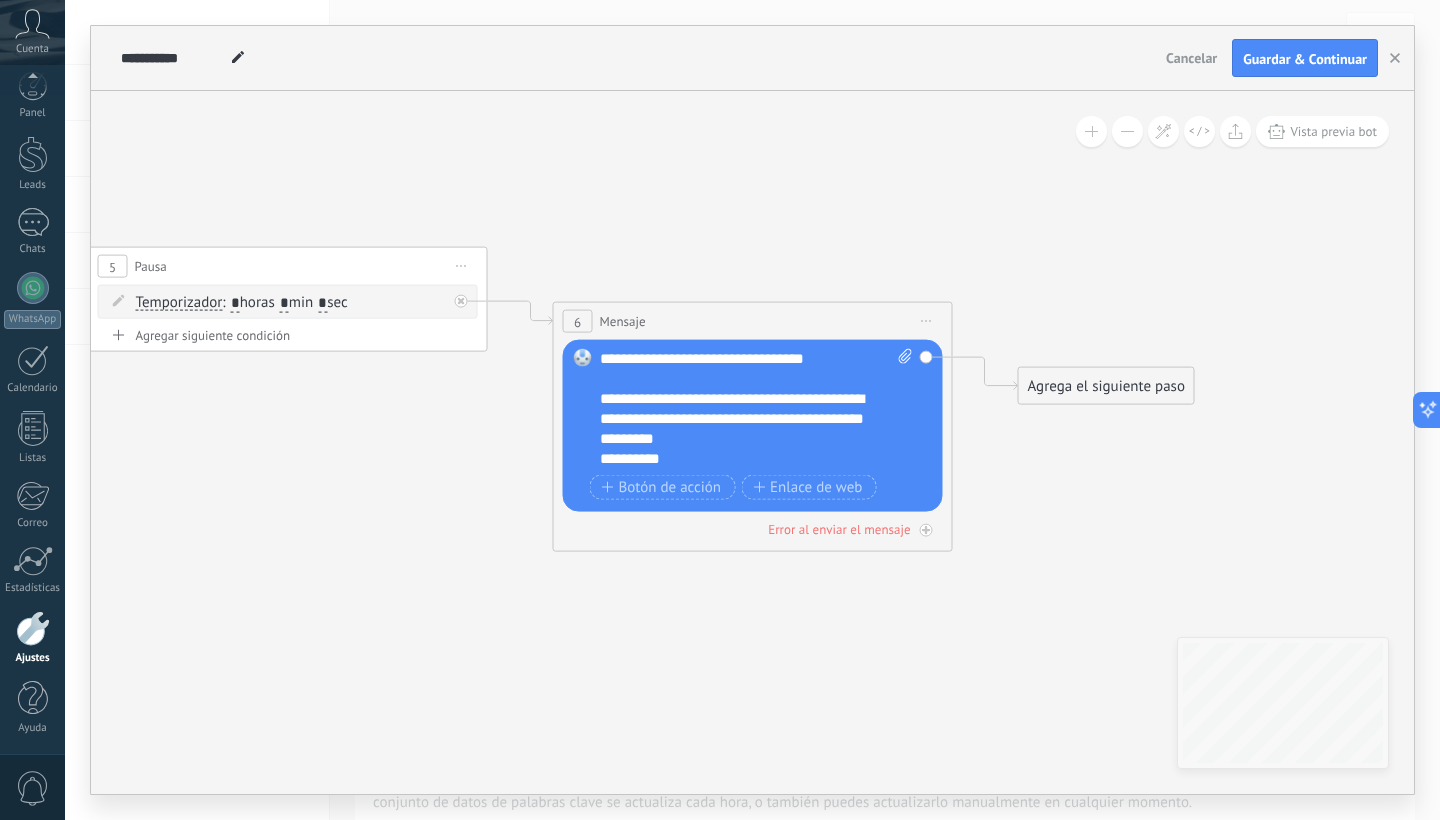 type 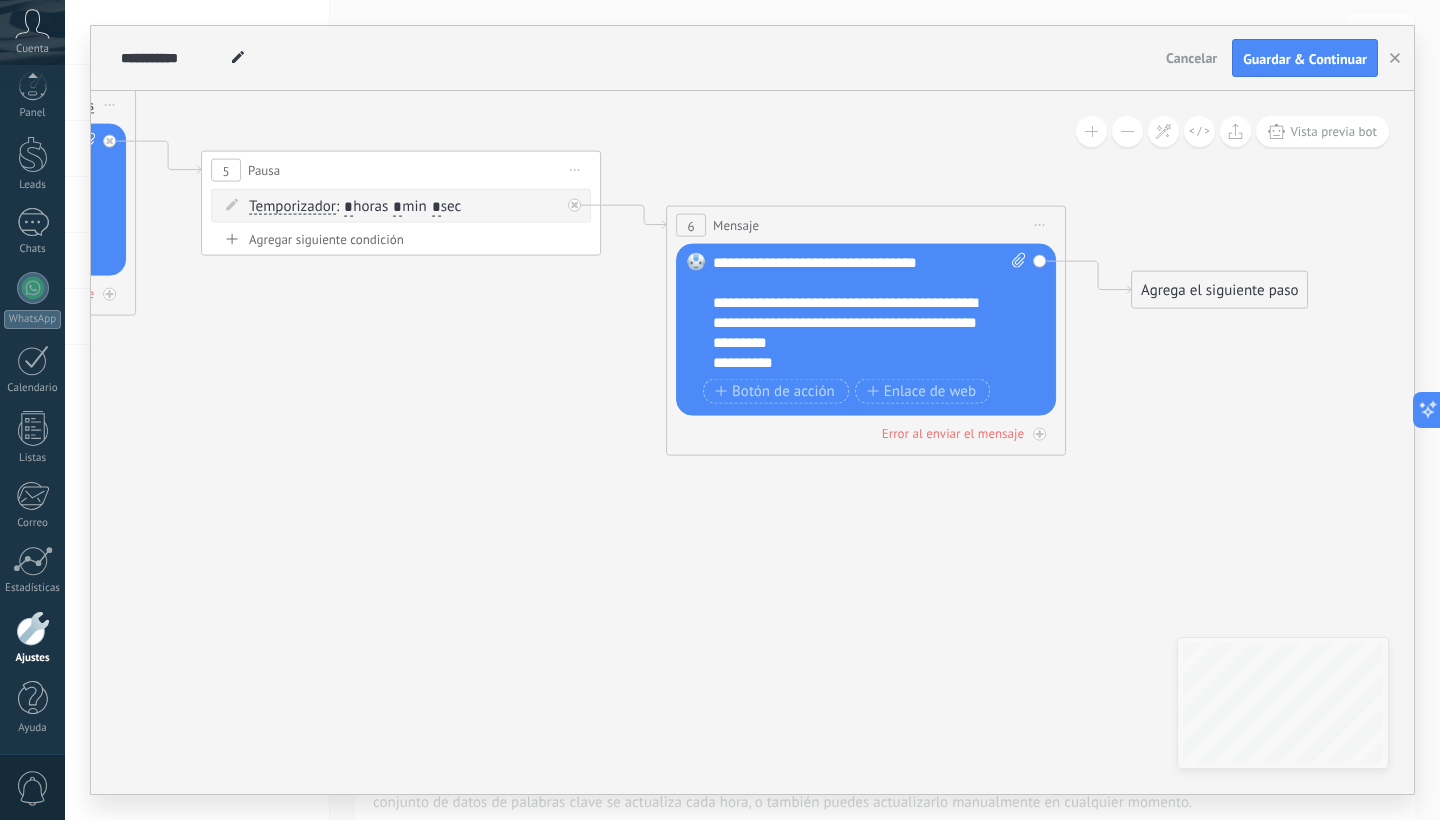 click at bounding box center (1015, 313) 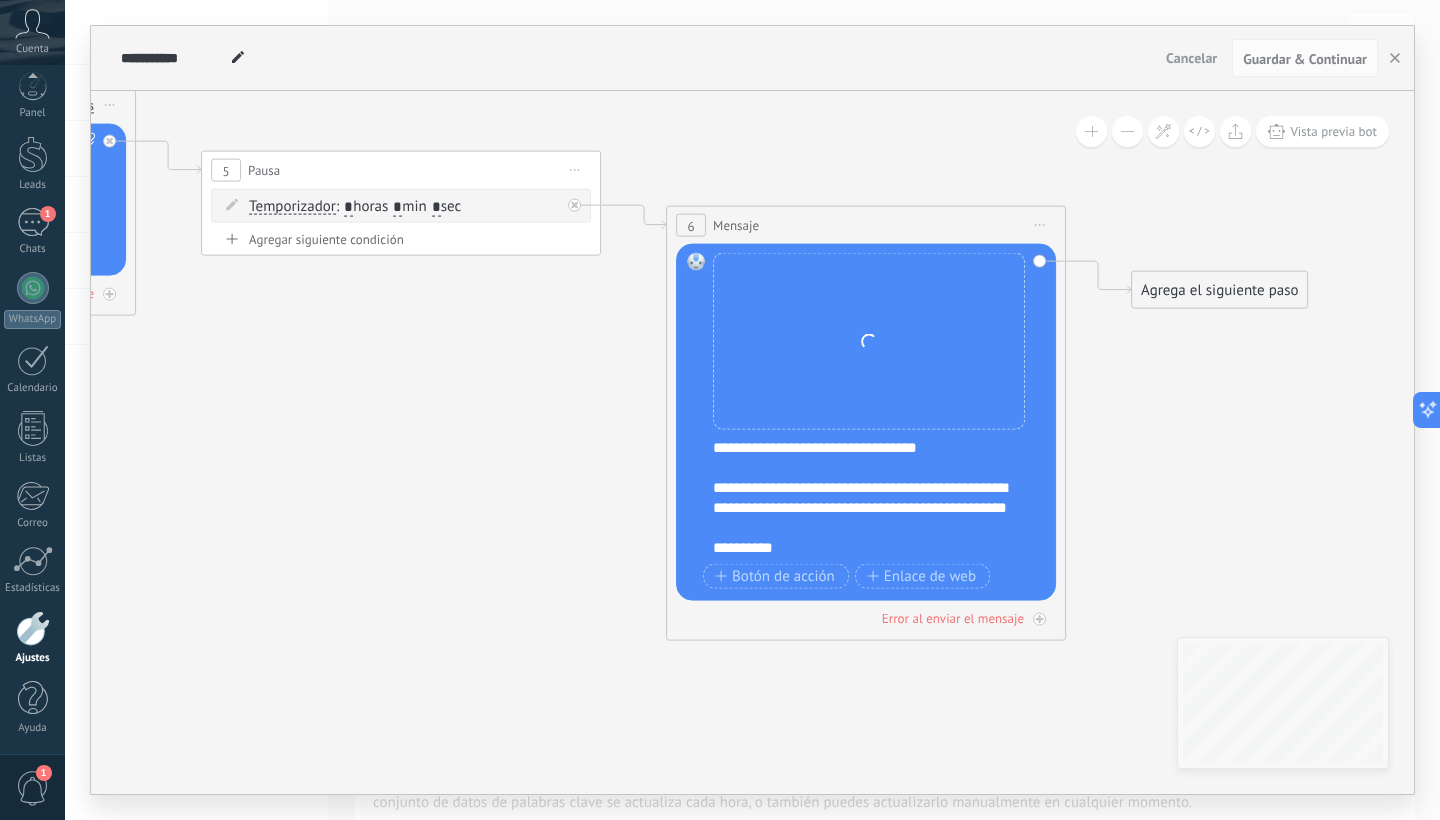 click 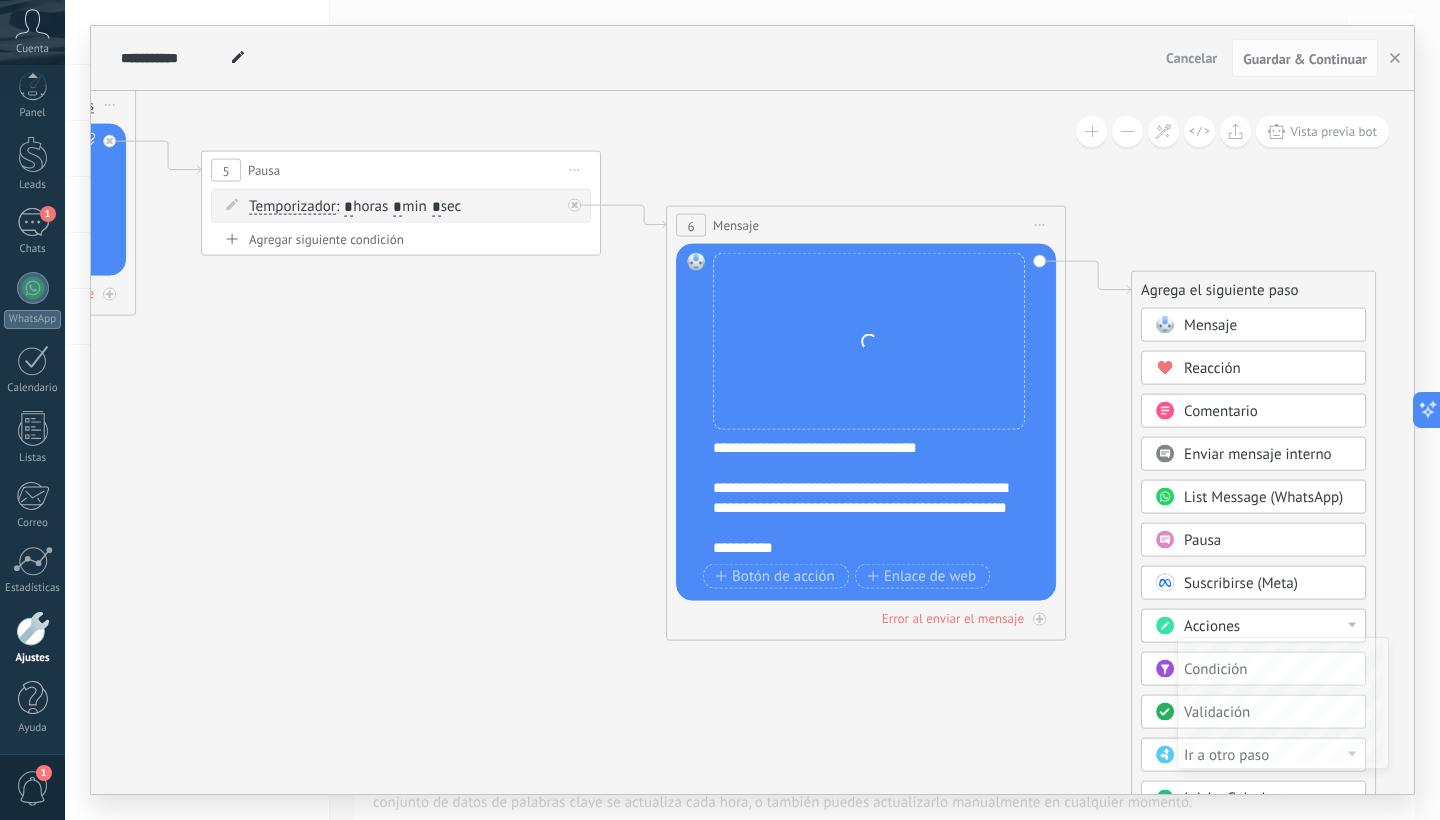 click on "Pausa" at bounding box center [1202, 540] 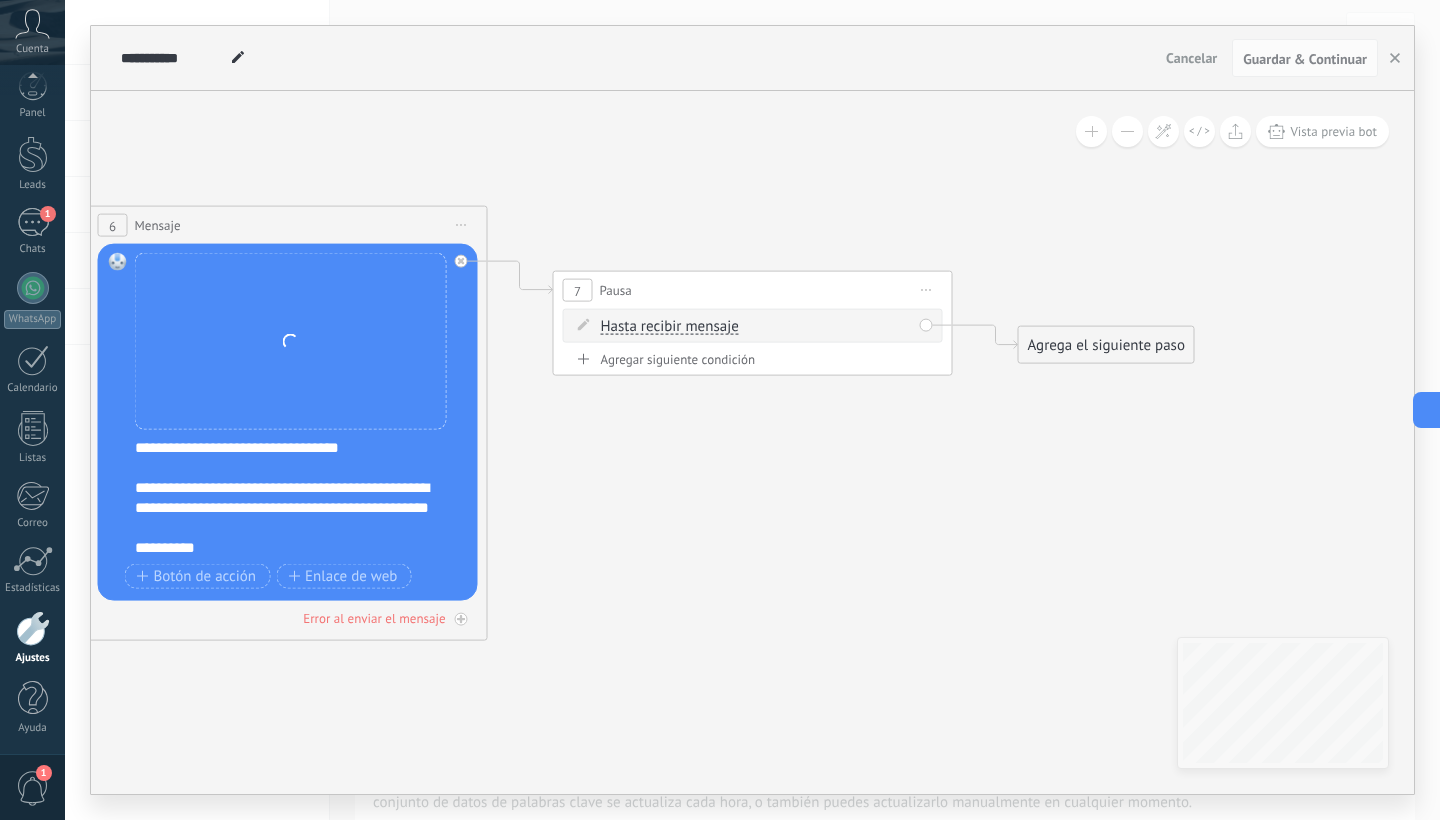 click on "Hasta recibir mensaje" at bounding box center (670, 327) 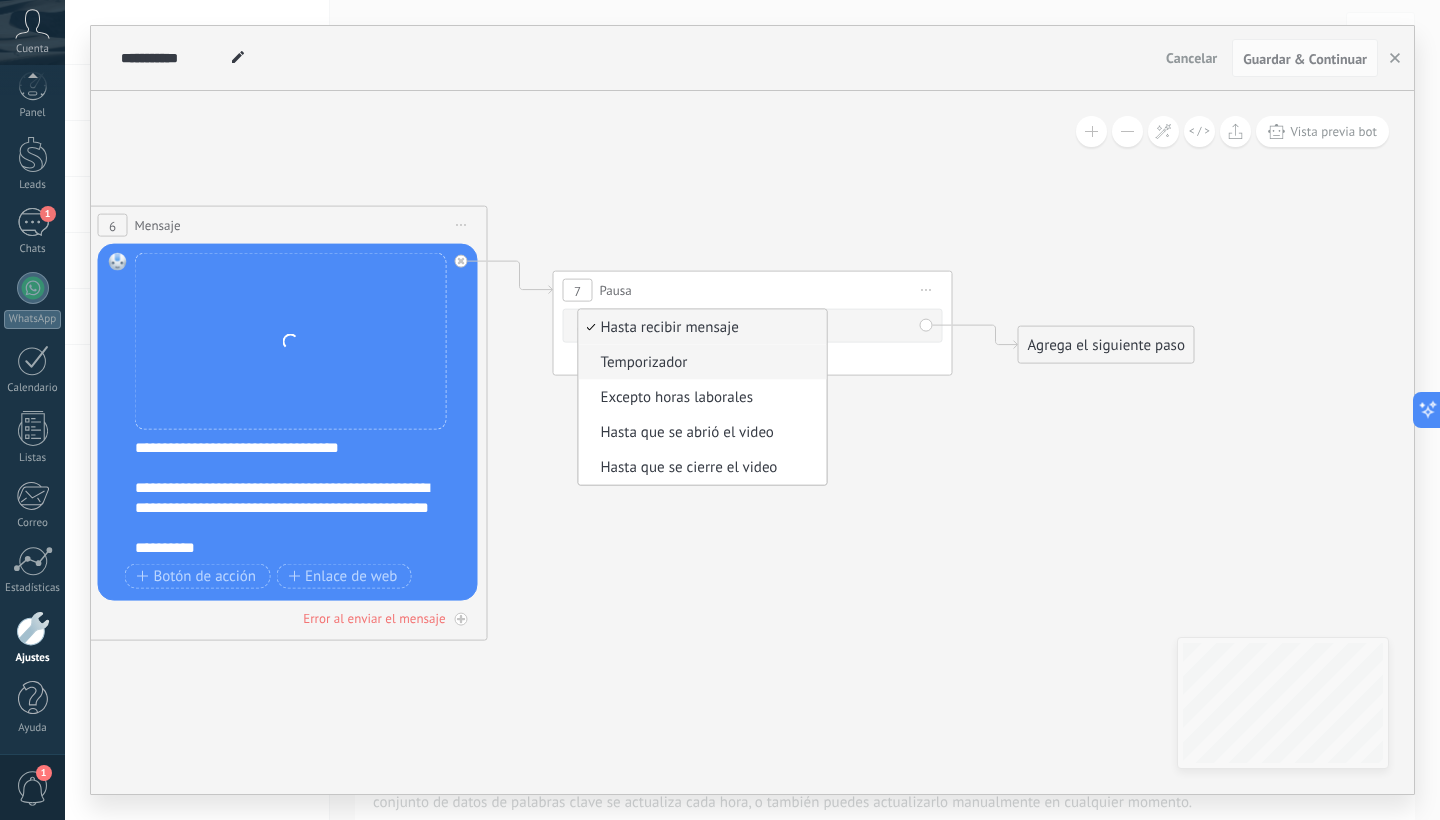 click on "Temporizador" at bounding box center [700, 363] 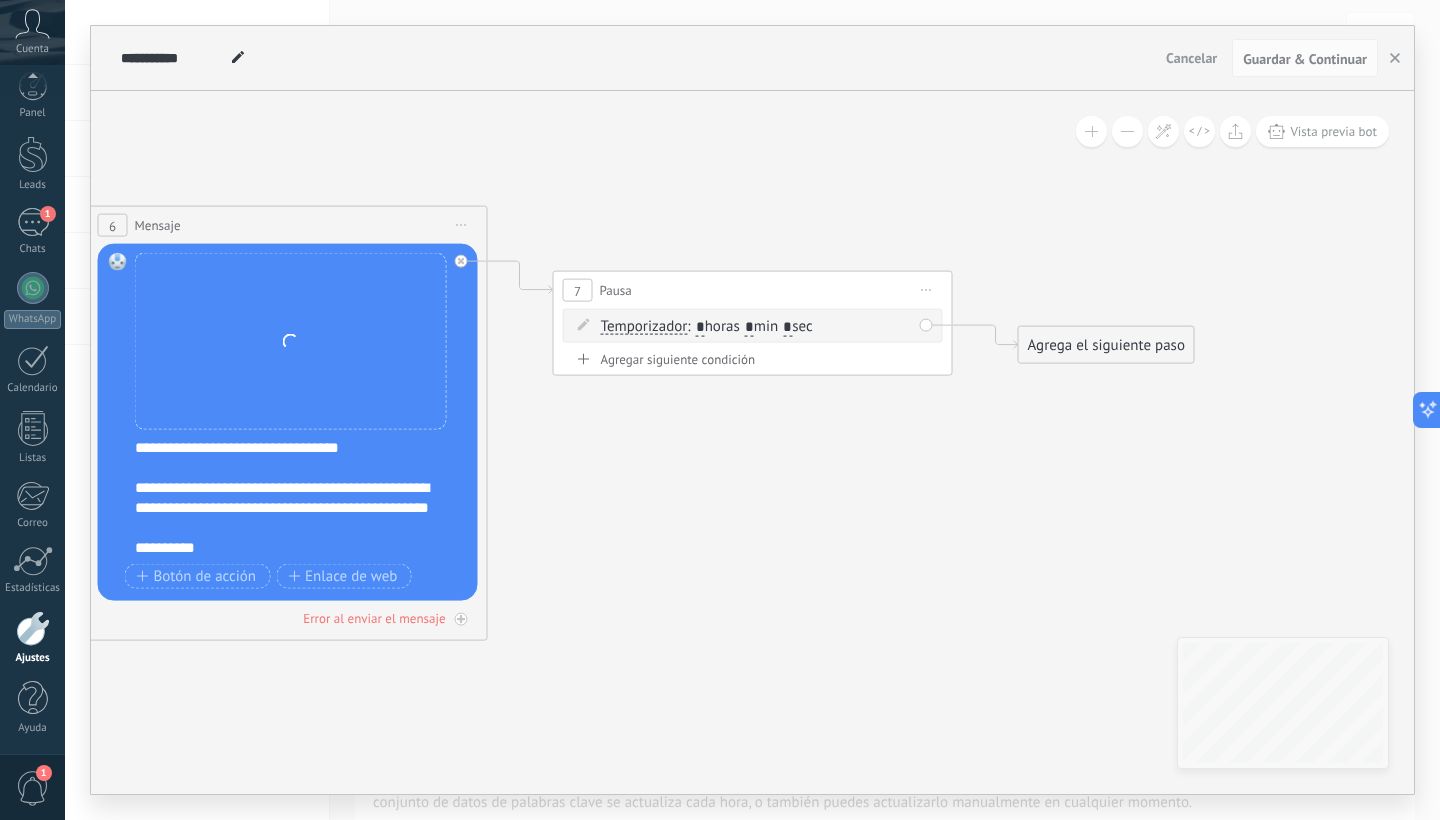 click on "*" at bounding box center (749, 327) 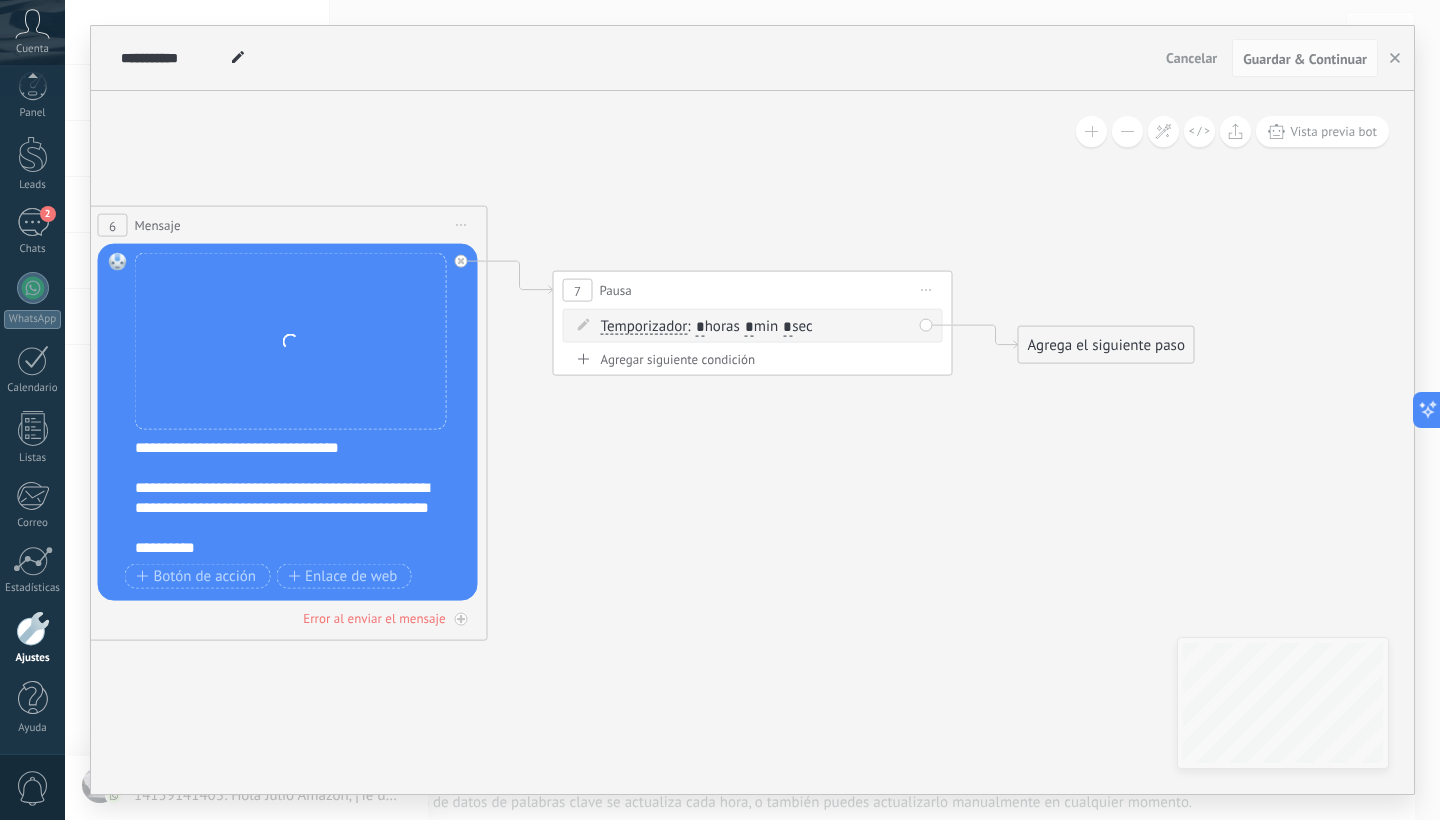 type on "*" 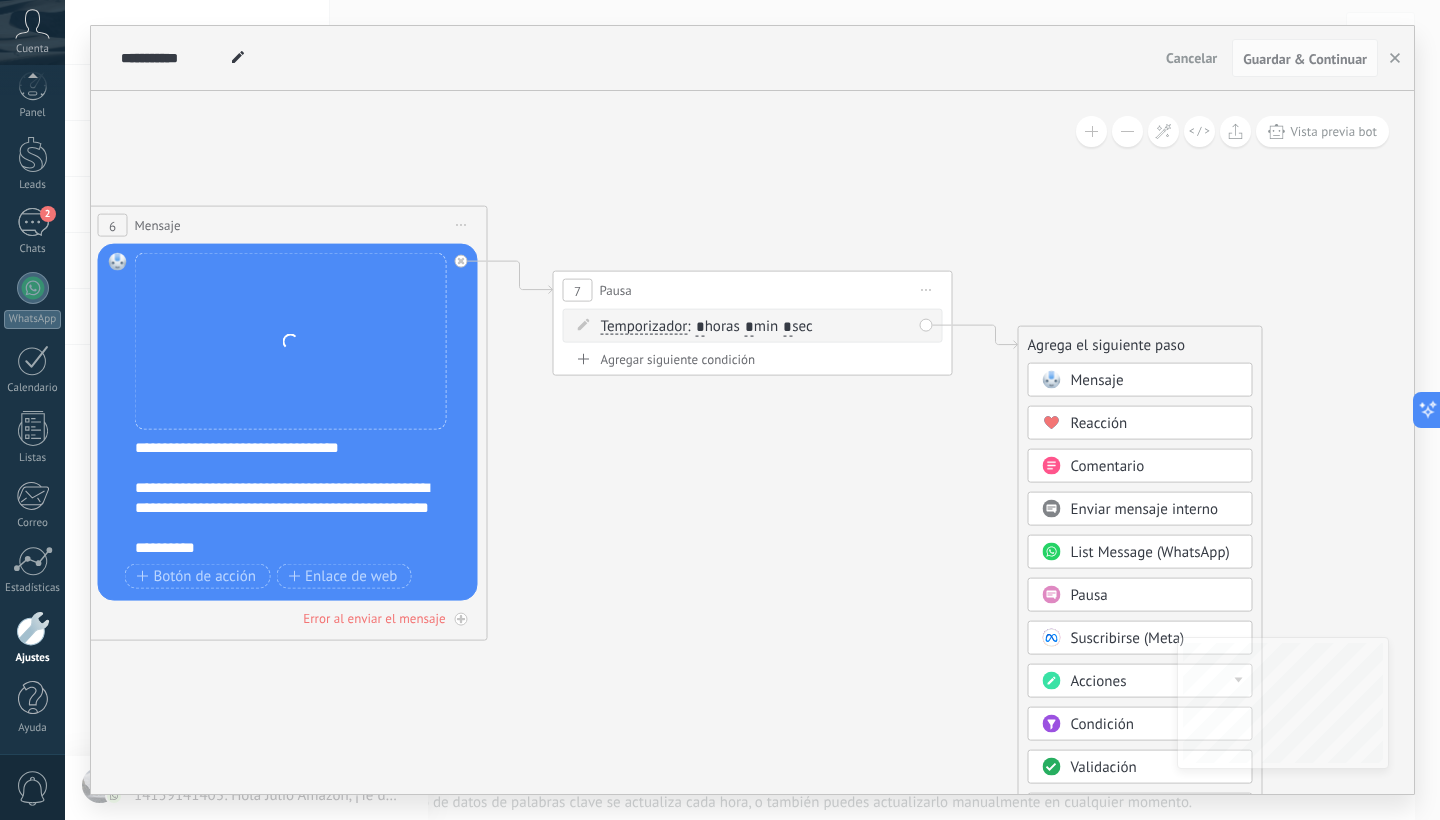 click at bounding box center (1051, 380) 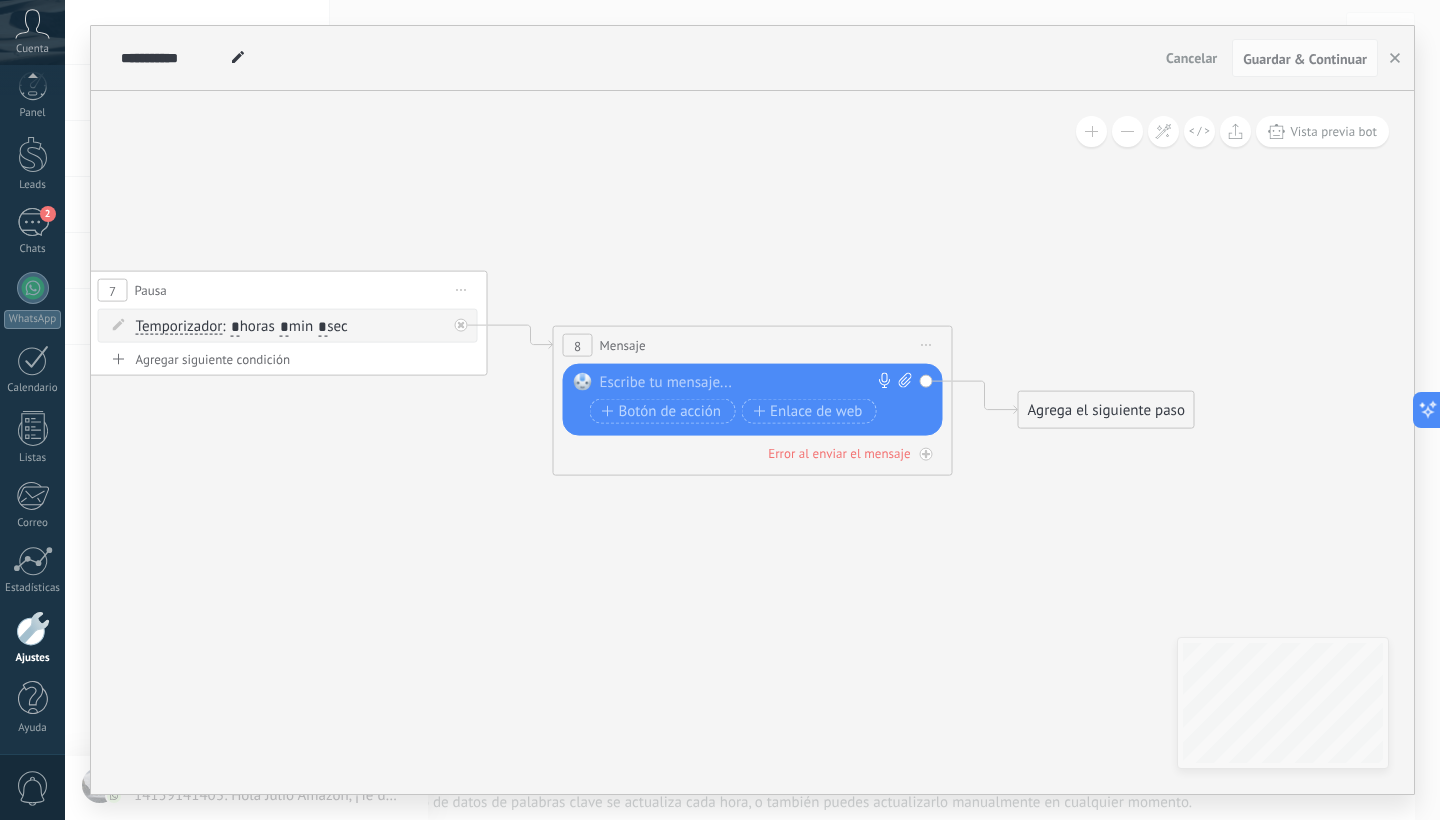 click at bounding box center (748, 383) 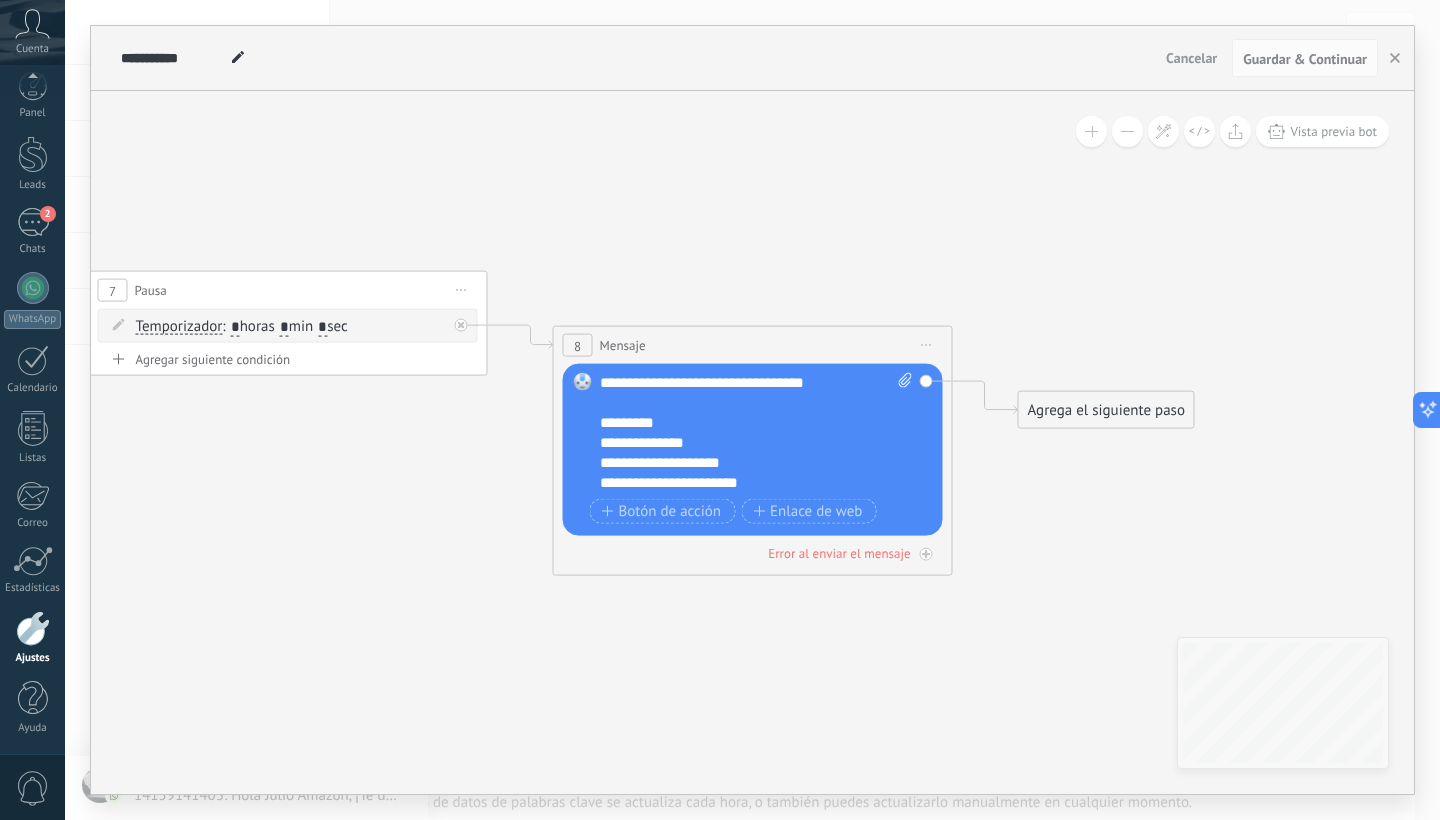 type 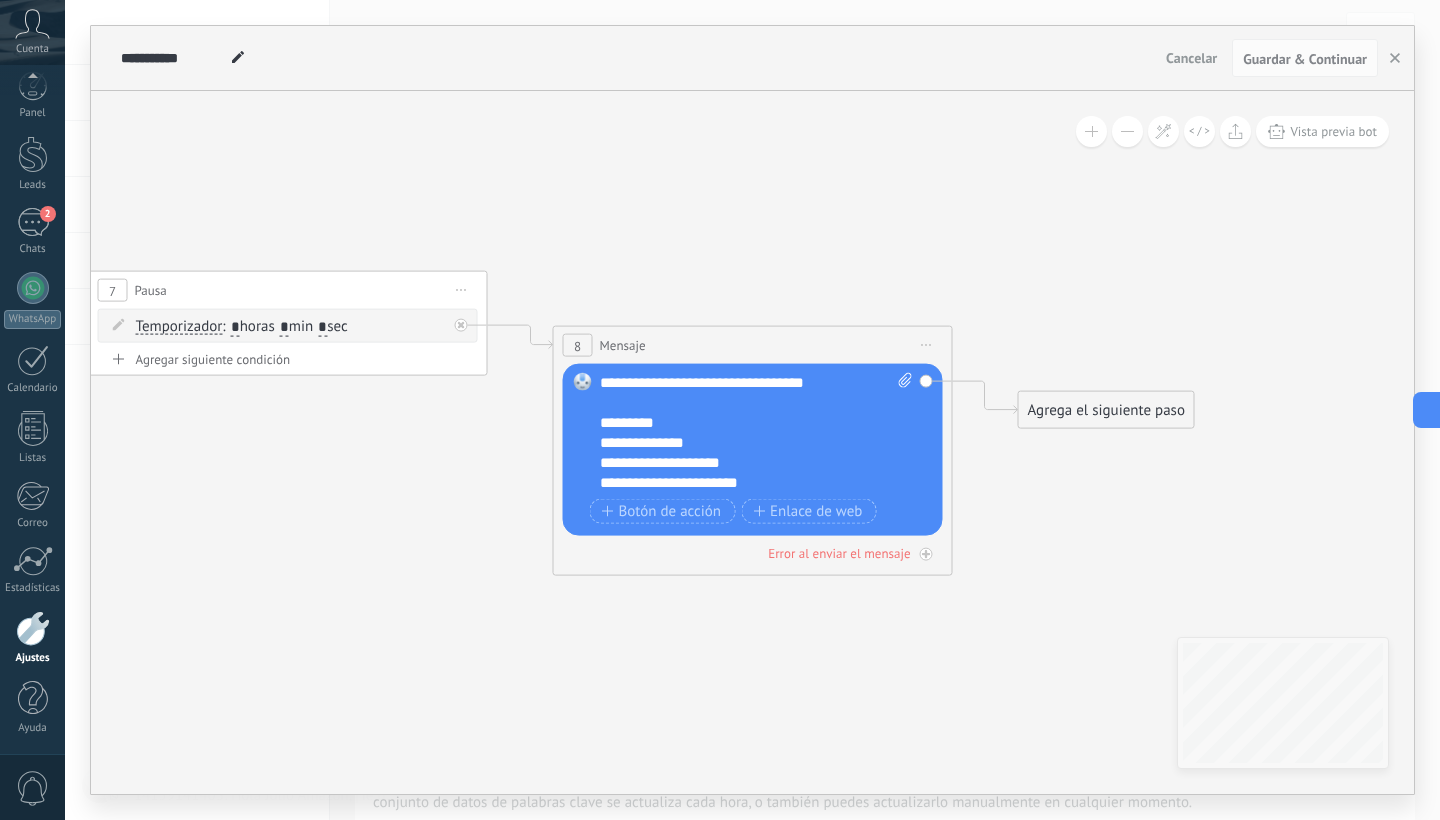 click at bounding box center [902, 433] 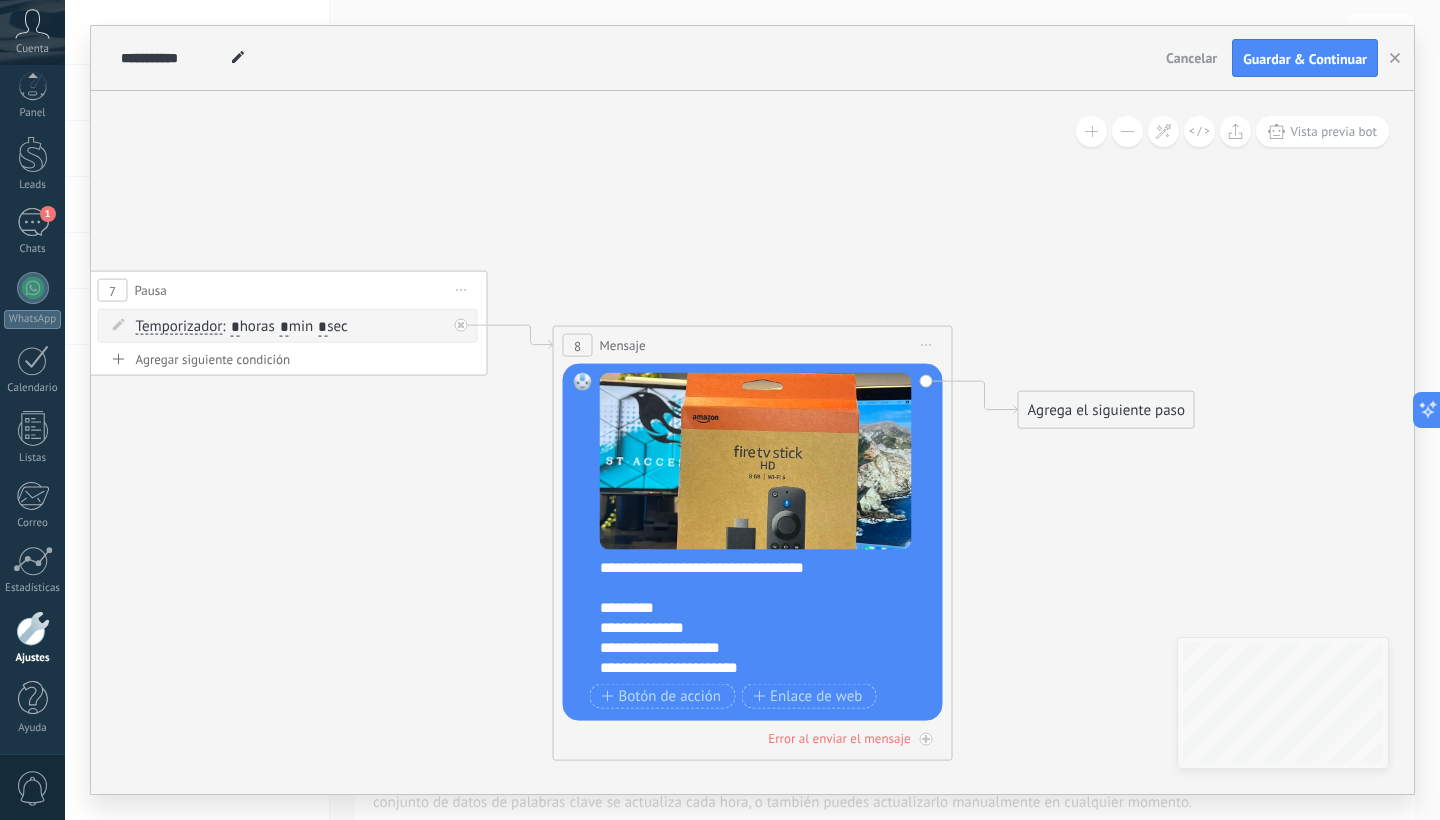 click on "Agrega el siguiente paso" at bounding box center (1106, 410) 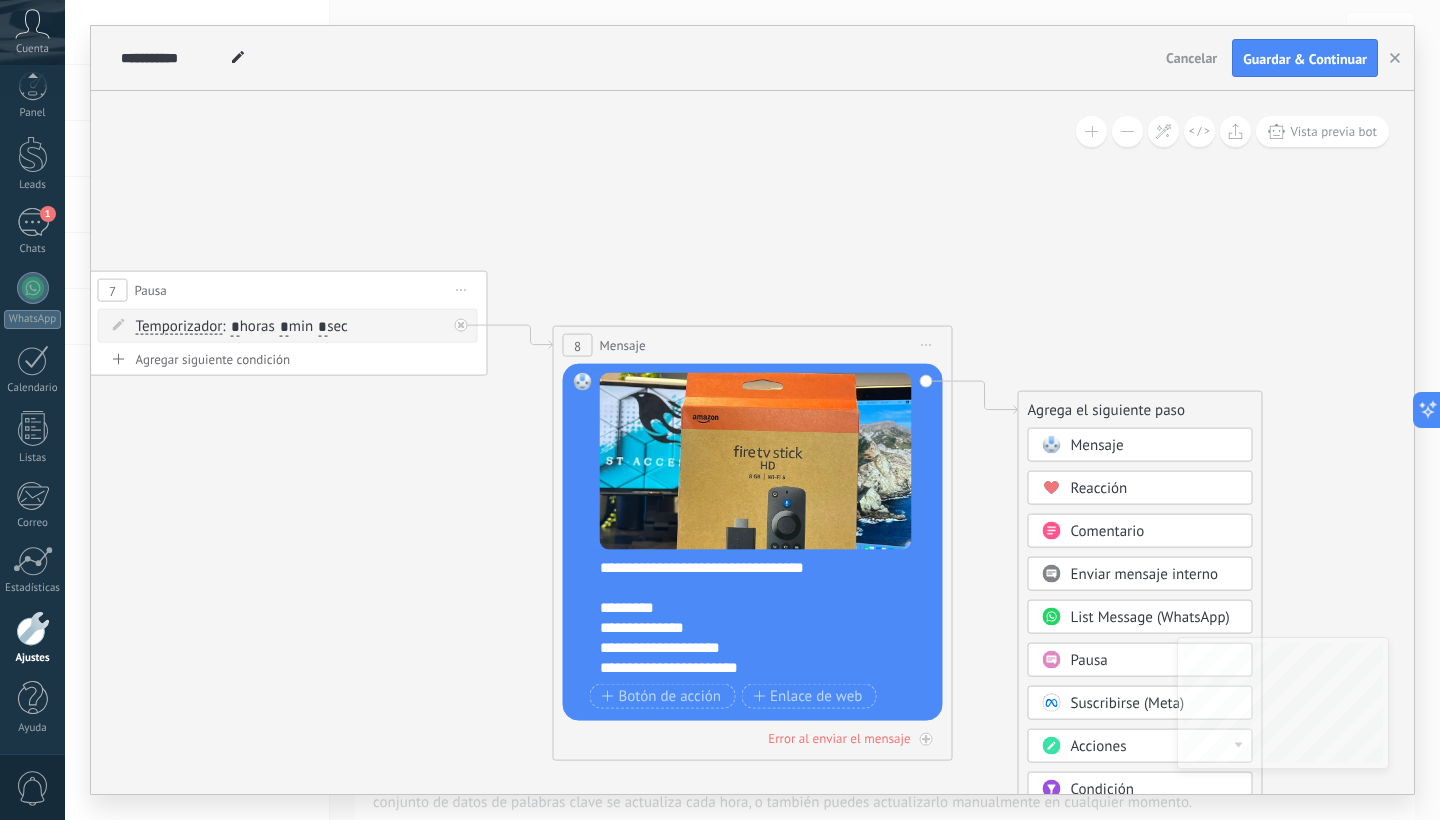 click at bounding box center (1051, 660) 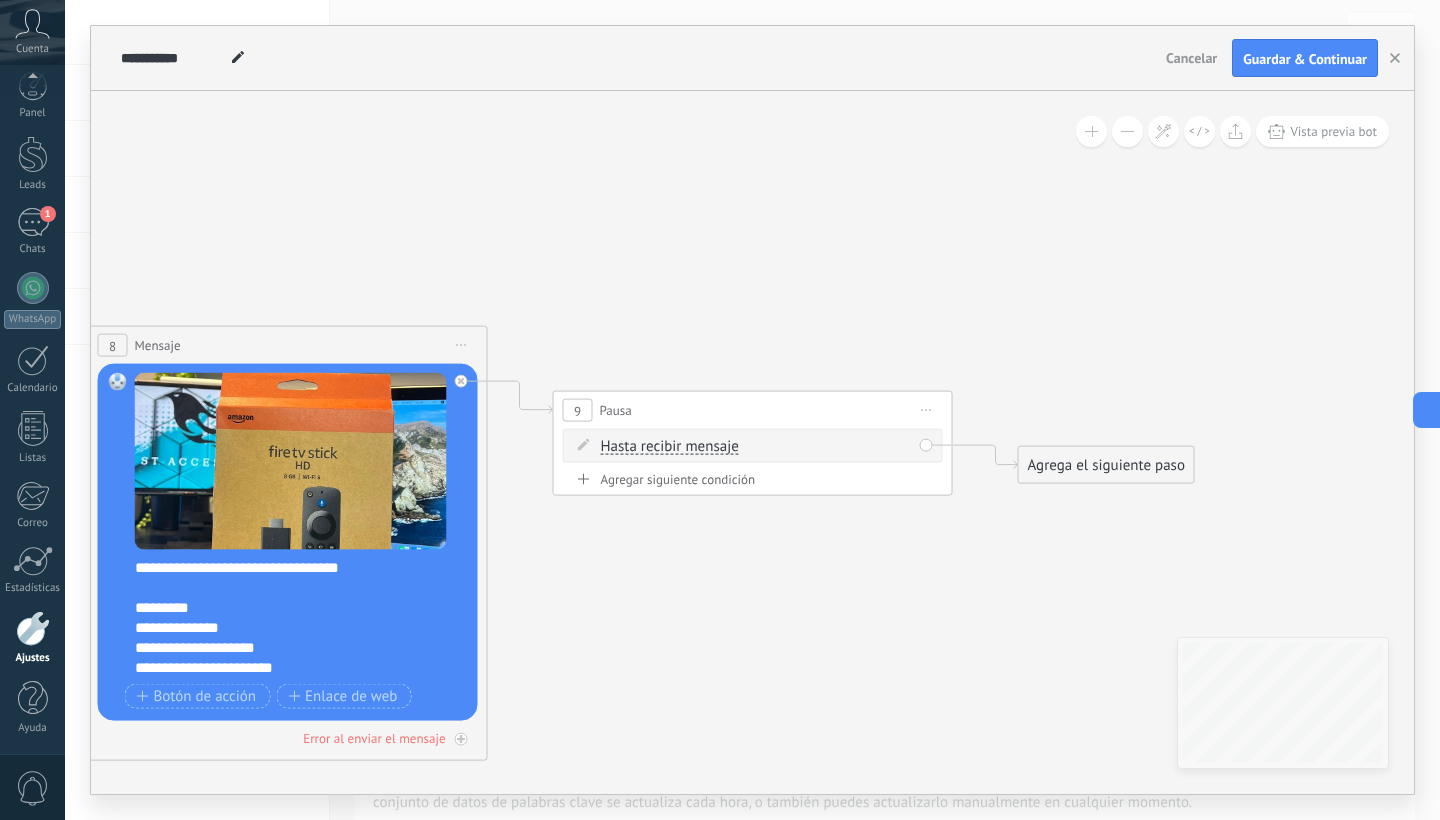 click on "Hasta recibir mensaje" at bounding box center (670, 447) 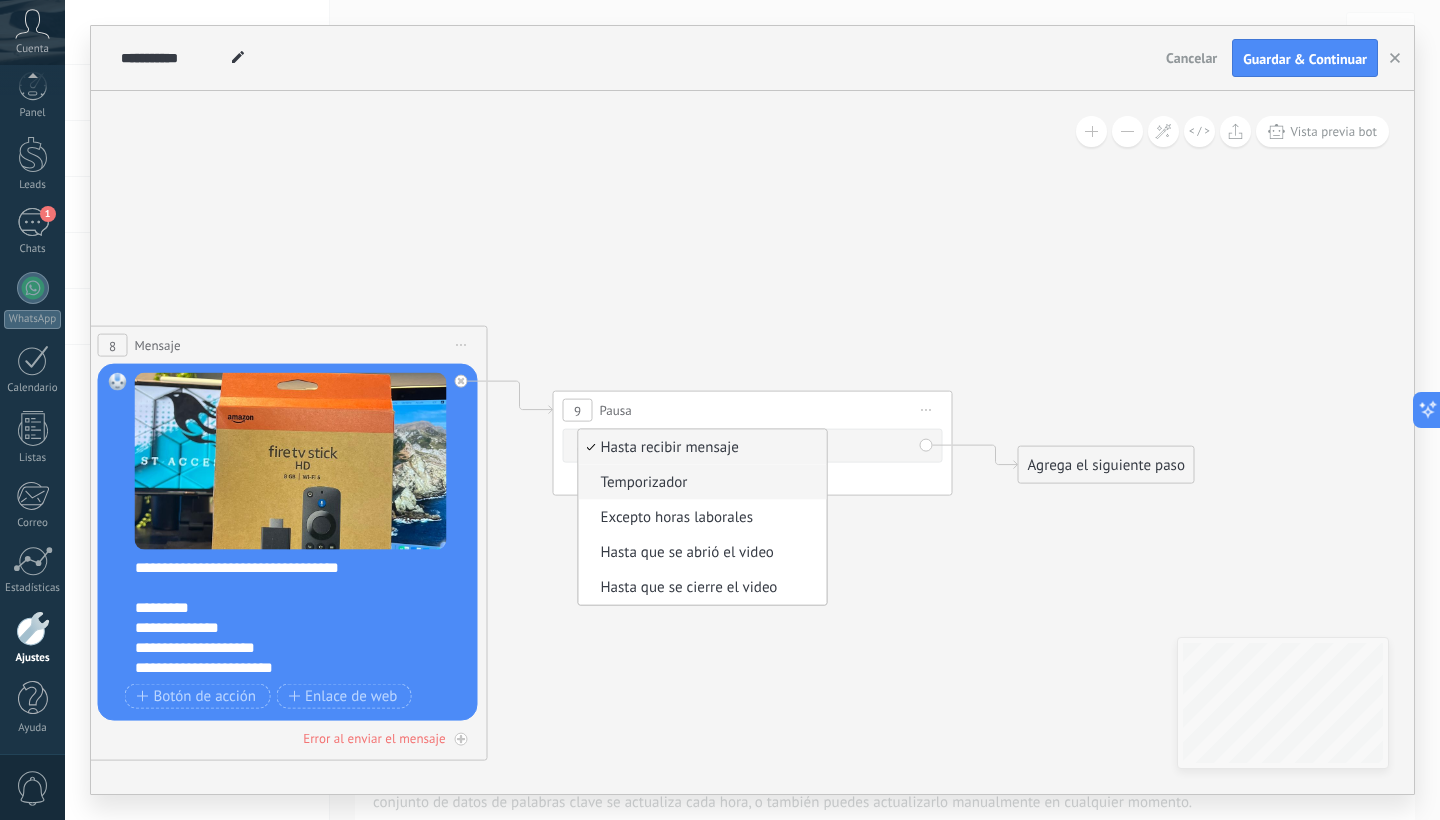 click on "Temporizador" at bounding box center (700, 483) 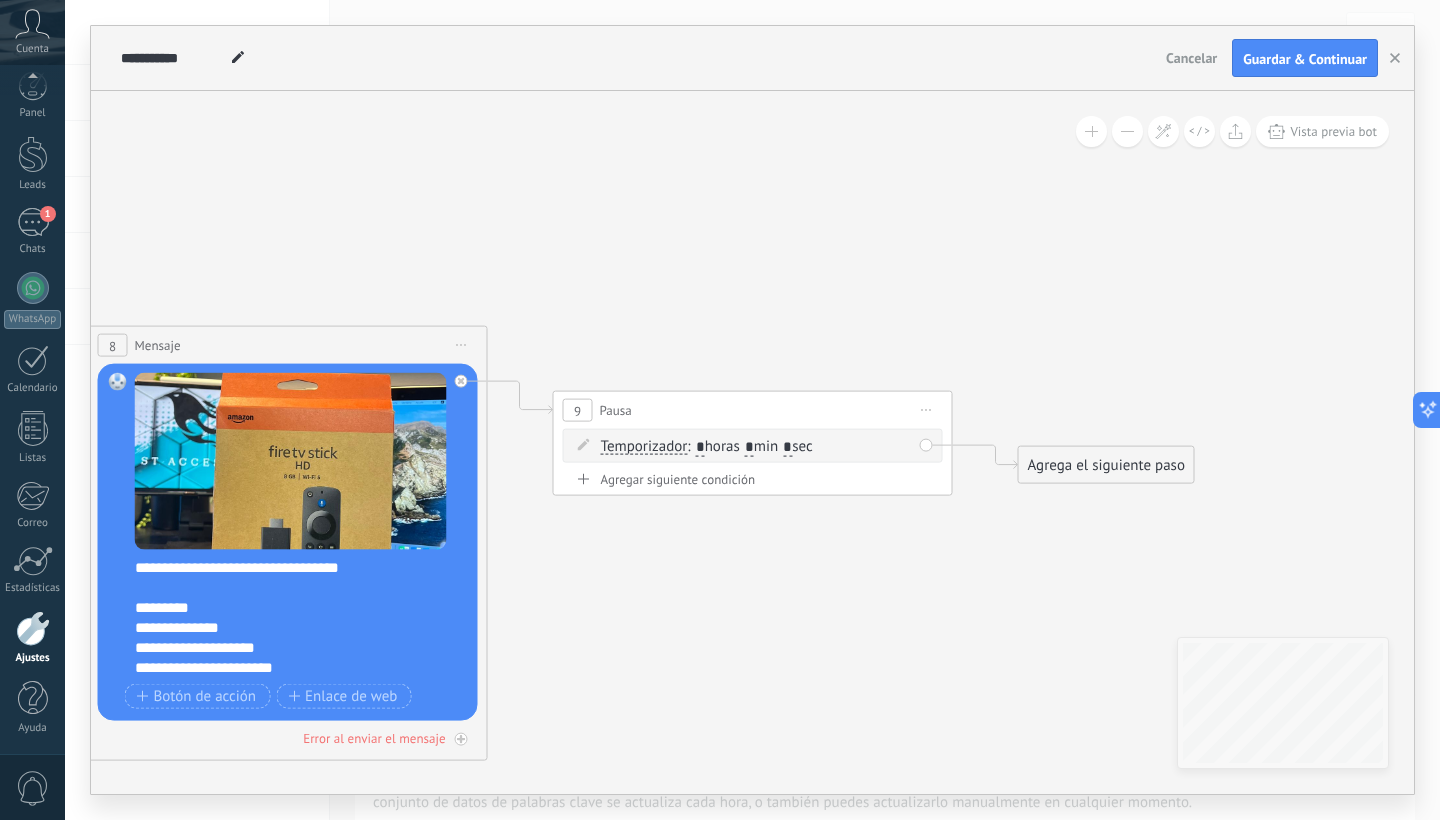 click on "*" at bounding box center (749, 447) 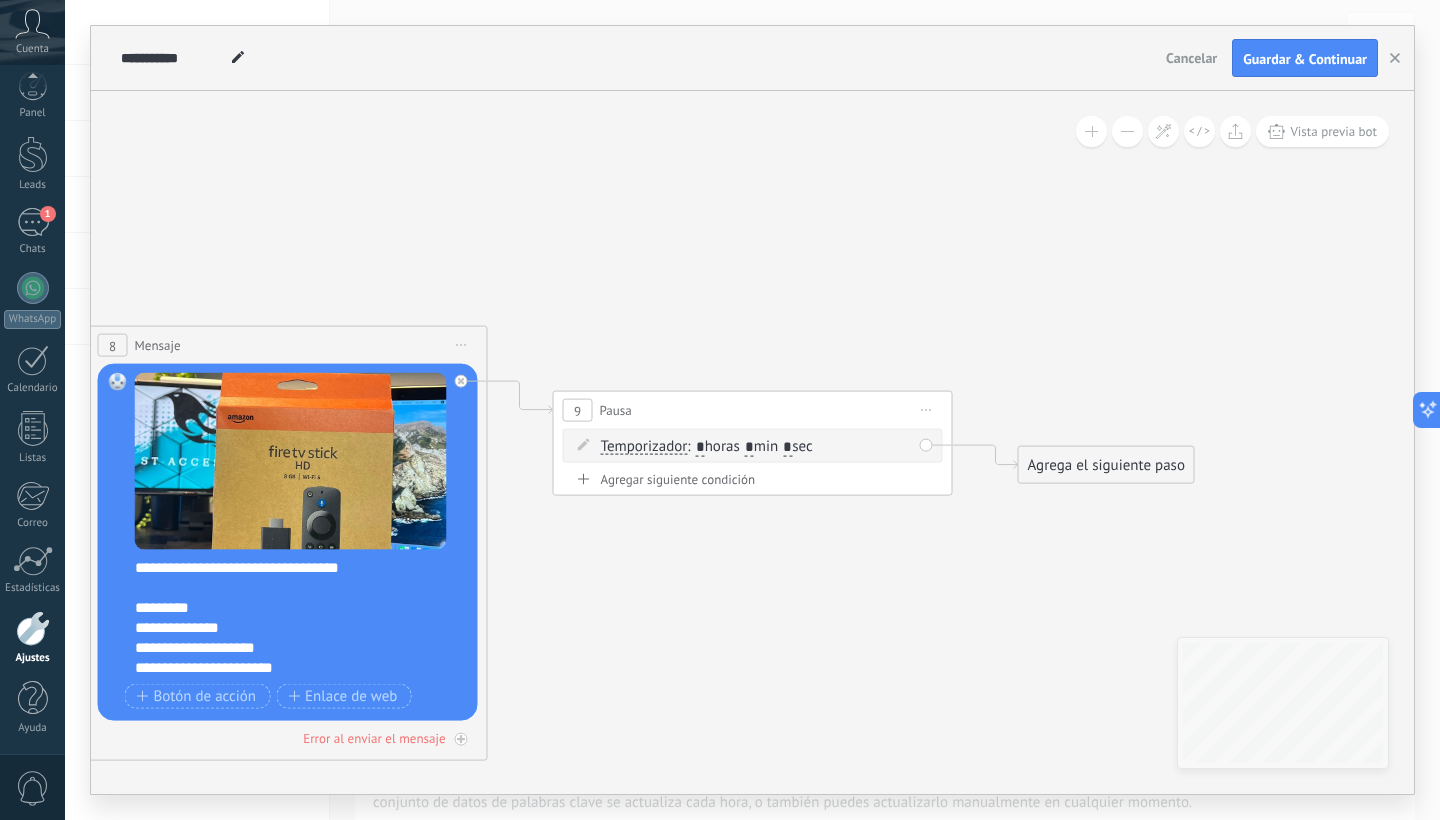 type on "*" 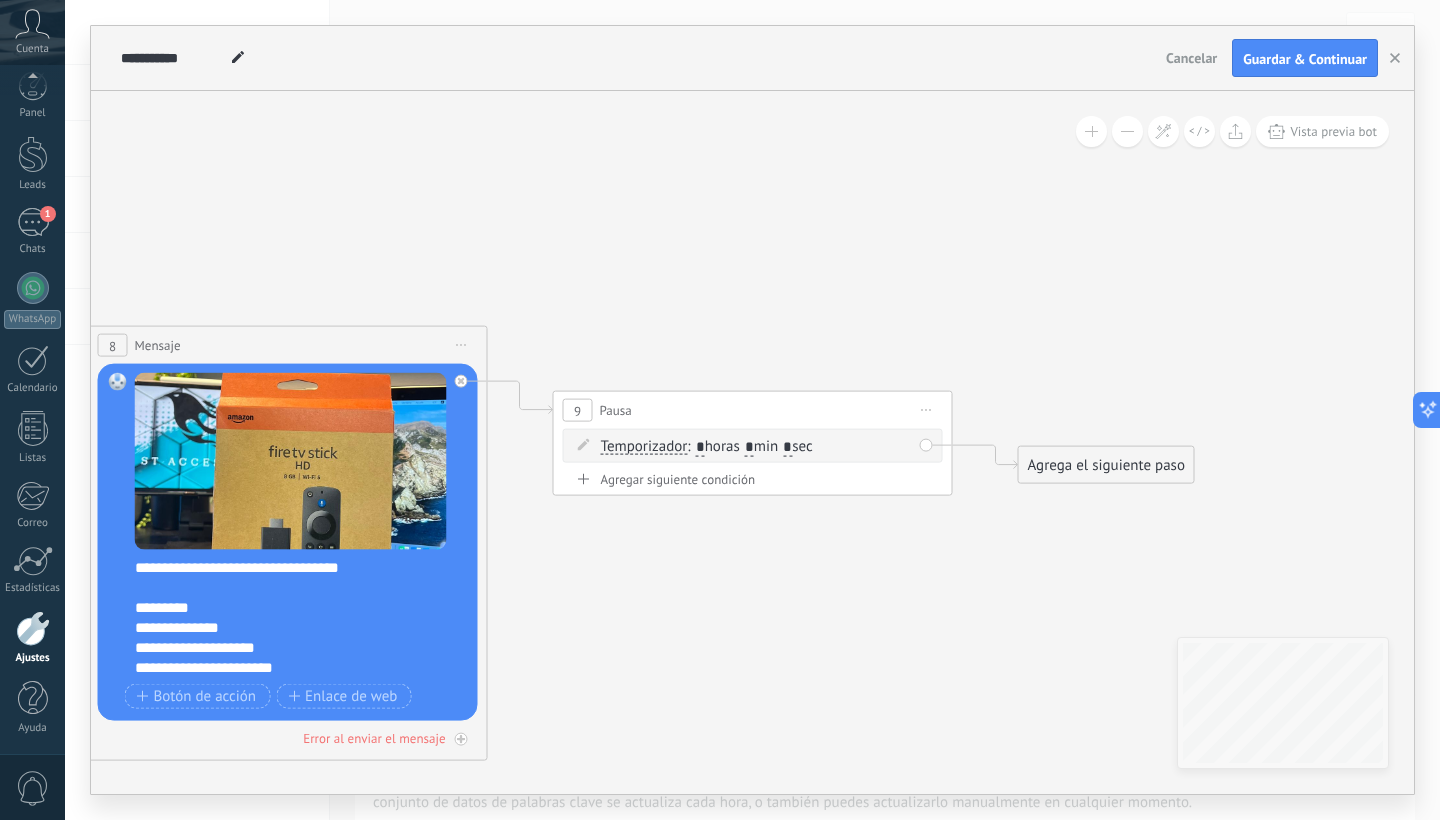 type on "*" 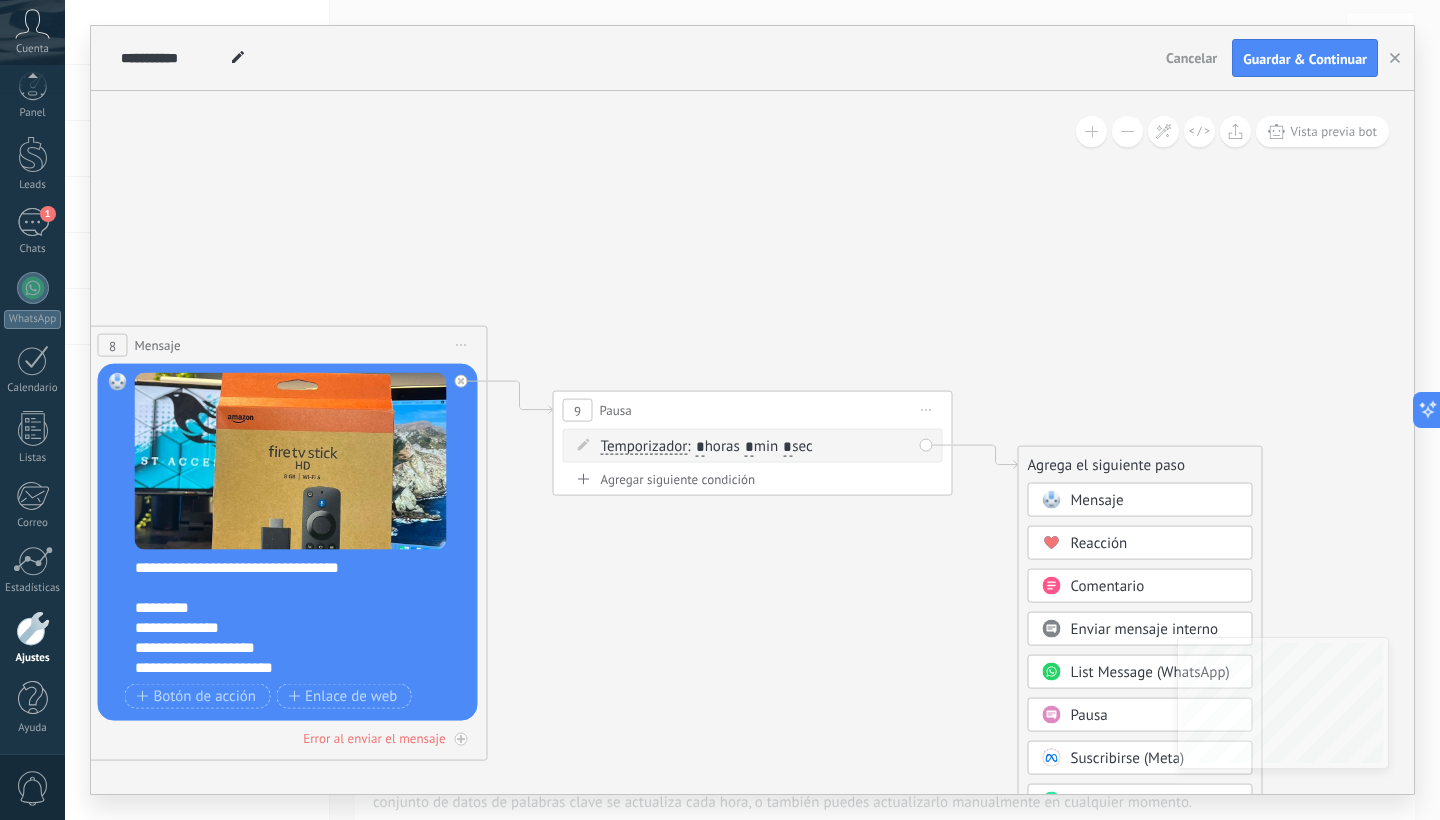 click on "Mensaje" at bounding box center [1097, 500] 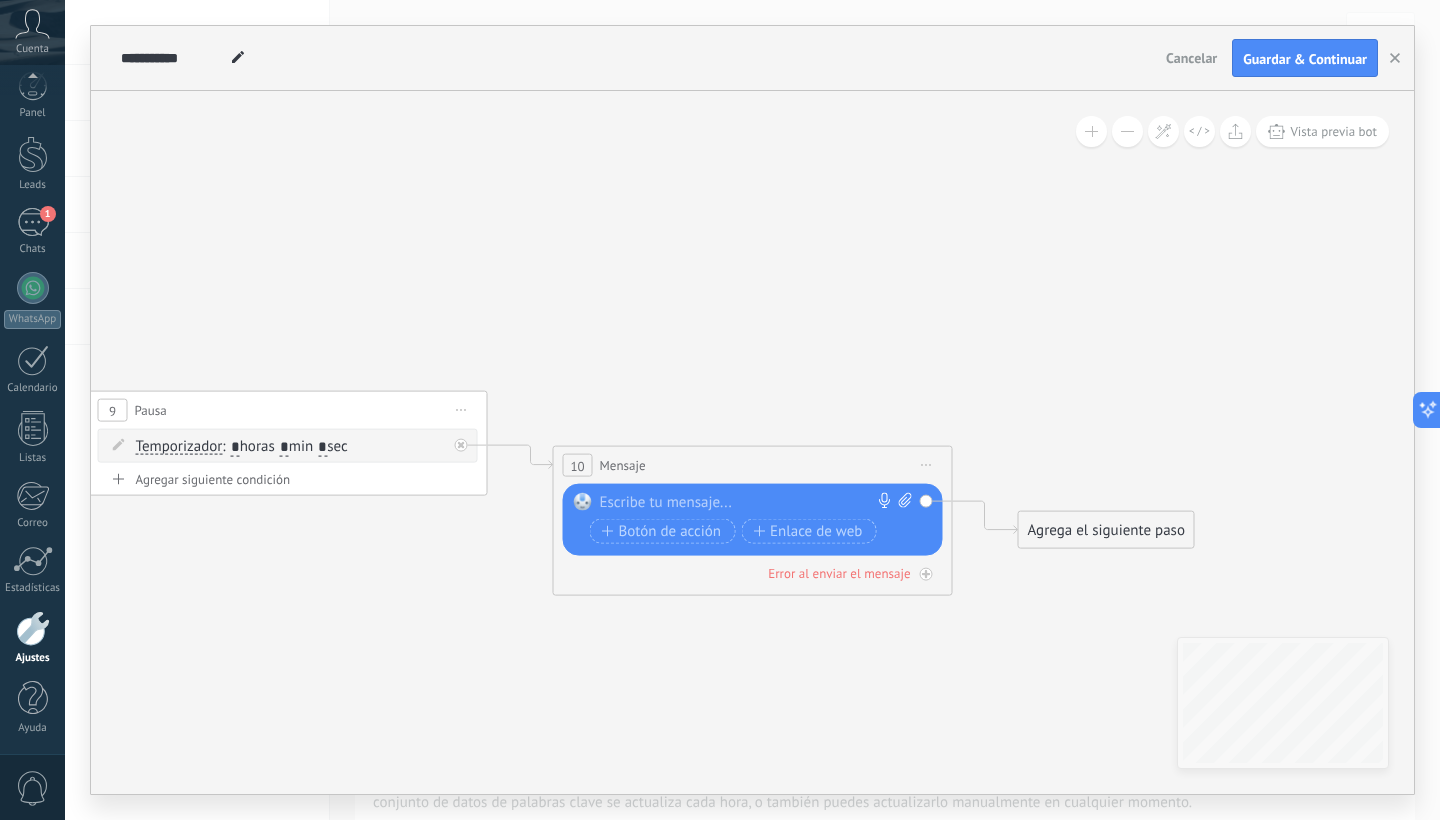 click at bounding box center [748, 503] 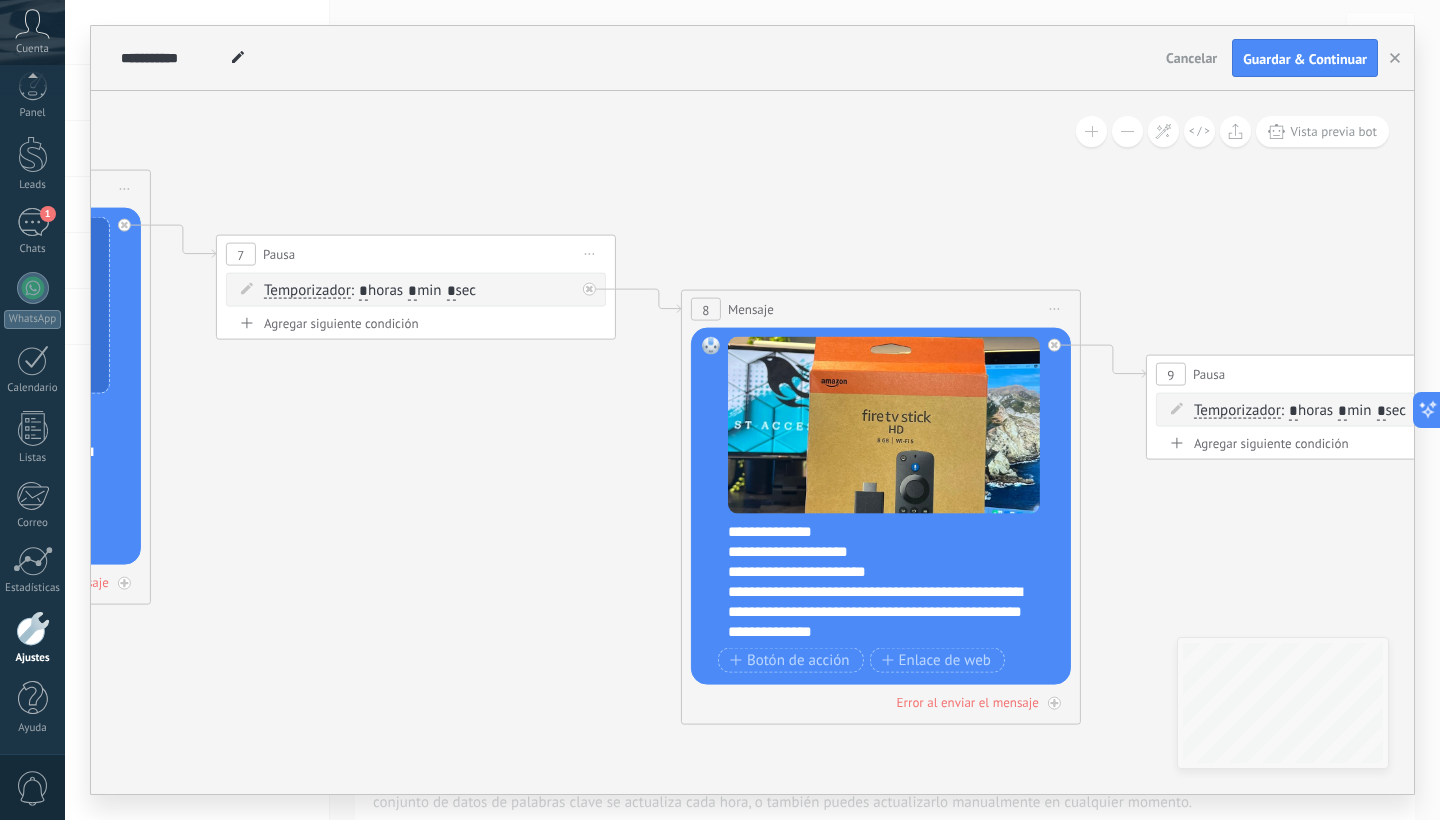 scroll, scrollTop: 60, scrollLeft: 0, axis: vertical 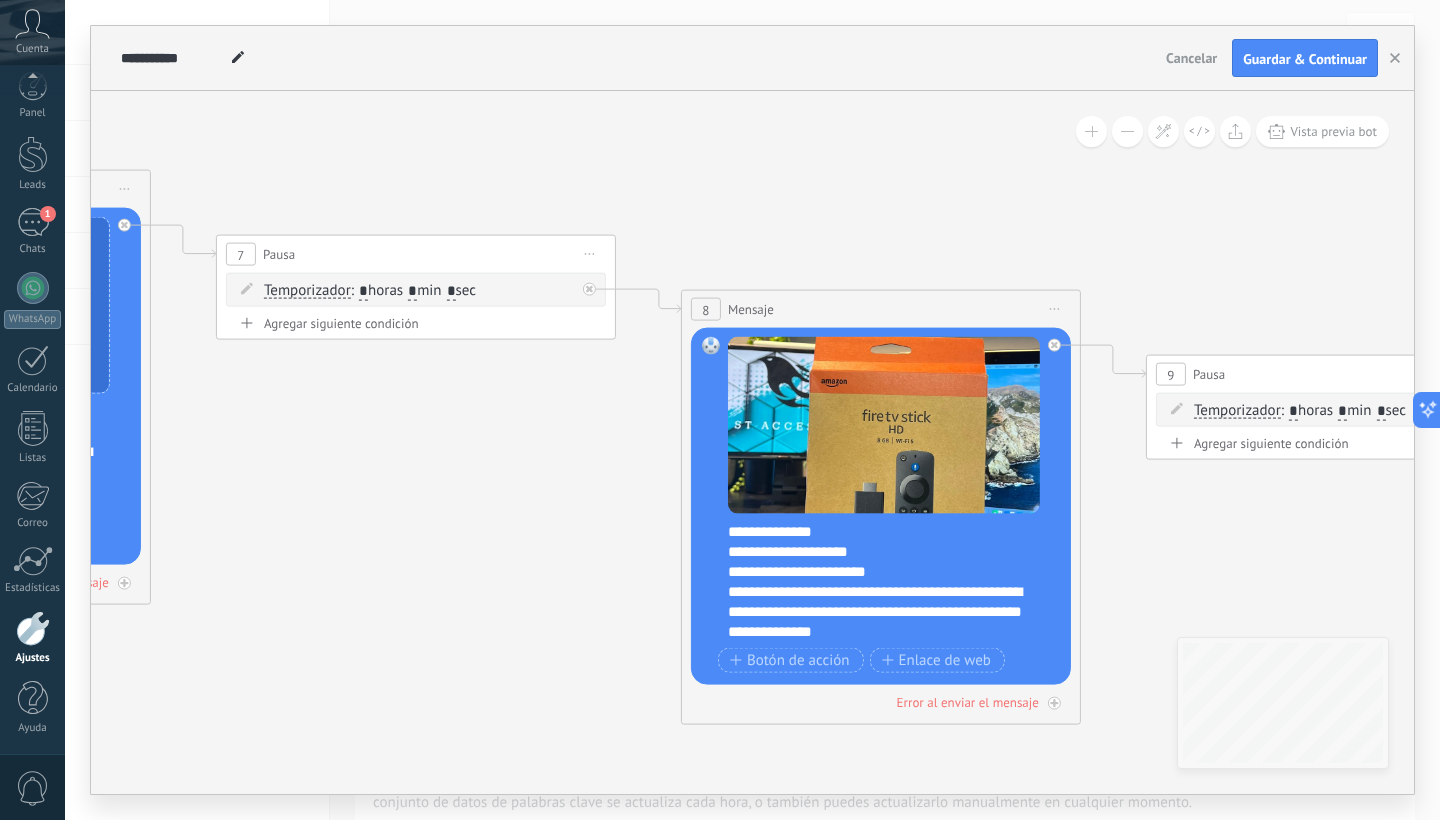 click on "**********" at bounding box center [884, 572] 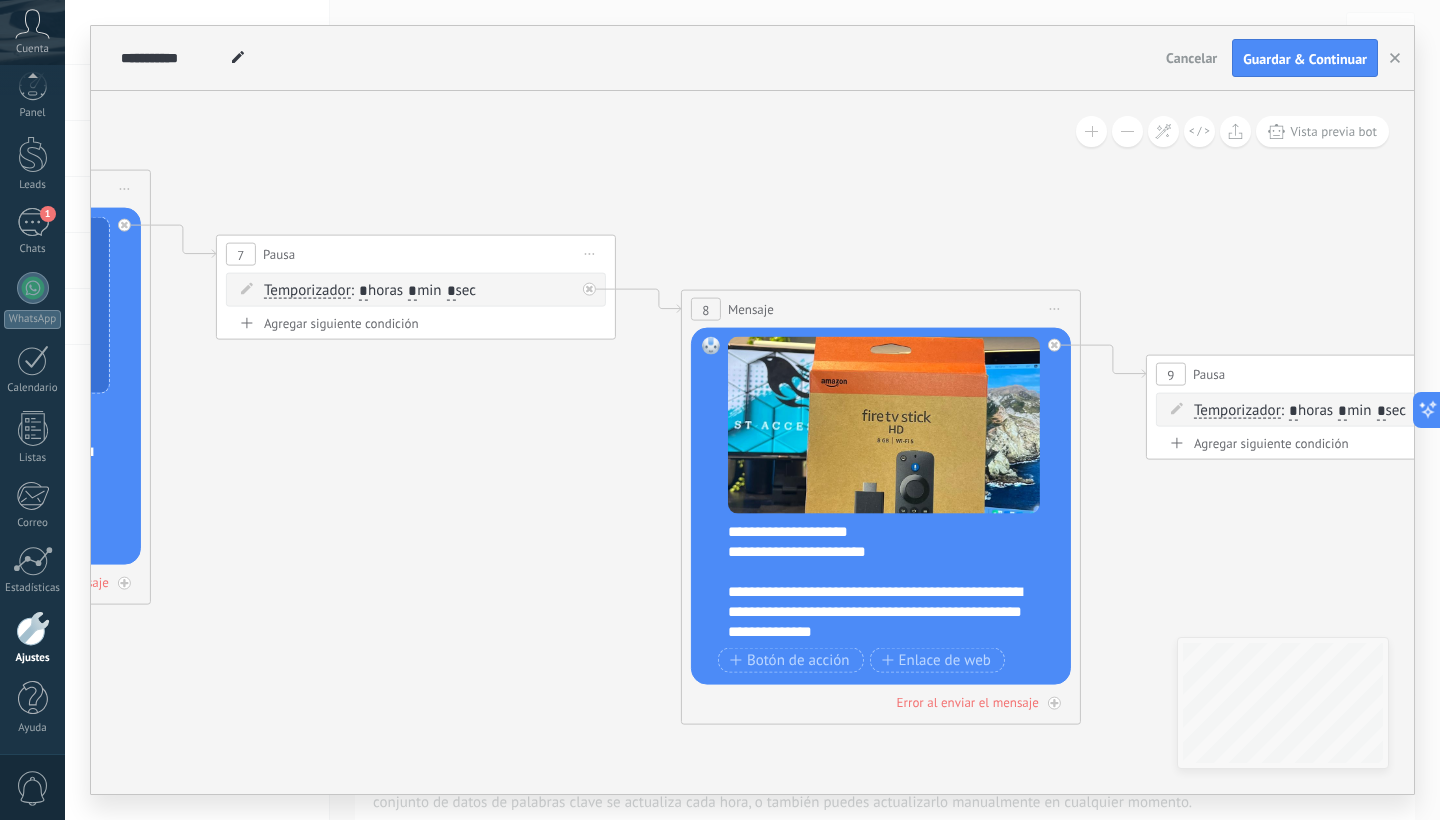 scroll, scrollTop: 80, scrollLeft: 0, axis: vertical 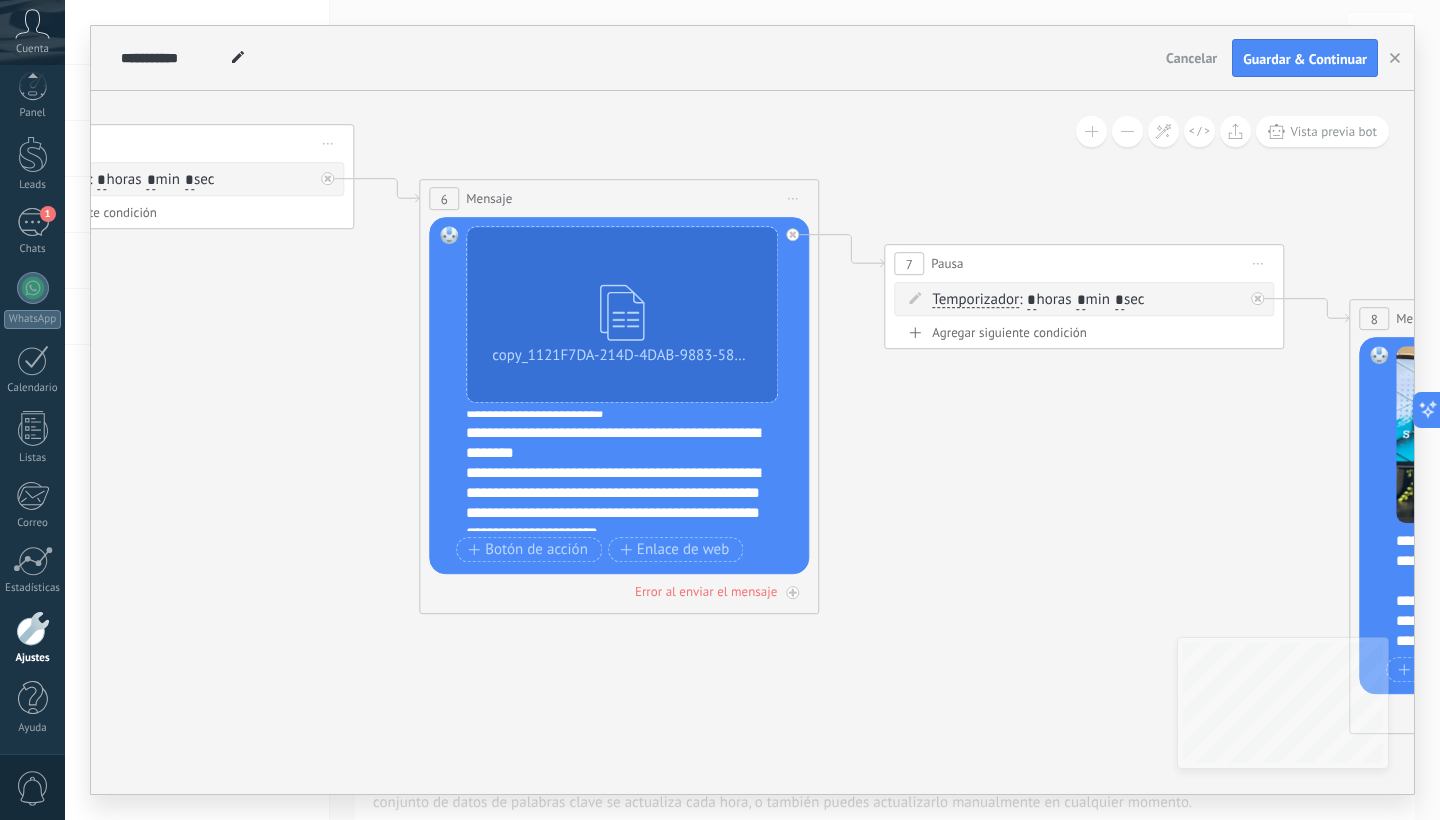 click on "**********" at bounding box center [632, 471] 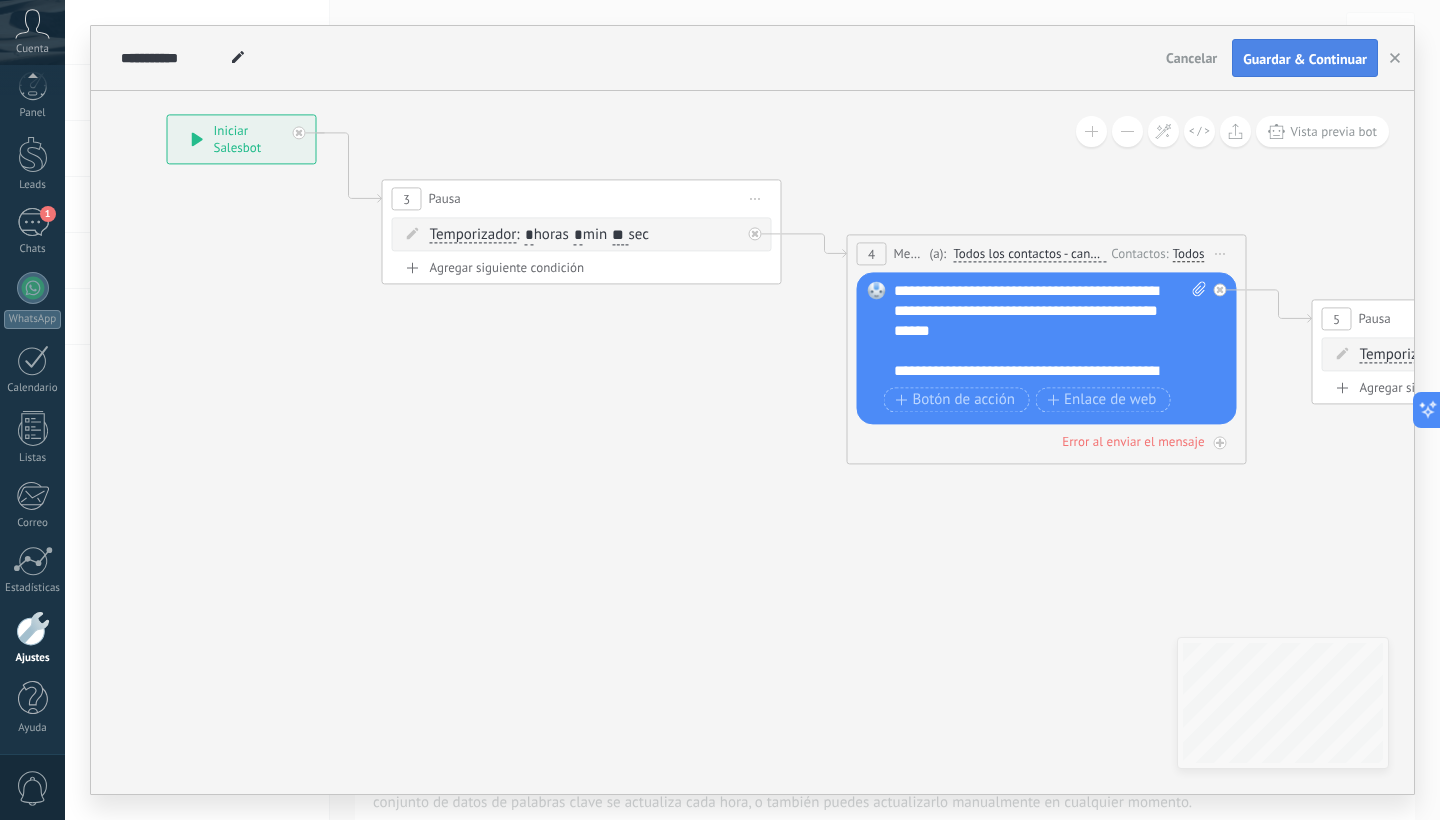 click on "Guardar & Continuar" at bounding box center (1305, 59) 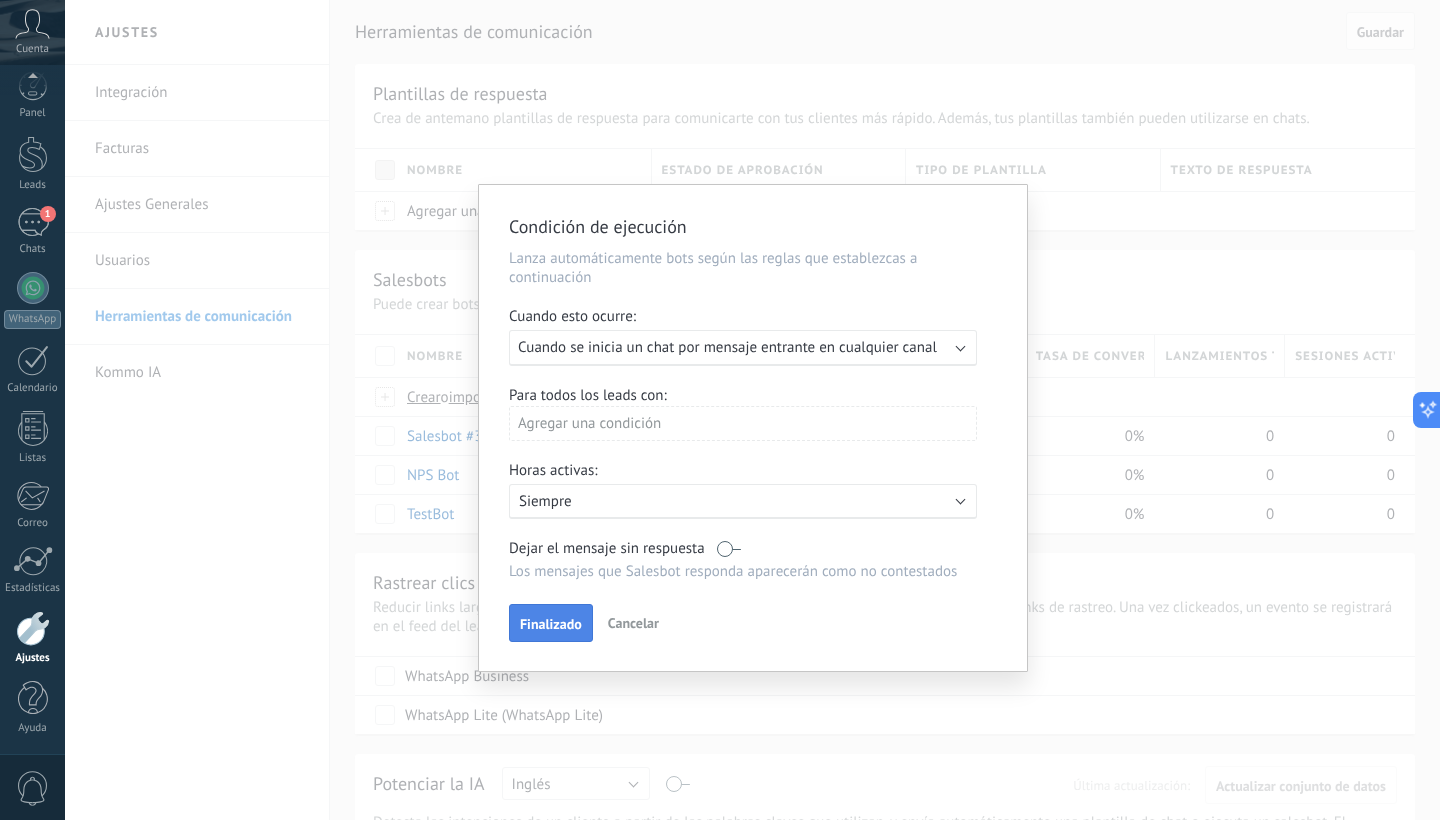 click on "Finalizado" at bounding box center (551, 623) 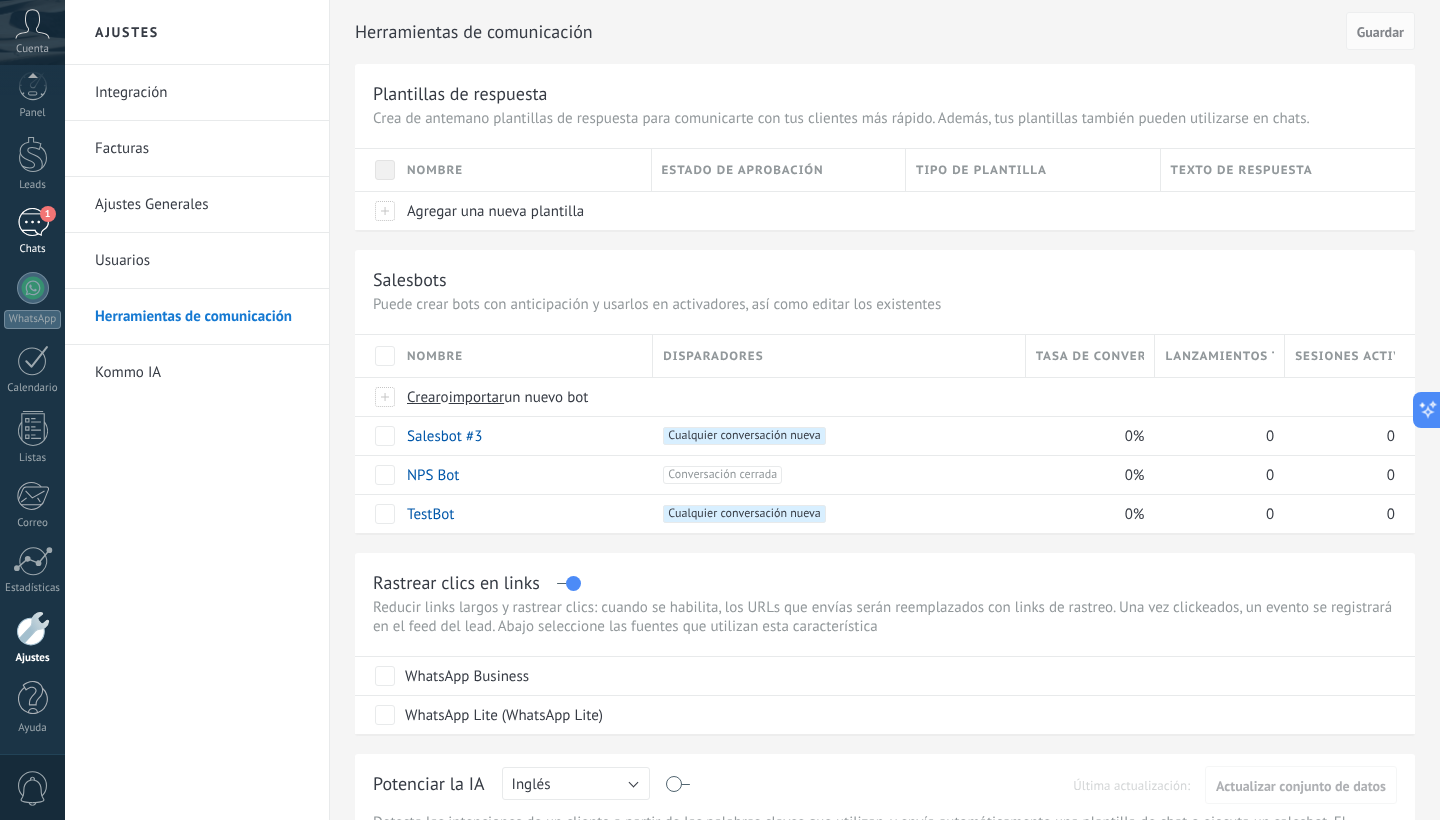 click on "1" at bounding box center (33, 222) 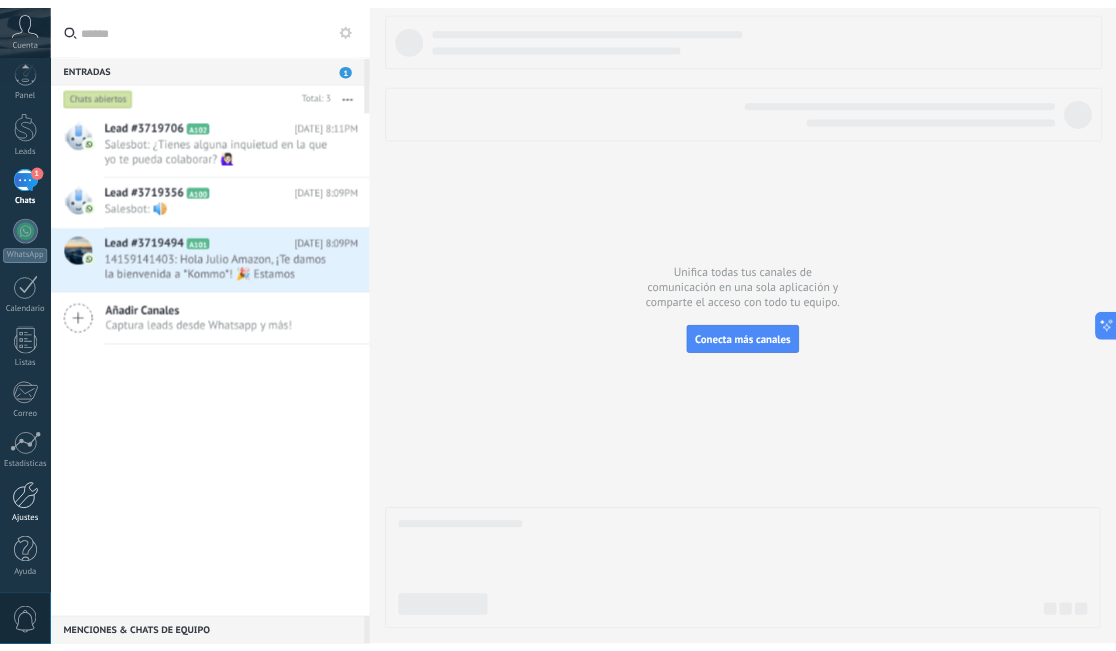 scroll, scrollTop: 12, scrollLeft: 0, axis: vertical 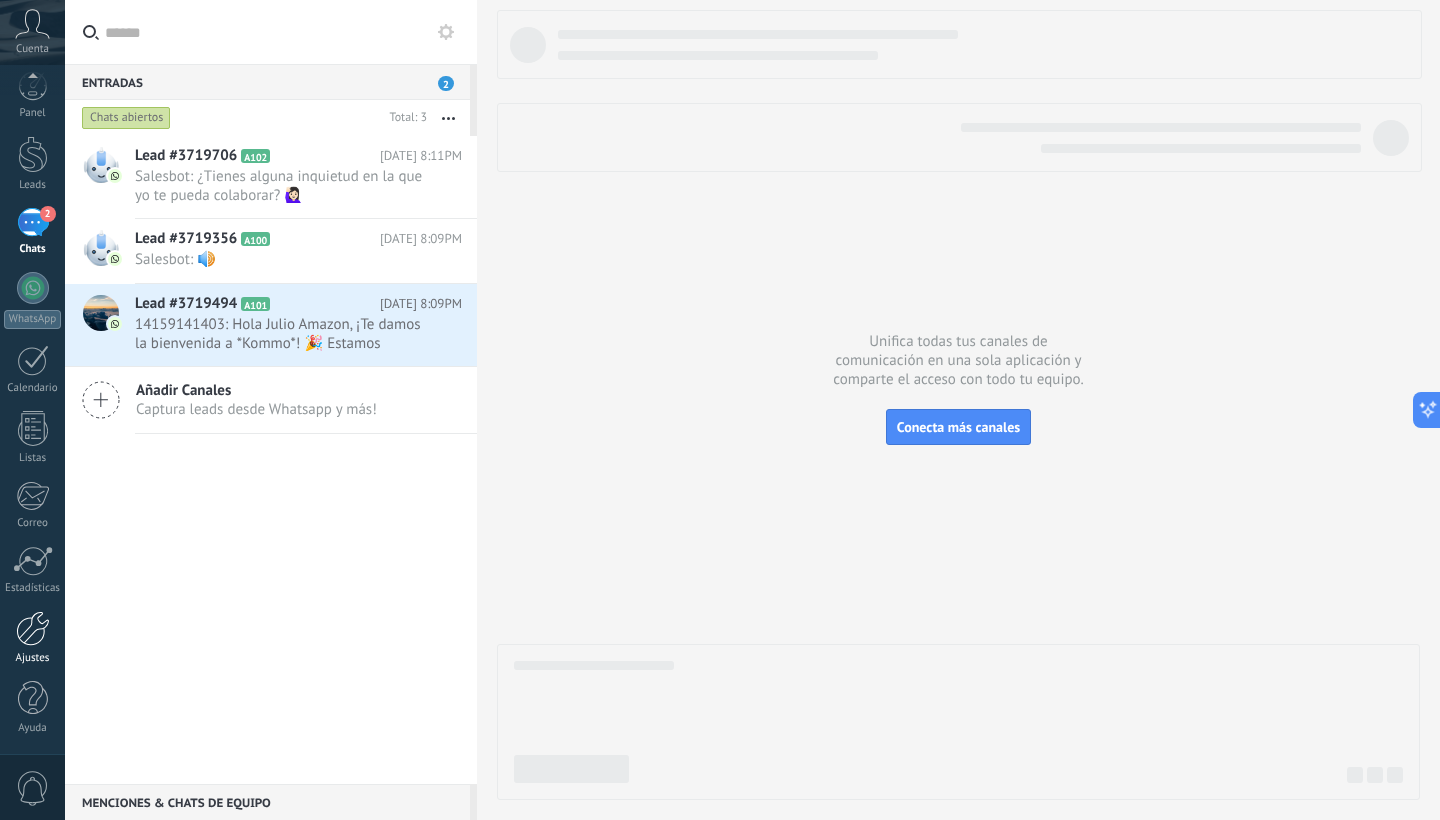 click on "Ajustes" at bounding box center [33, 658] 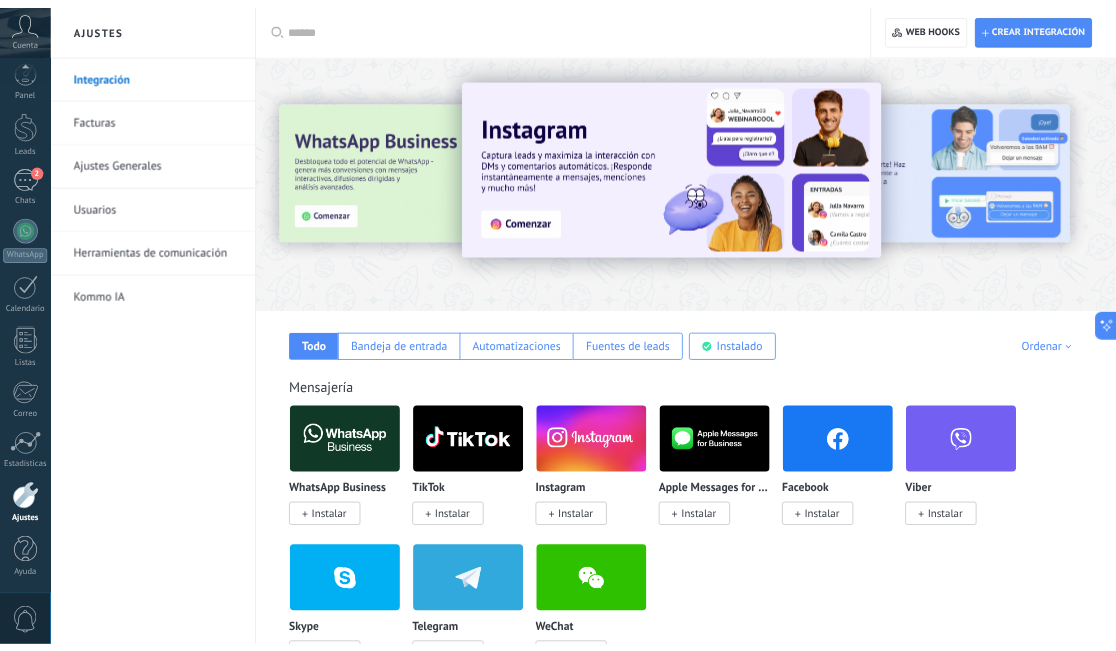 scroll, scrollTop: 181, scrollLeft: 0, axis: vertical 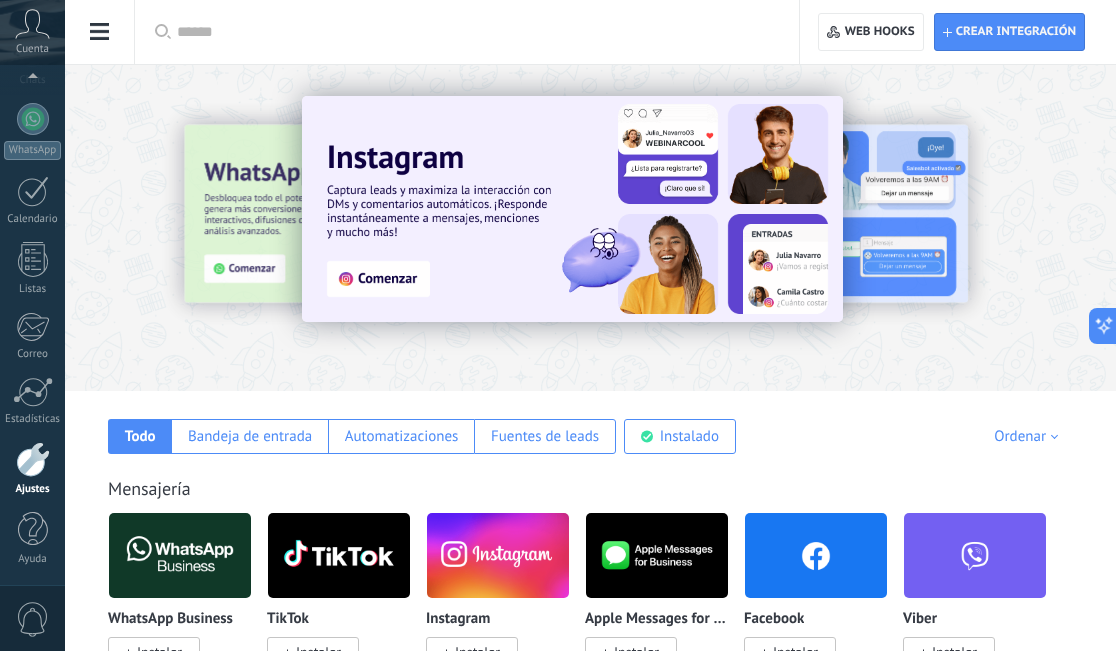 click at bounding box center (100, 32) 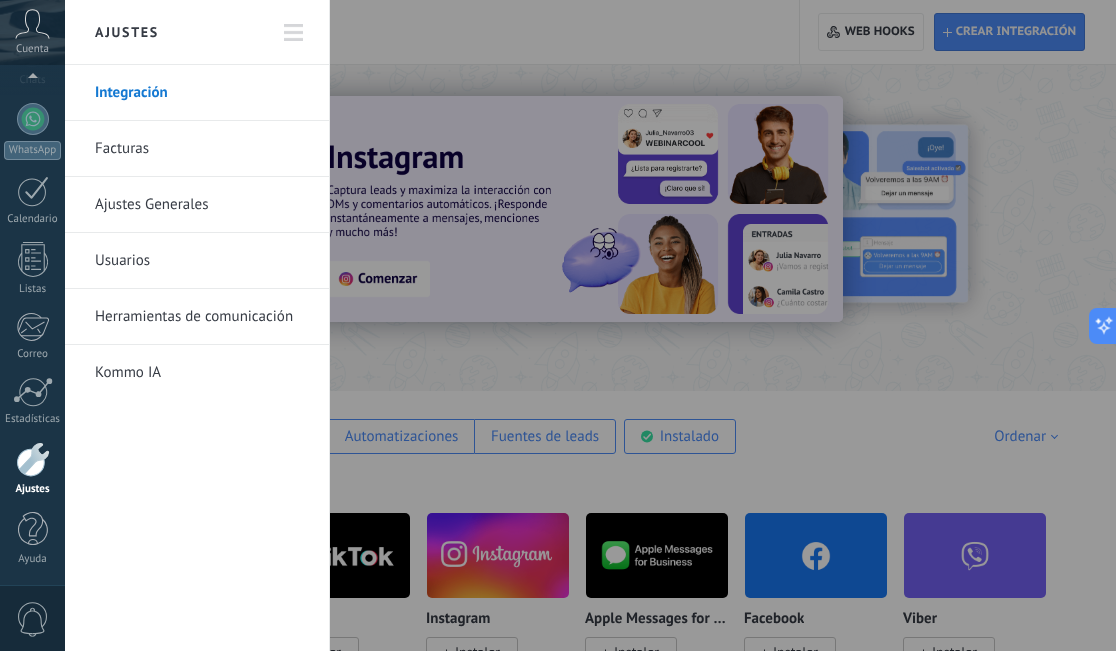 click on "Herramientas de comunicación" at bounding box center (202, 317) 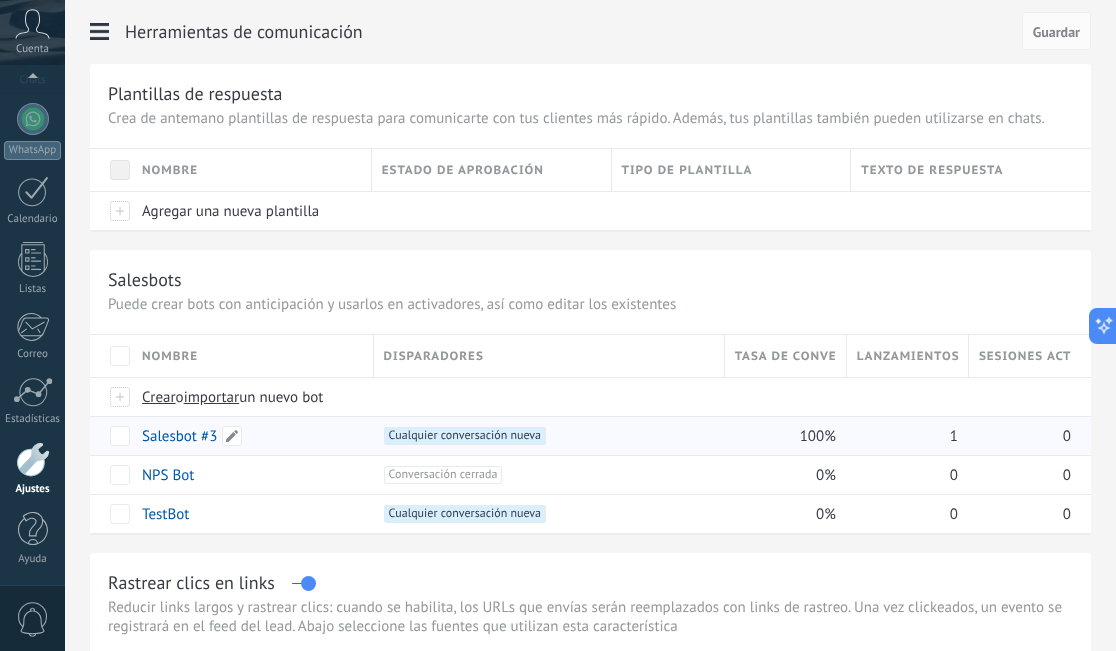 click on "Salesbot #3" at bounding box center [179, 436] 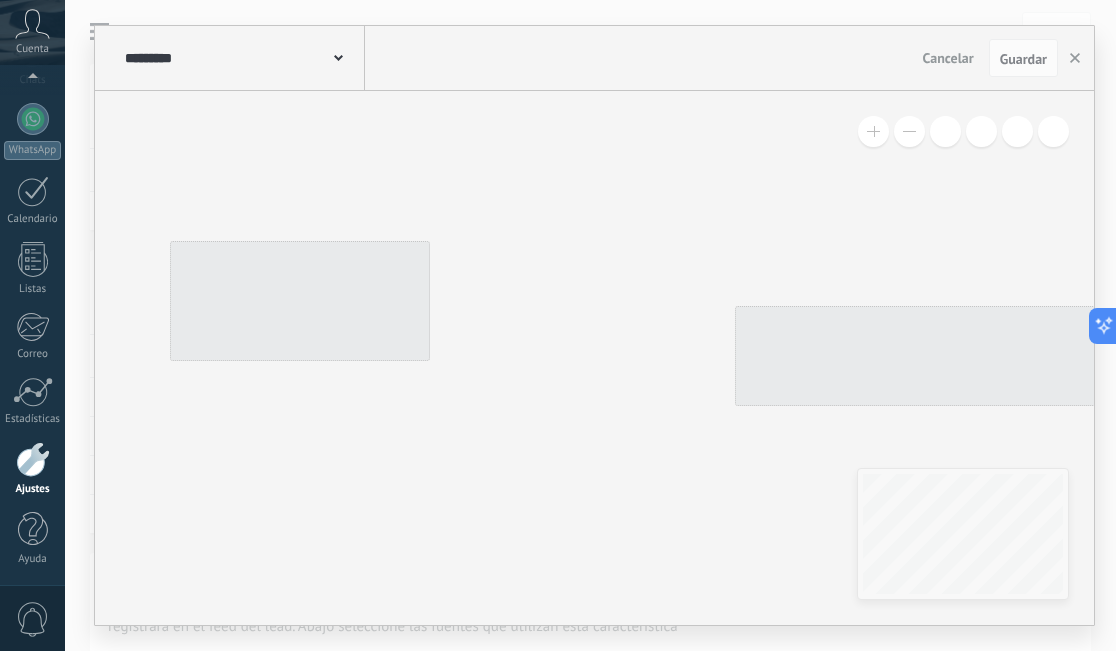 type on "**********" 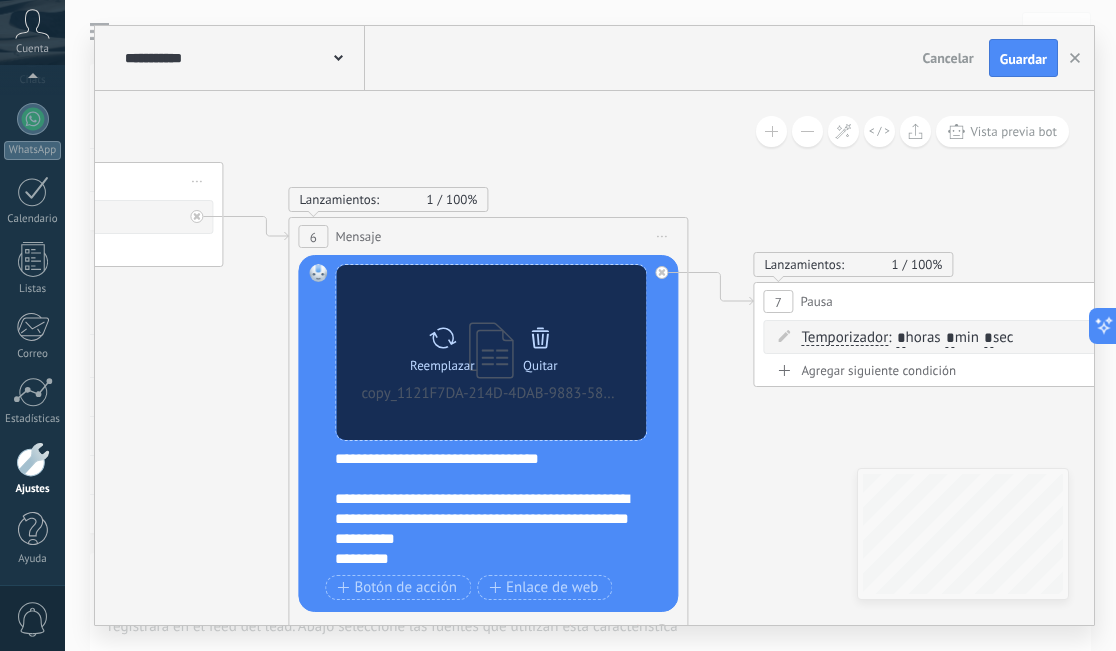 click 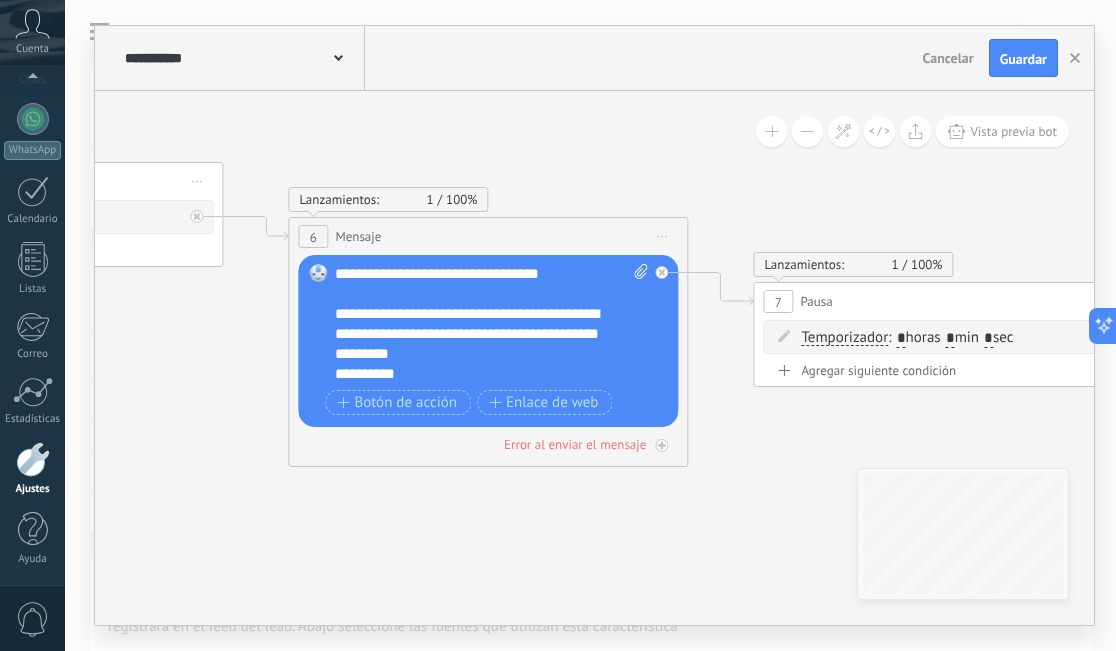 click 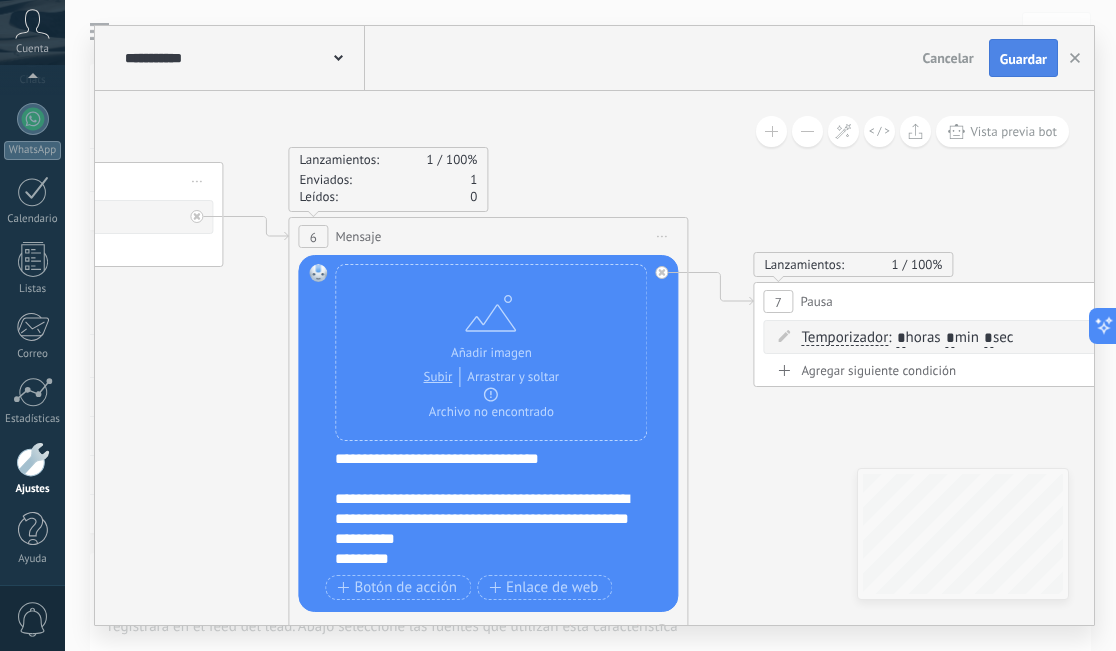 click on "Guardar" at bounding box center [1023, 59] 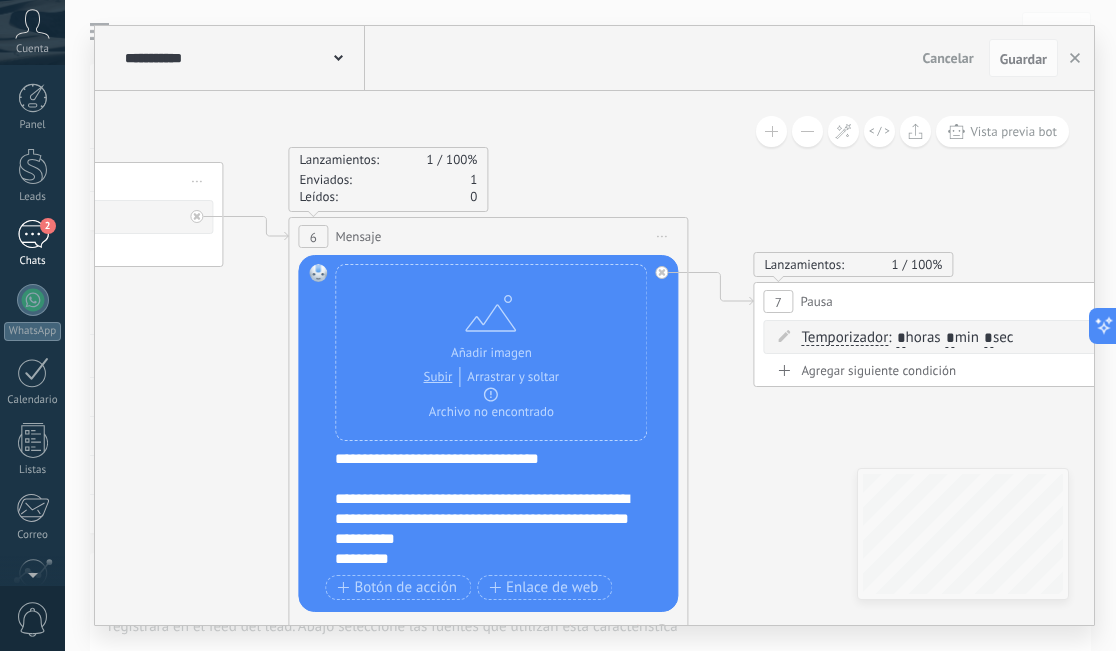 scroll, scrollTop: 0, scrollLeft: 0, axis: both 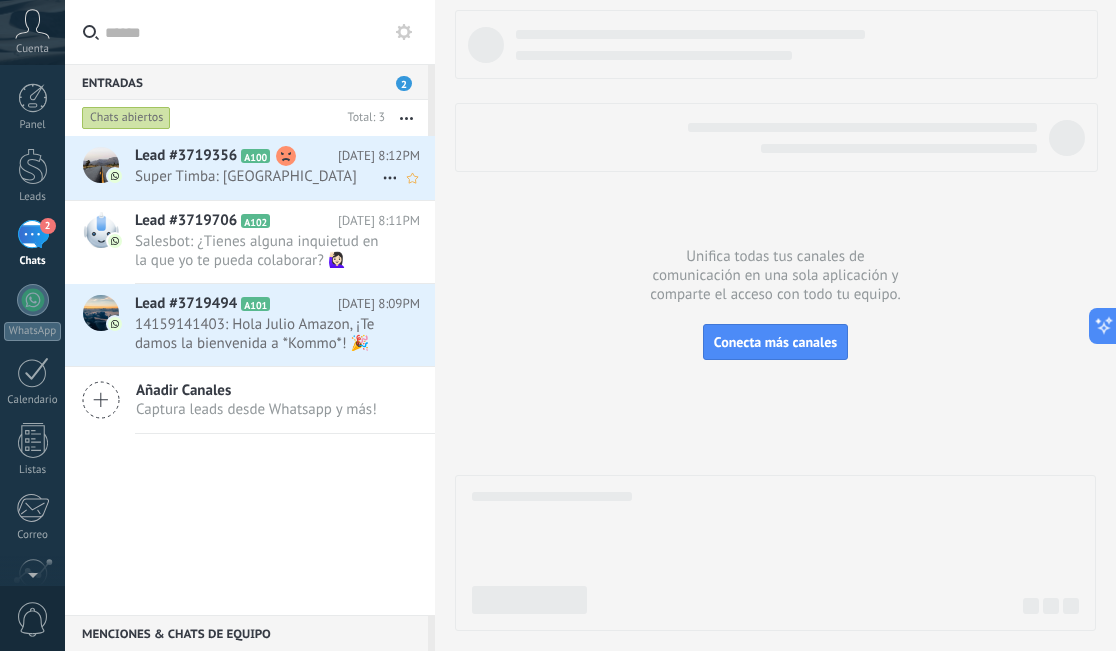 click on "Super Timba: [GEOGRAPHIC_DATA]" at bounding box center [258, 176] 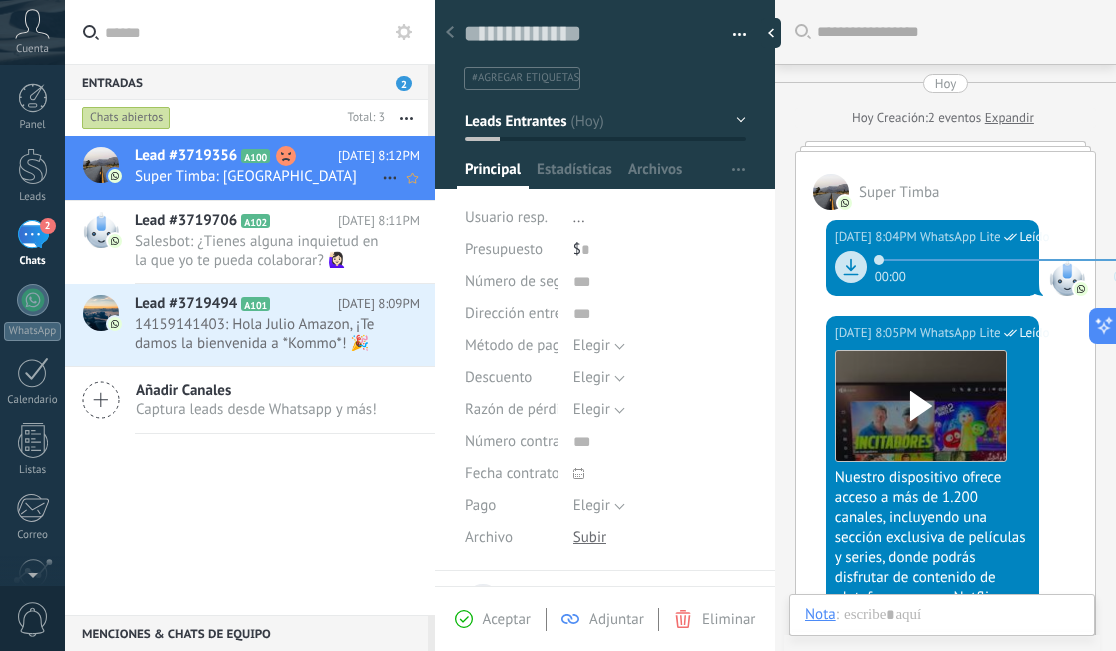 scroll, scrollTop: 1227, scrollLeft: 0, axis: vertical 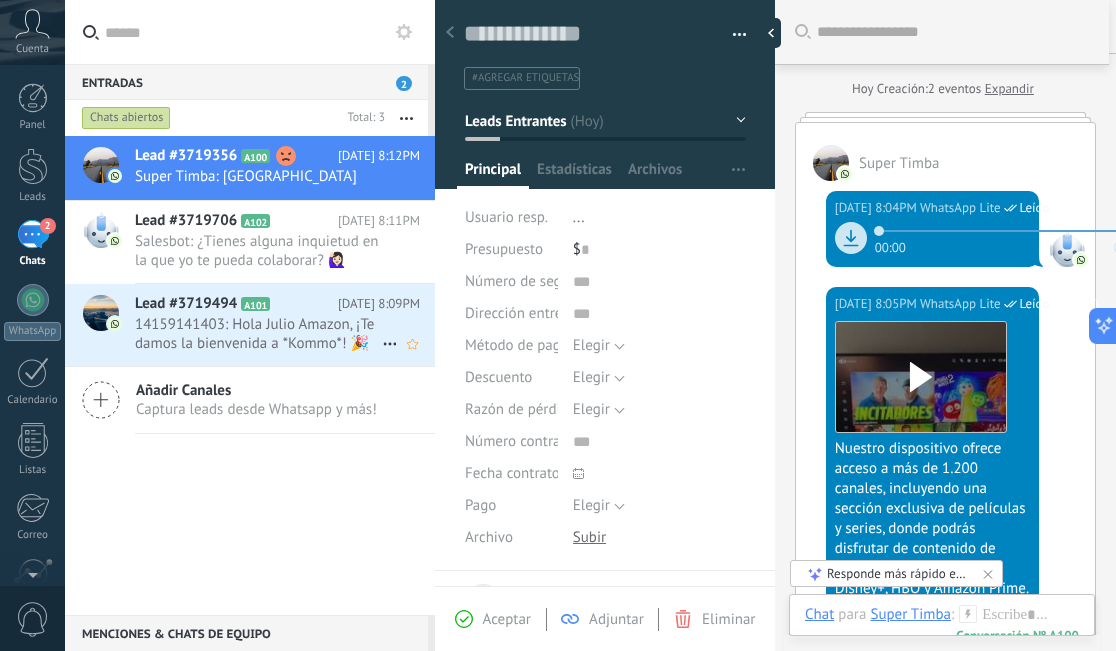 click on "14159141403: Hola Julio Amazon,
¡Te damos la bienvenida a *Kommo*! 🎉
Estamos encantados de tenerte a bordo. Para comenzar..." at bounding box center [258, 334] 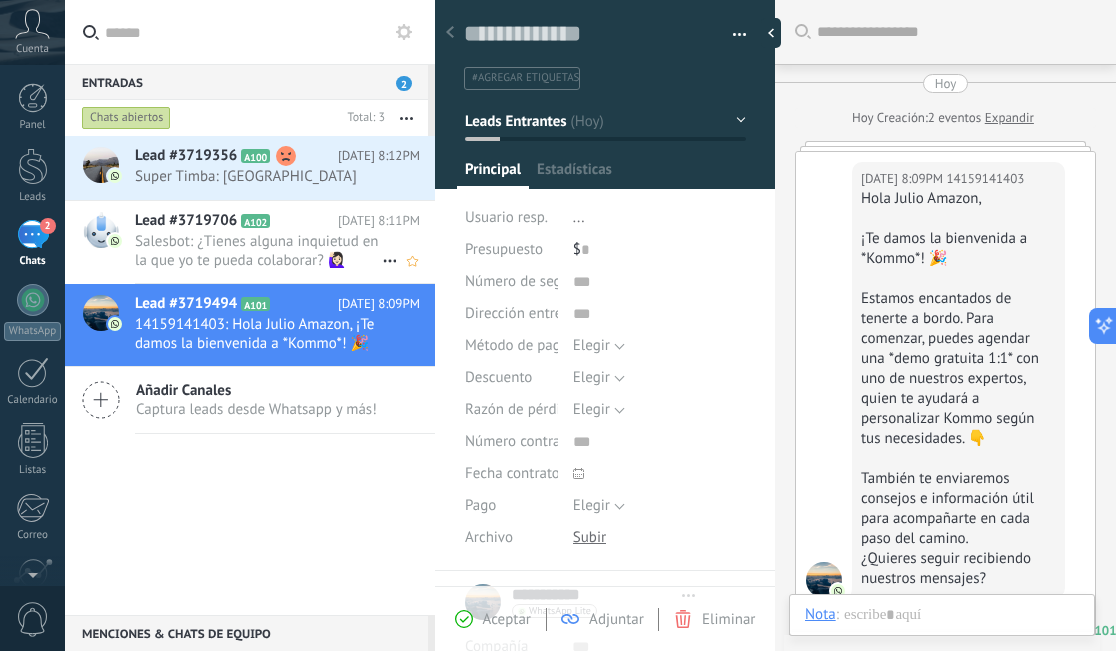 click on "Salesbot: ¿Tienes alguna inquietud en la que yo te pueda colaborar? 🙋🏻‍♀️" at bounding box center (258, 251) 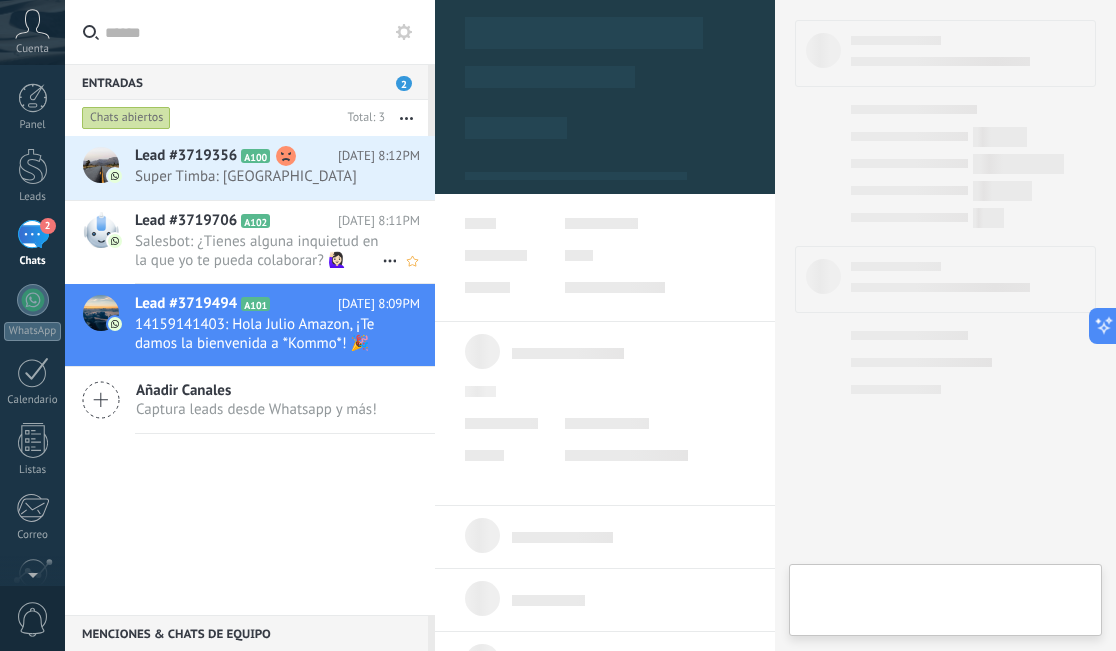 scroll, scrollTop: 30, scrollLeft: 0, axis: vertical 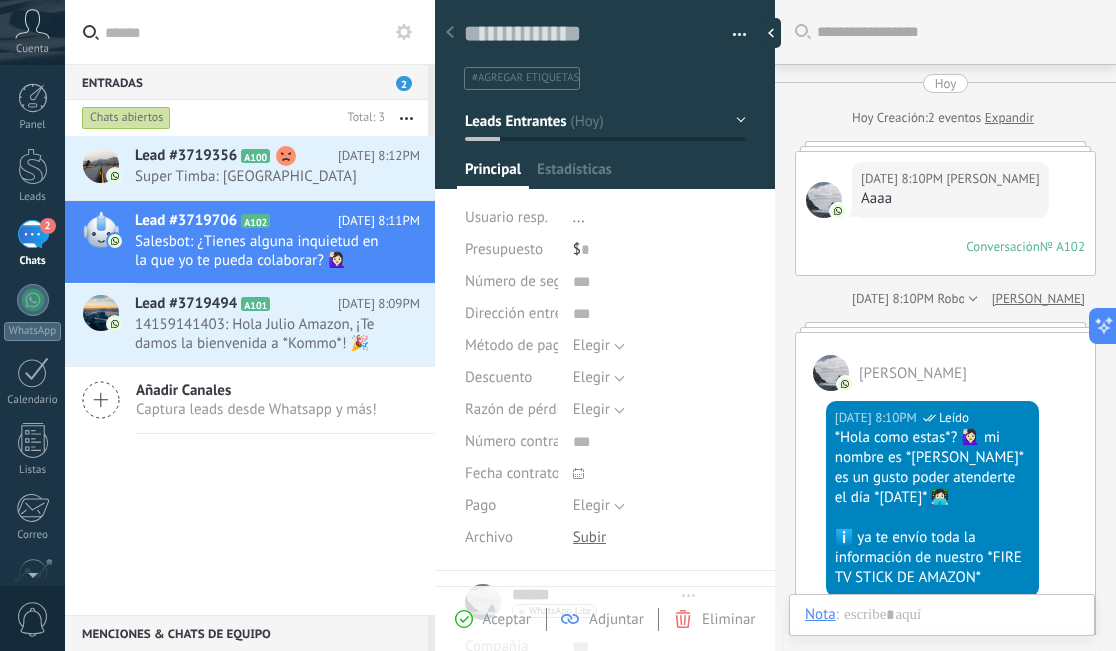 type on "**********" 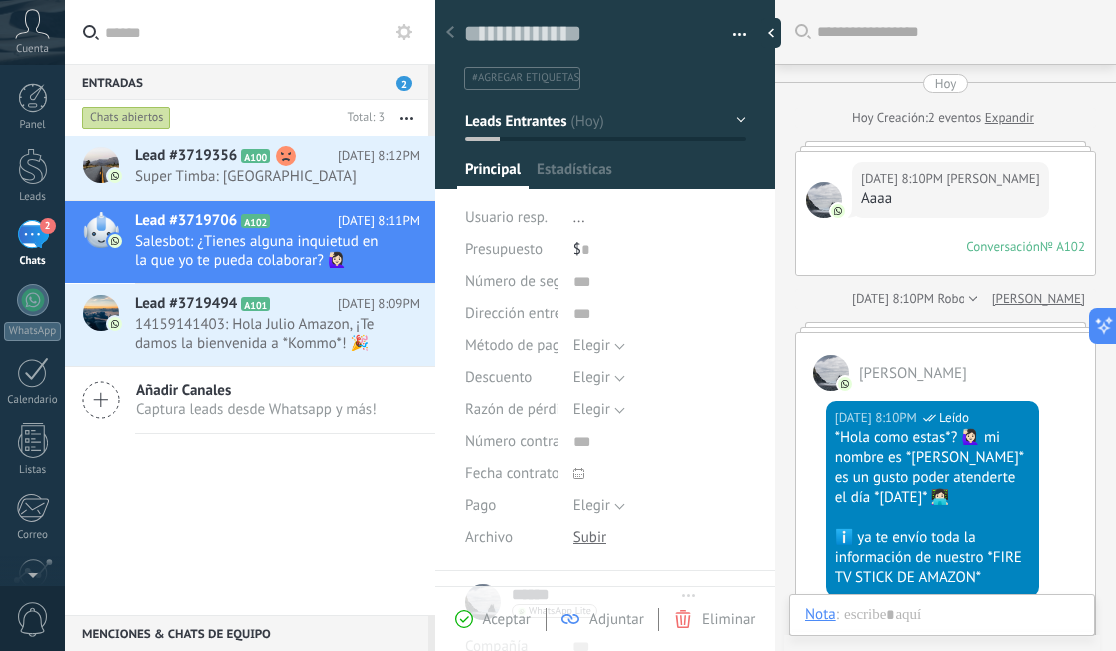 scroll, scrollTop: 1525, scrollLeft: 0, axis: vertical 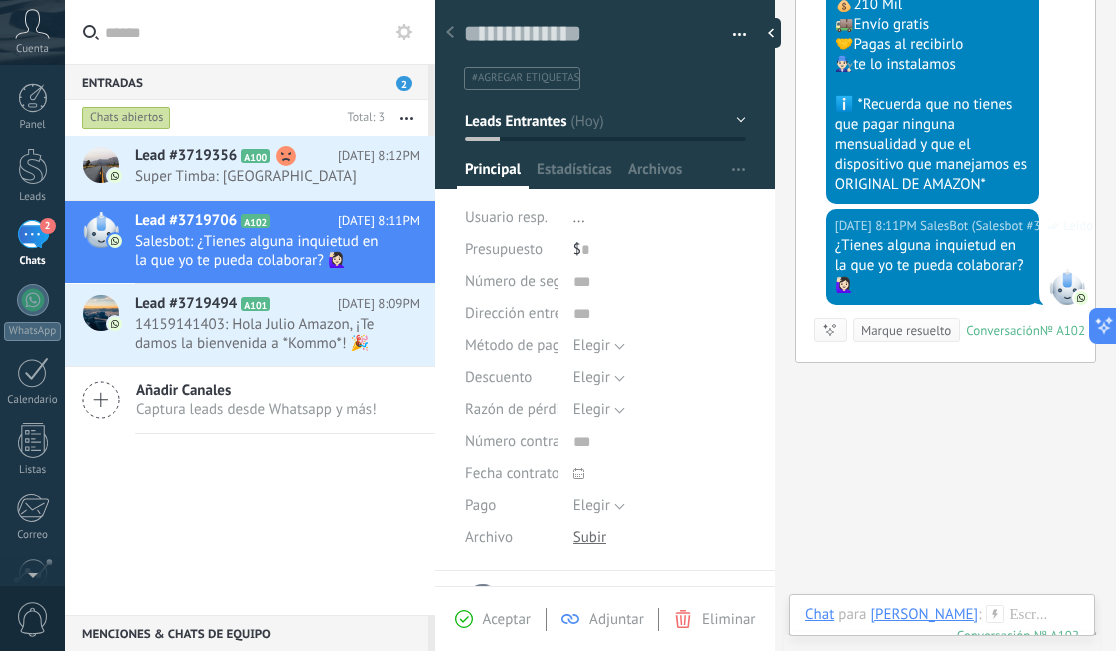 click 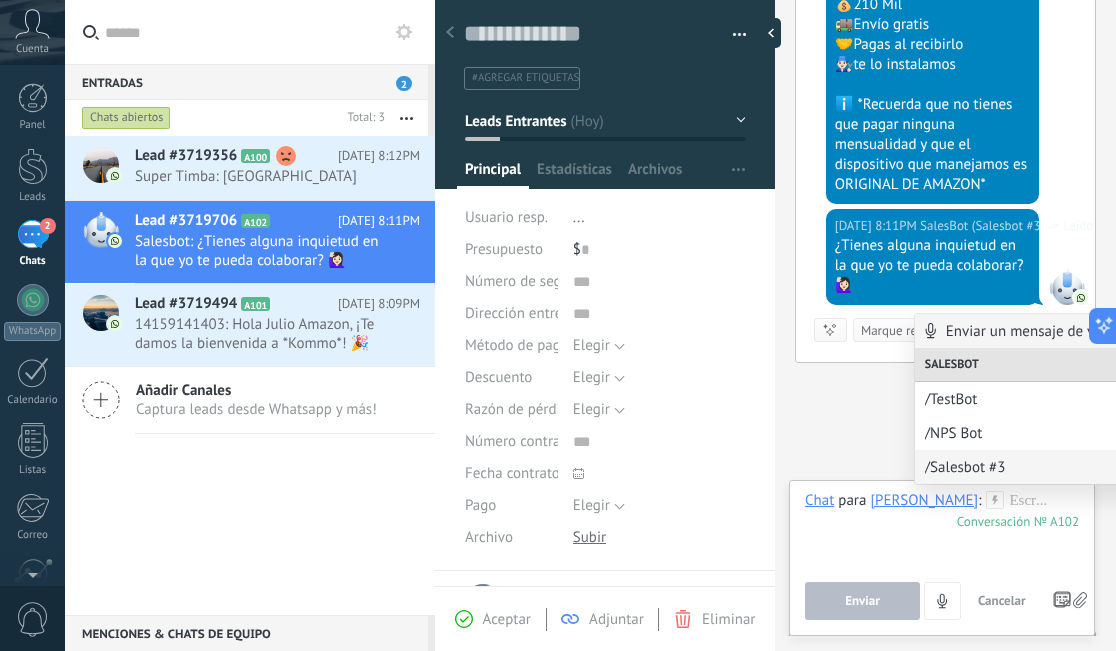click on "/Salesbot #3" at bounding box center (1035, 467) 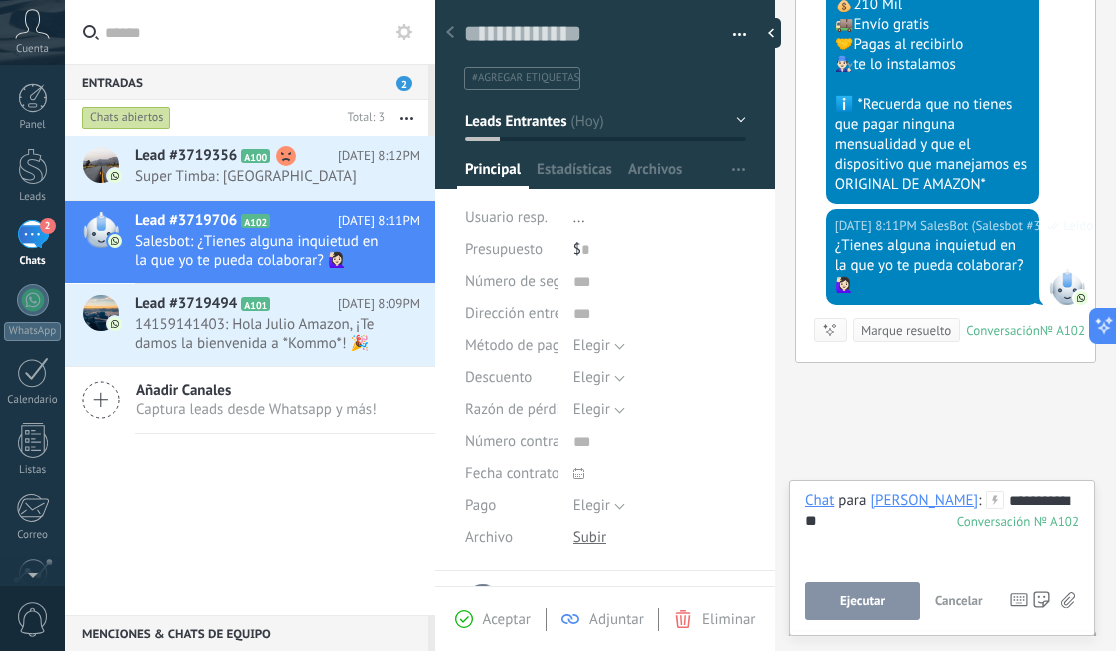 click on "Ejecutar" at bounding box center [862, 601] 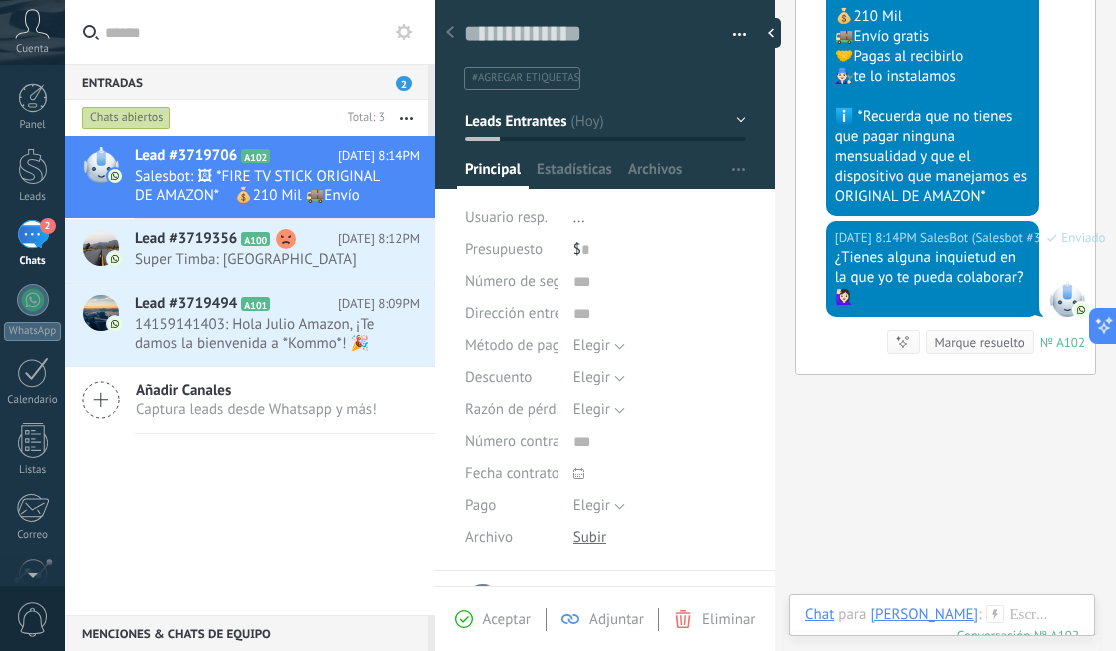 scroll, scrollTop: 3048, scrollLeft: 0, axis: vertical 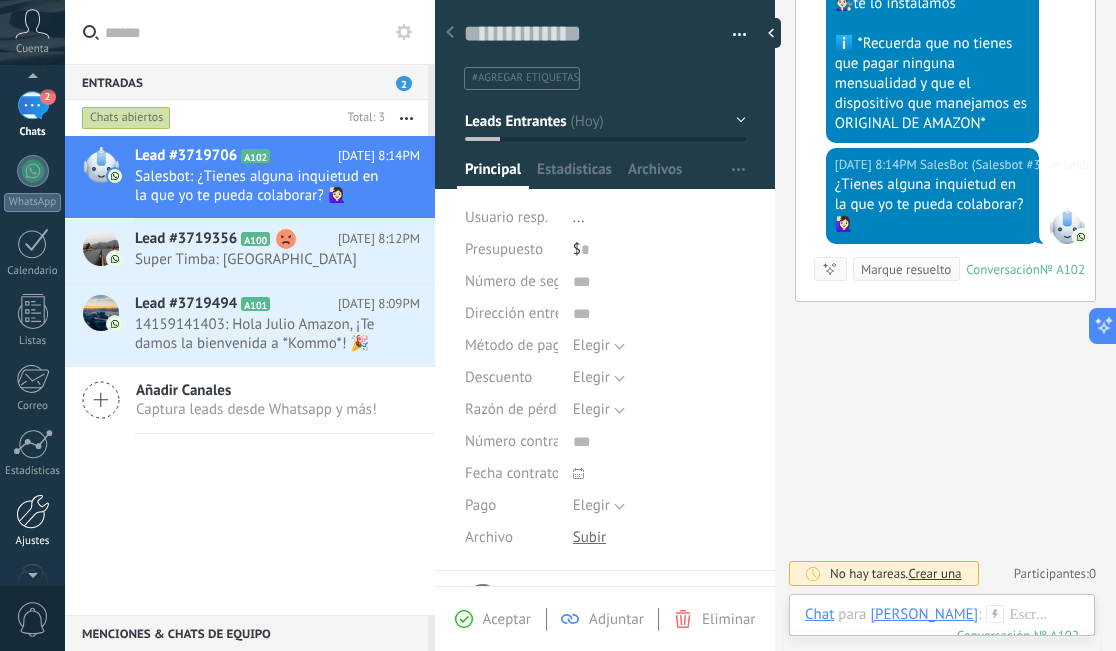click on "Ajustes" at bounding box center [32, 521] 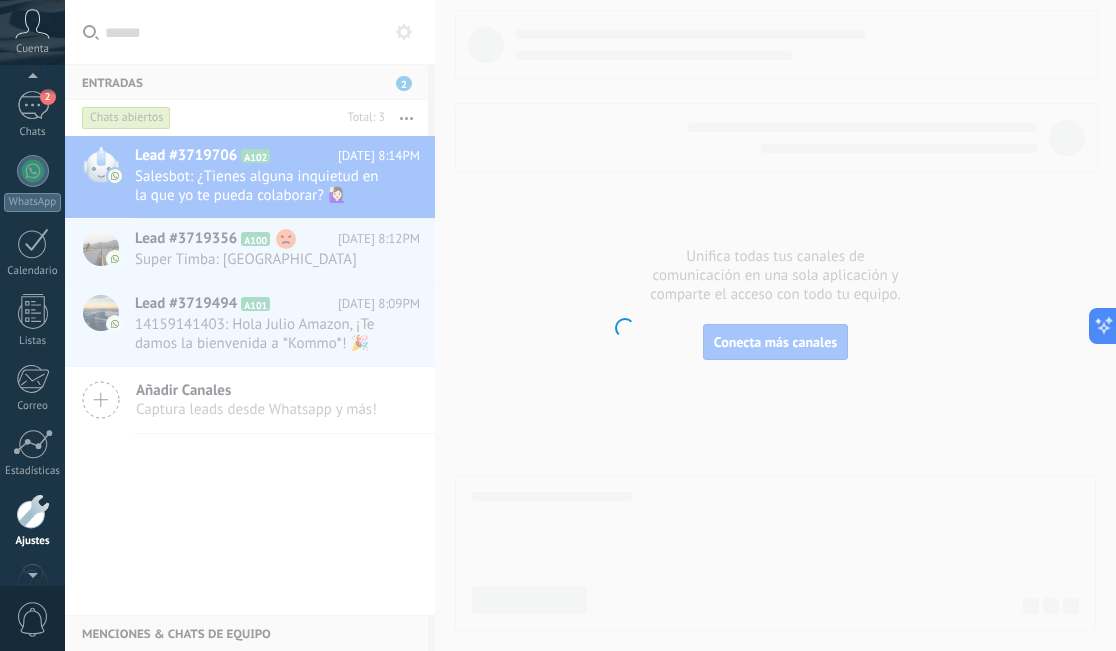 scroll, scrollTop: 181, scrollLeft: 0, axis: vertical 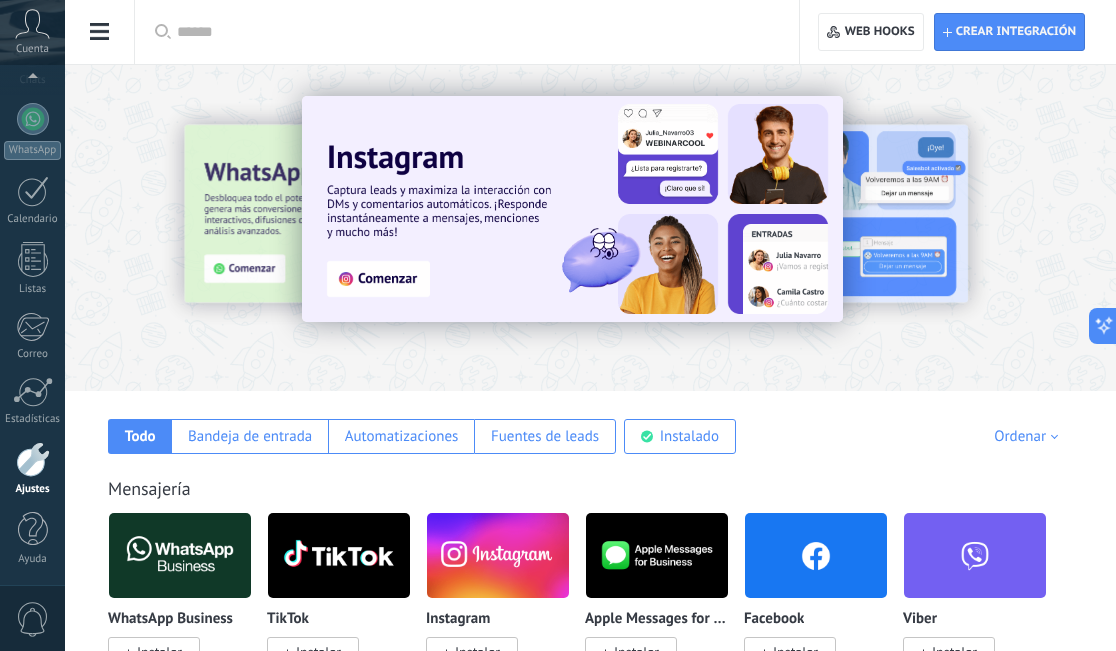 click at bounding box center [100, 32] 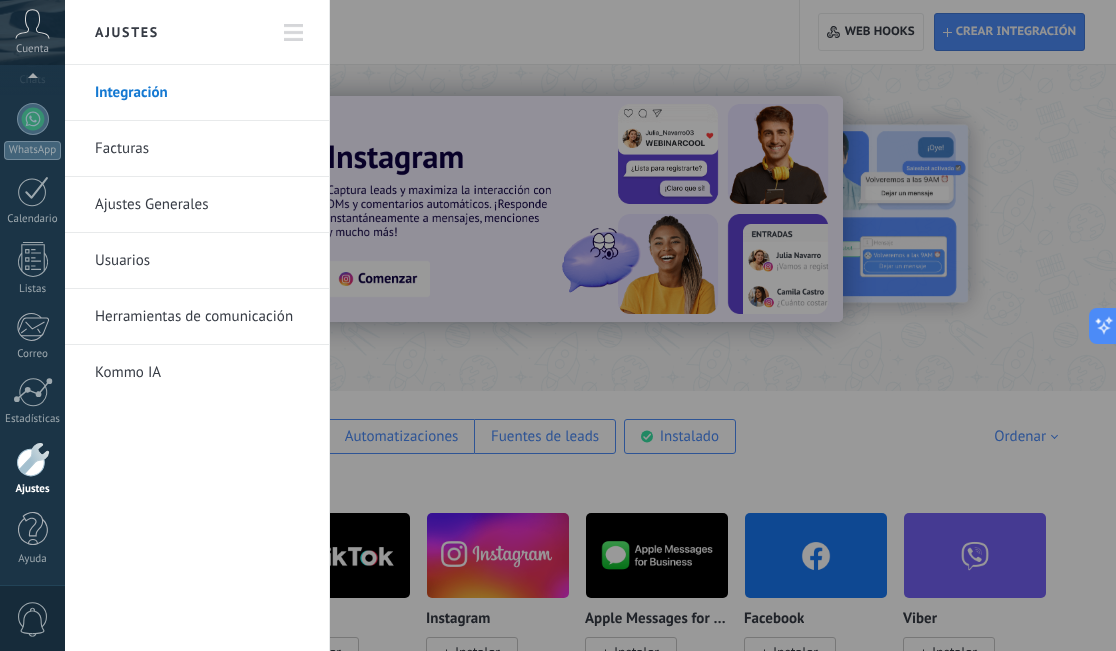 click on "Herramientas de comunicación" at bounding box center [202, 317] 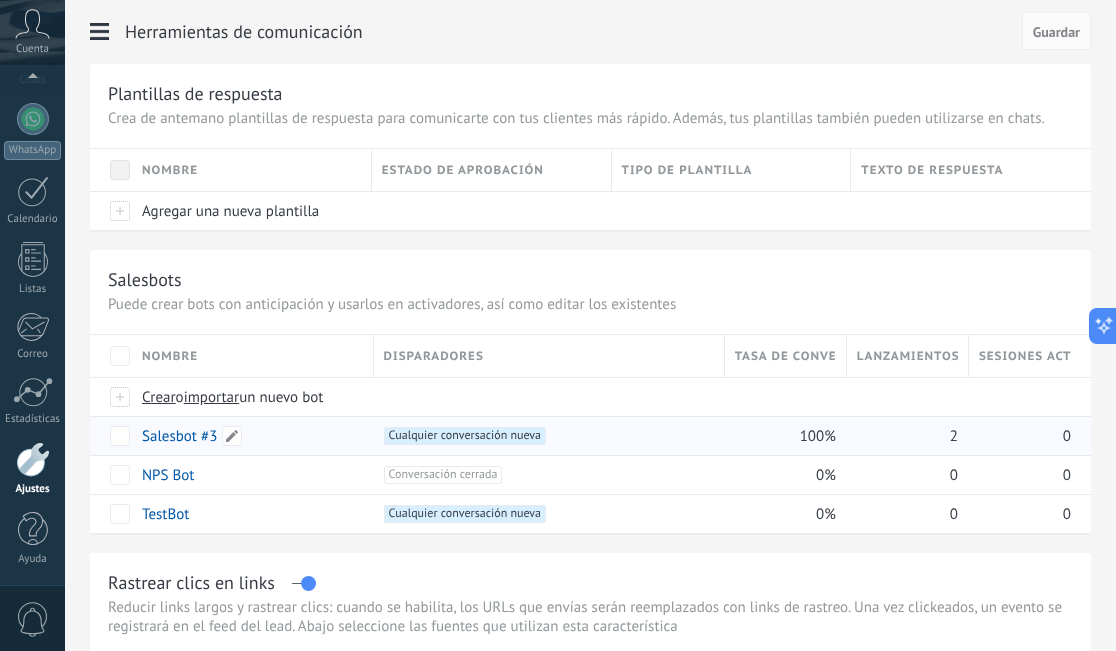 click on "Salesbot #3" at bounding box center (179, 436) 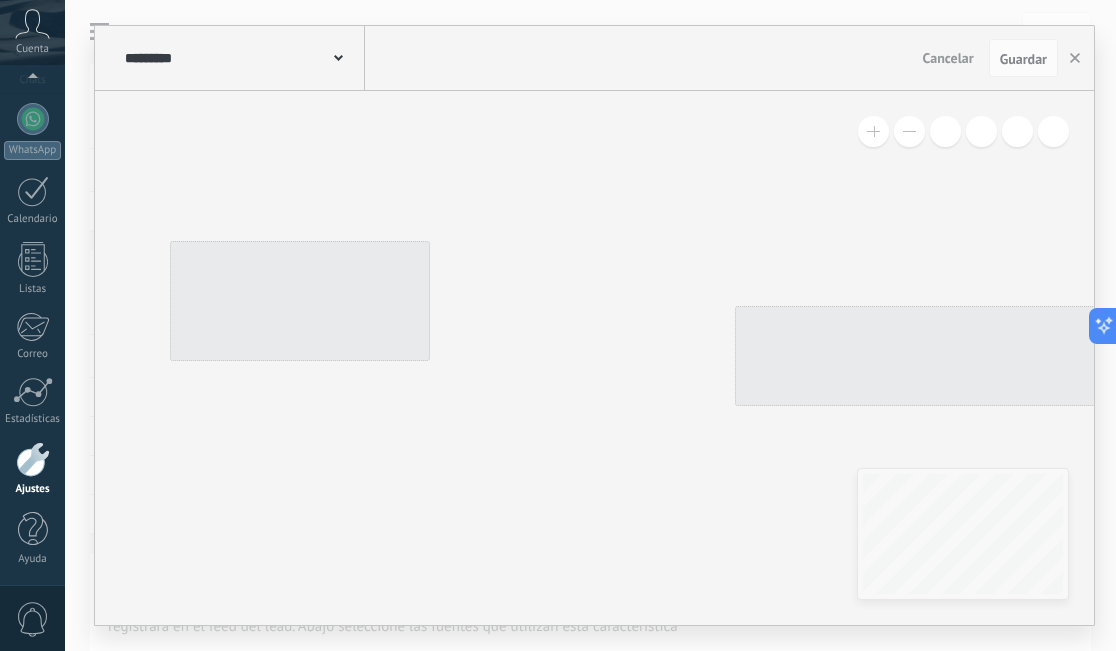 type on "**********" 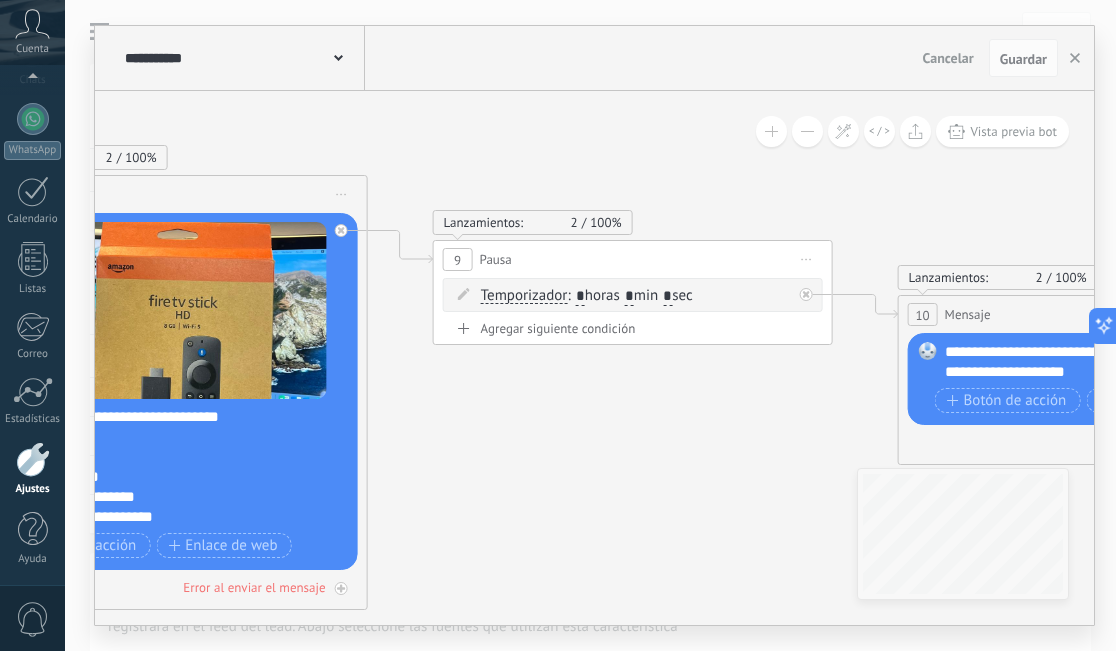 click on "*" at bounding box center (667, 297) 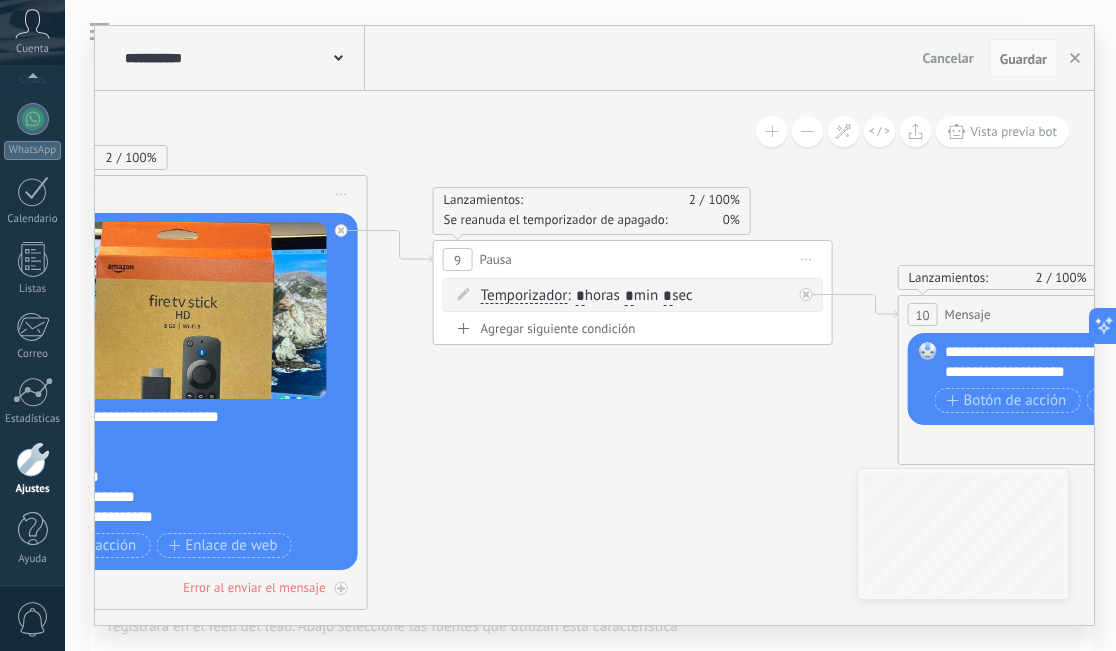 type on "*" 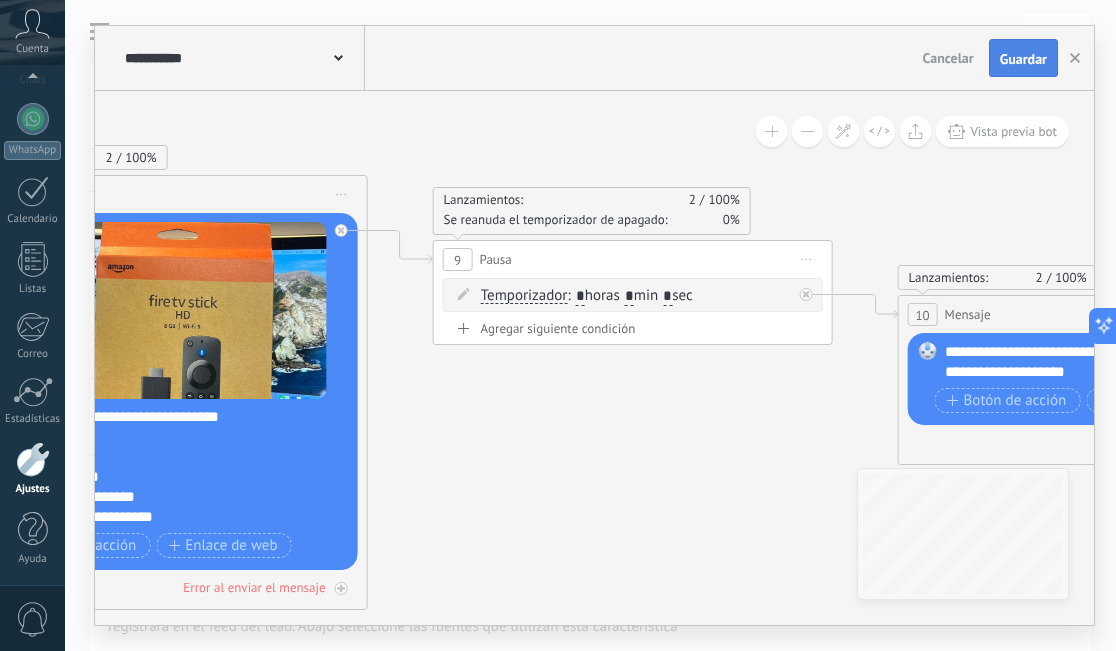 click on "Guardar" at bounding box center [1023, 59] 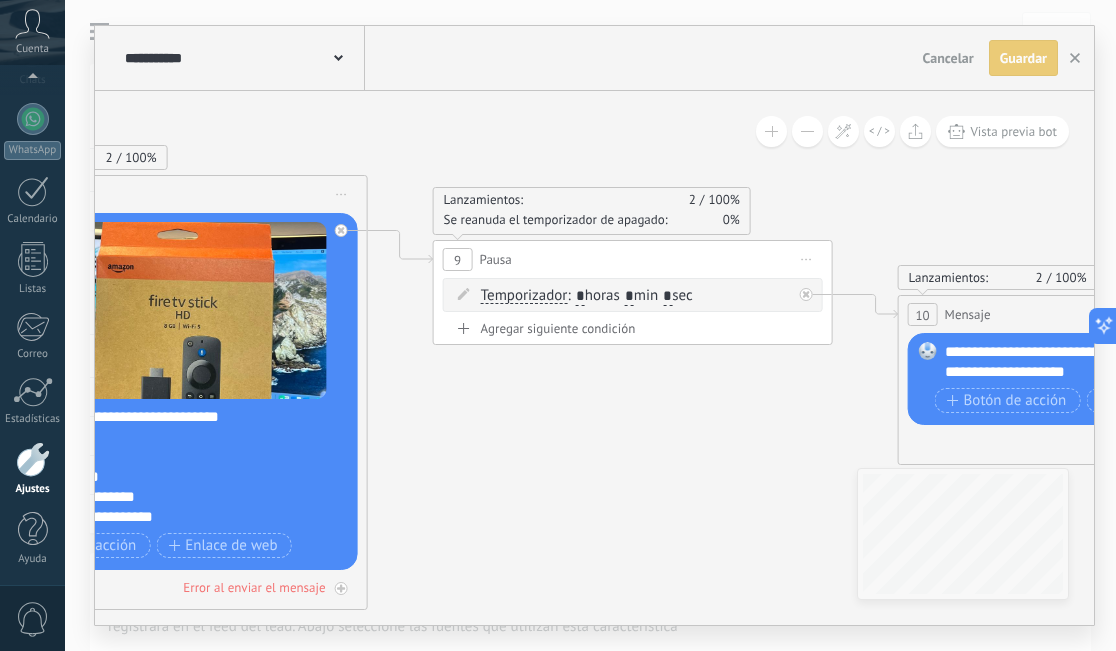 click on "Guardar" at bounding box center [1023, 58] 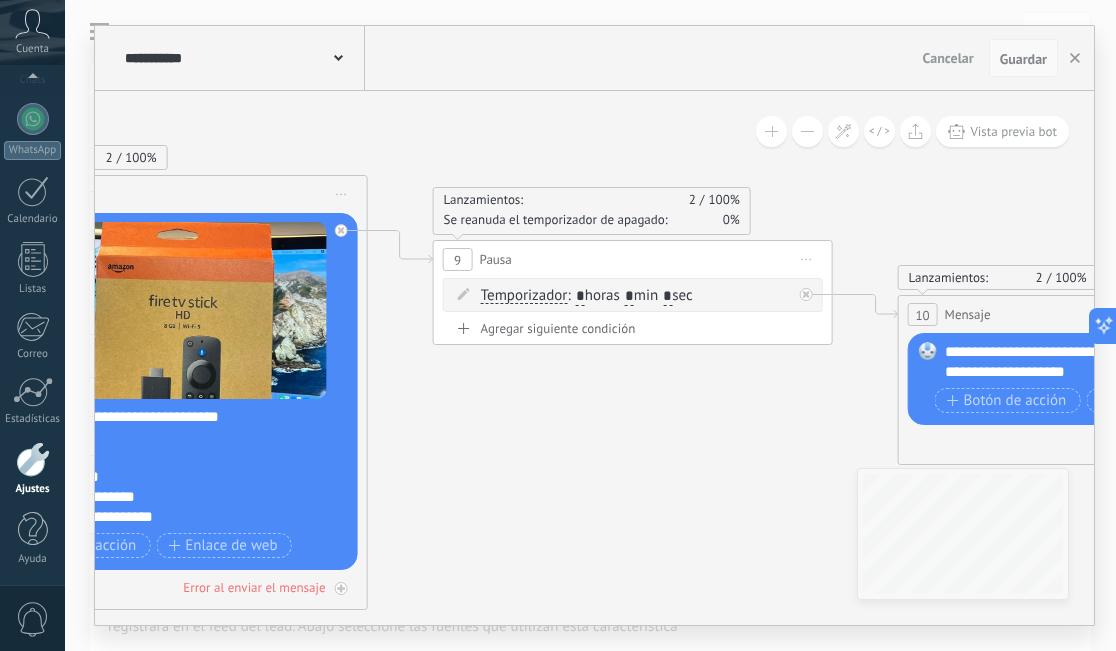 click on "Cancelar" at bounding box center (948, 58) 